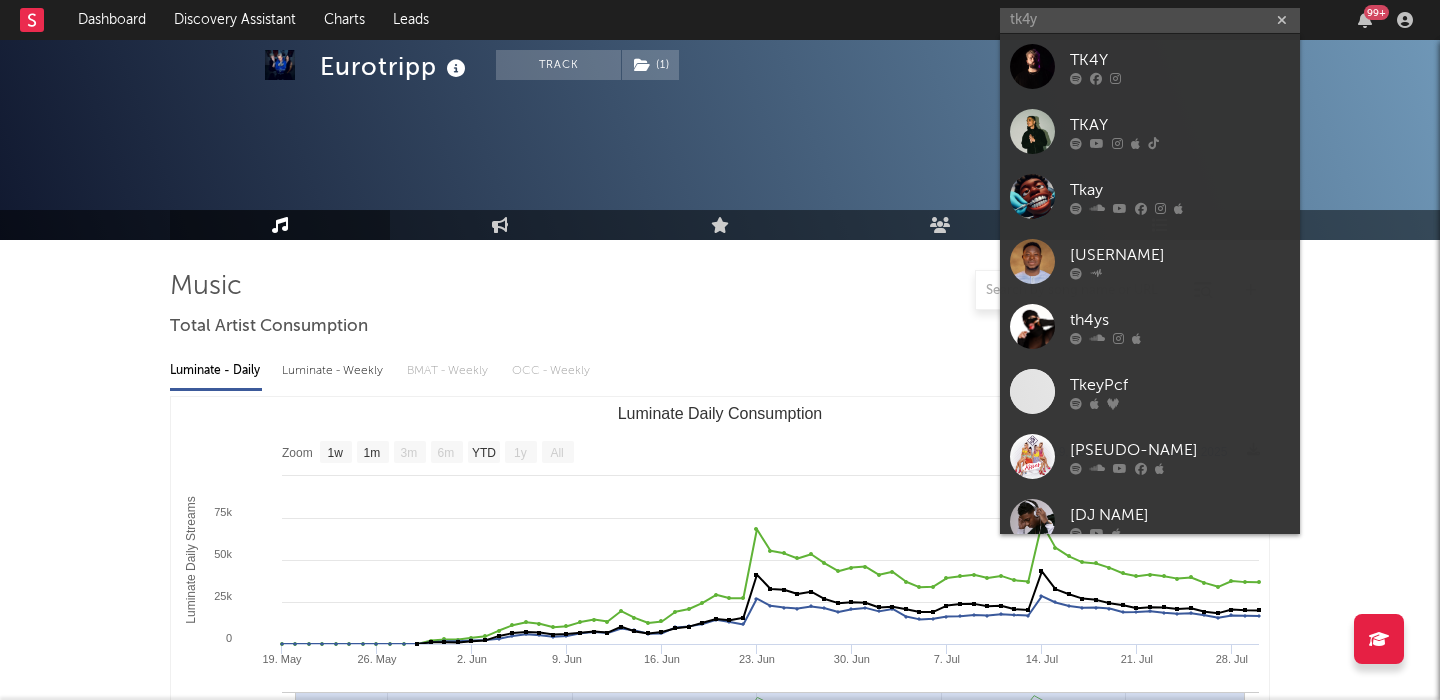 select on "1w" 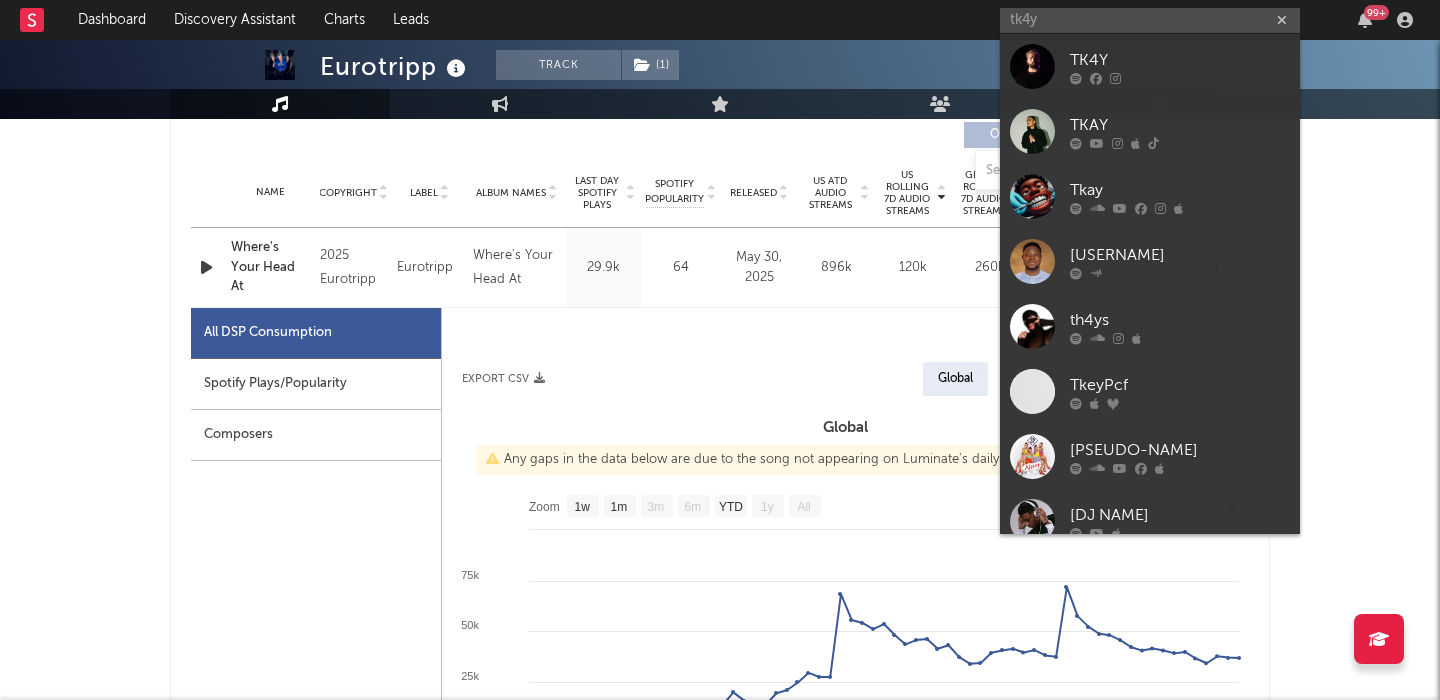 click on "Discovery Assistant" at bounding box center (235, 20) 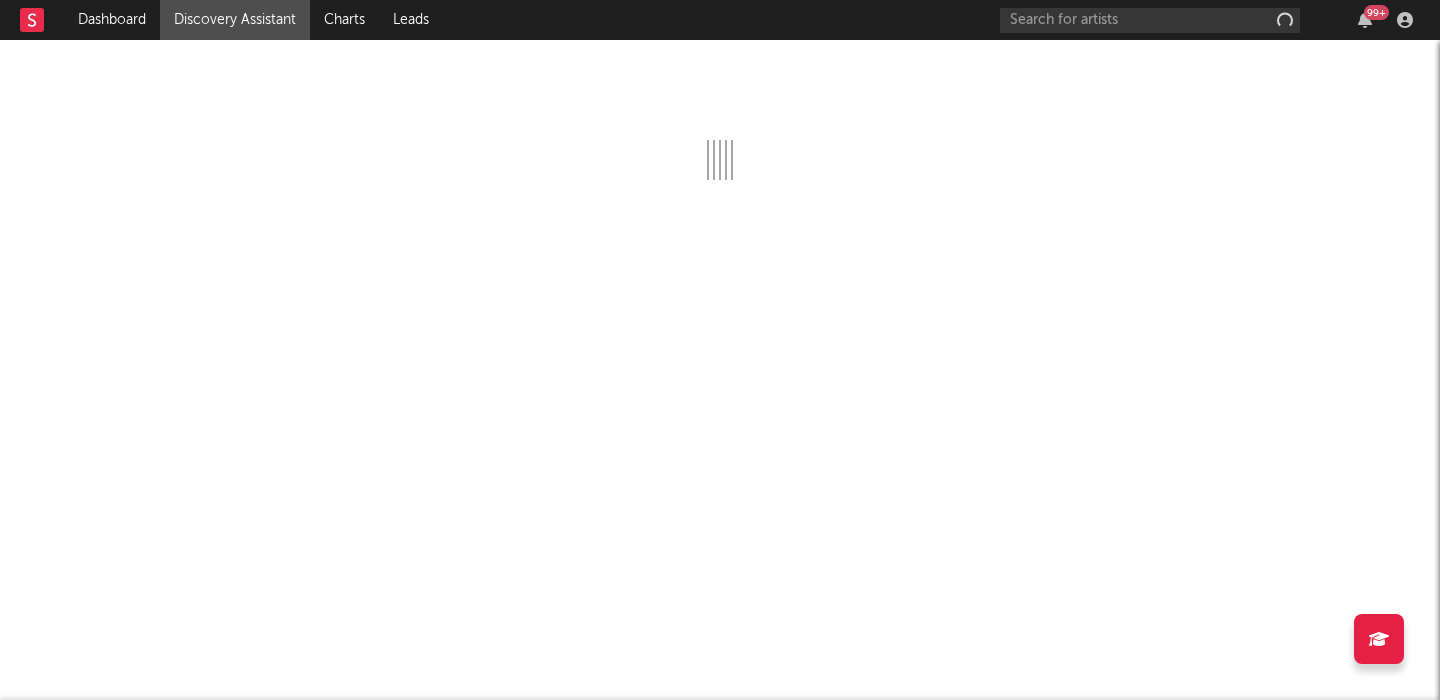 scroll, scrollTop: 0, scrollLeft: 0, axis: both 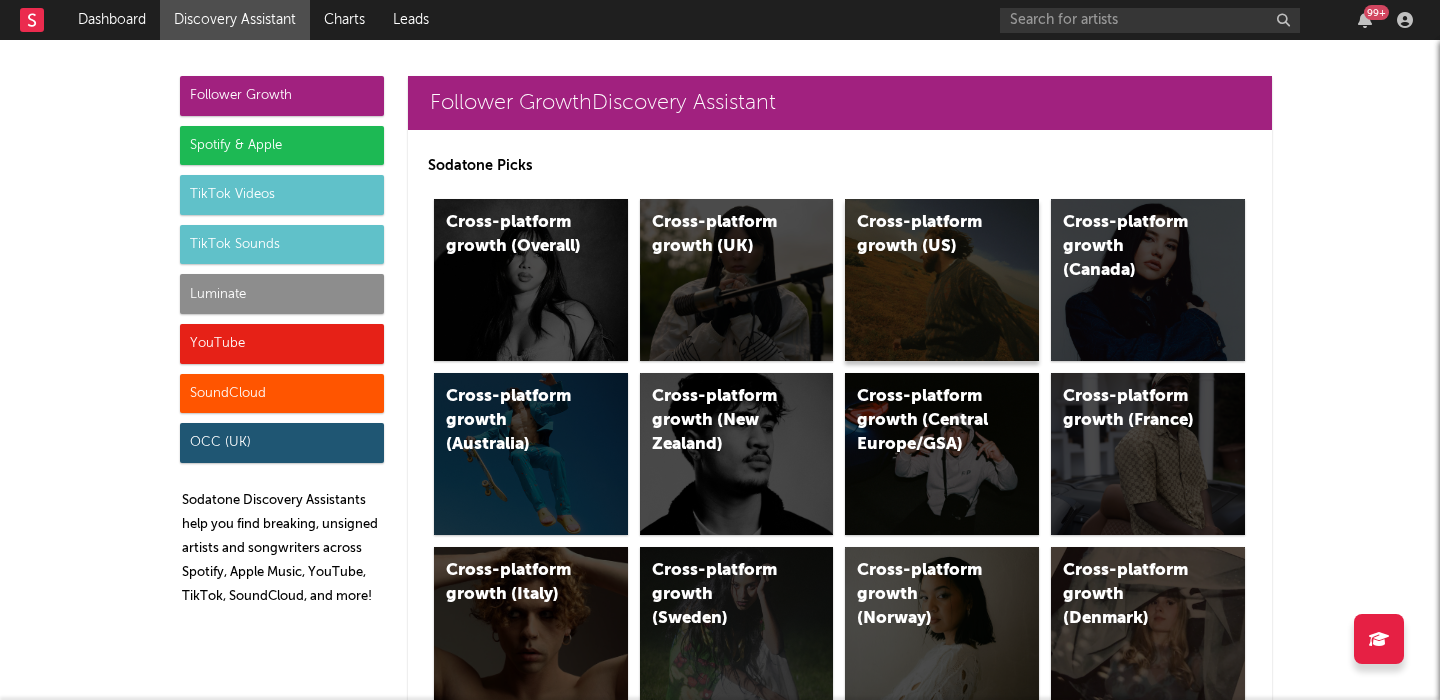 click on "Cross-platform growth (US)" at bounding box center [942, 280] 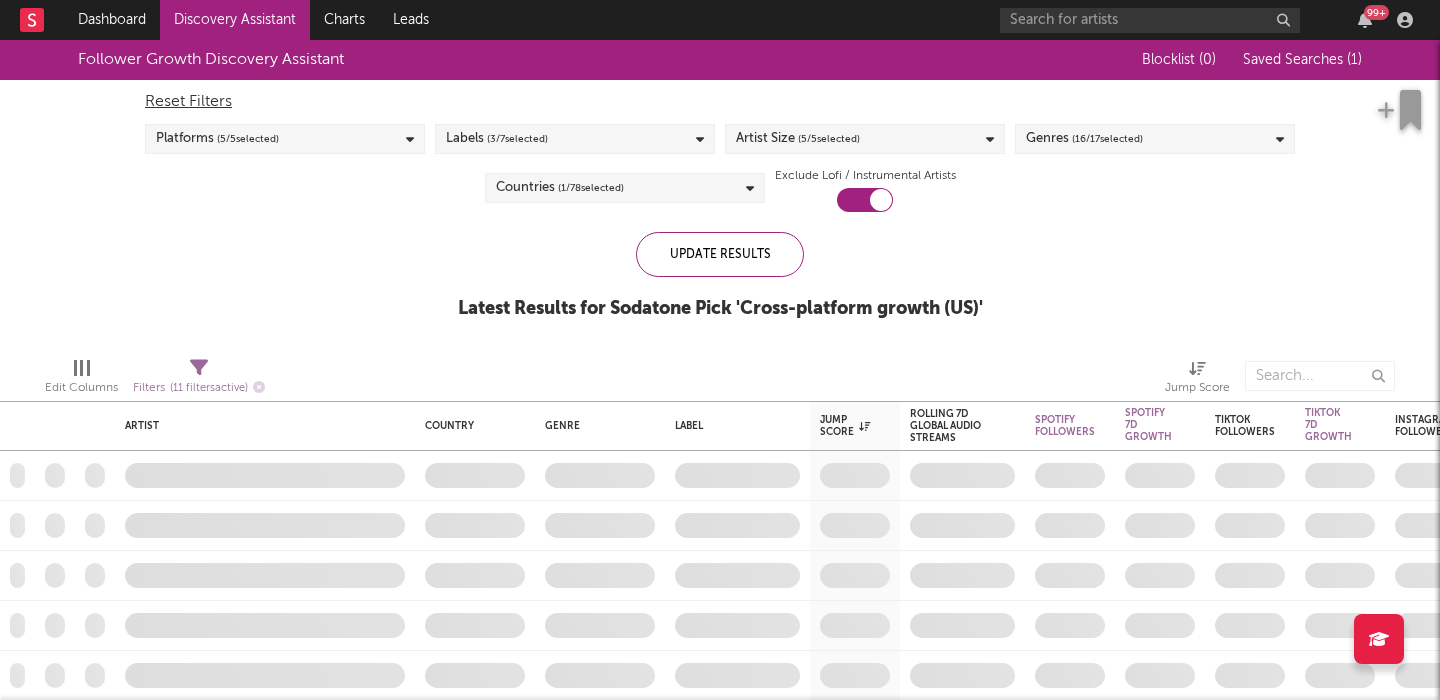 checkbox on "true" 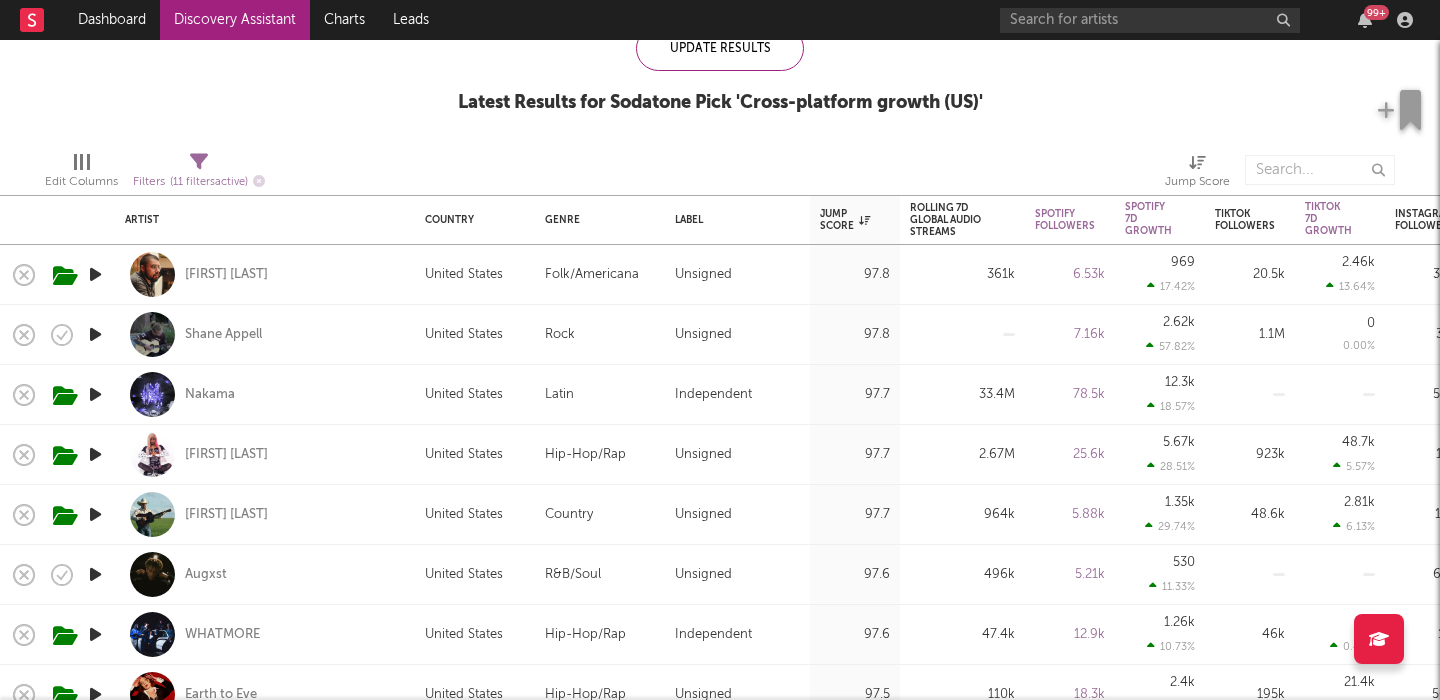 click on "[FIRST] [LAST]" at bounding box center (265, 274) 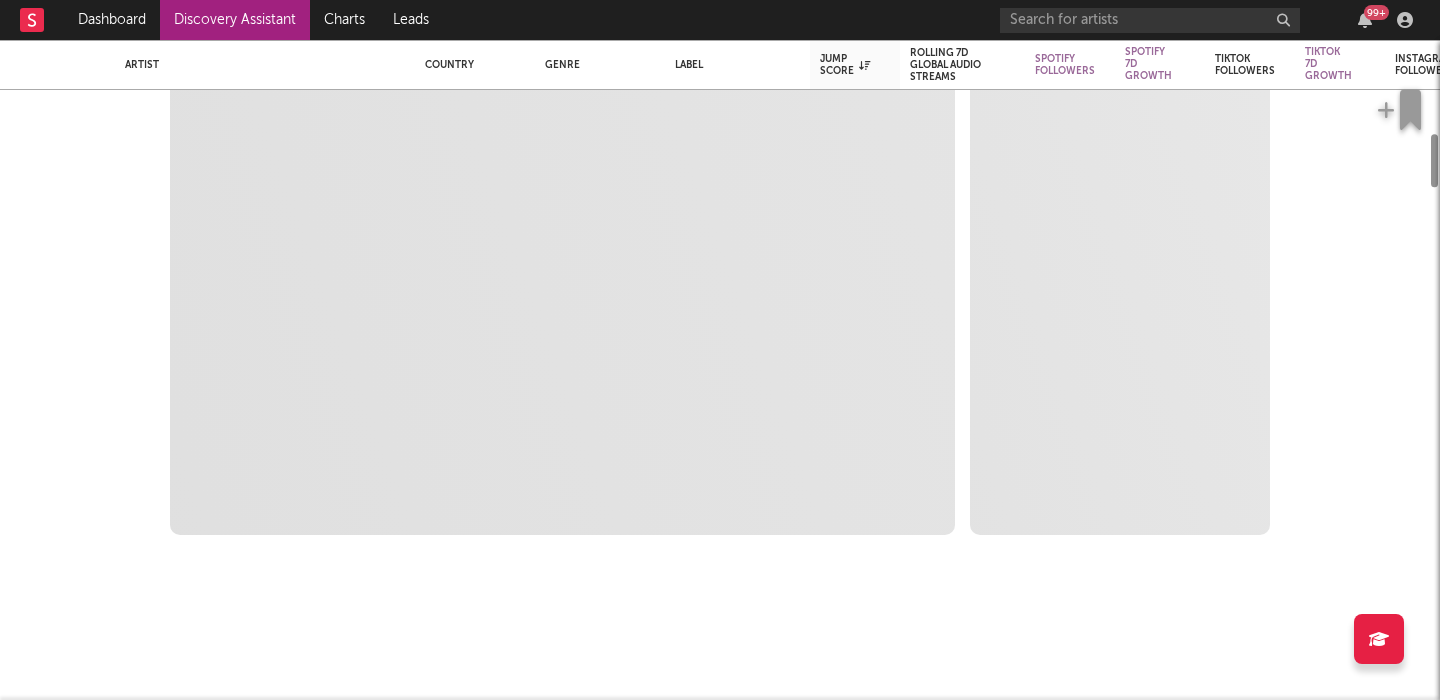 select on "1w" 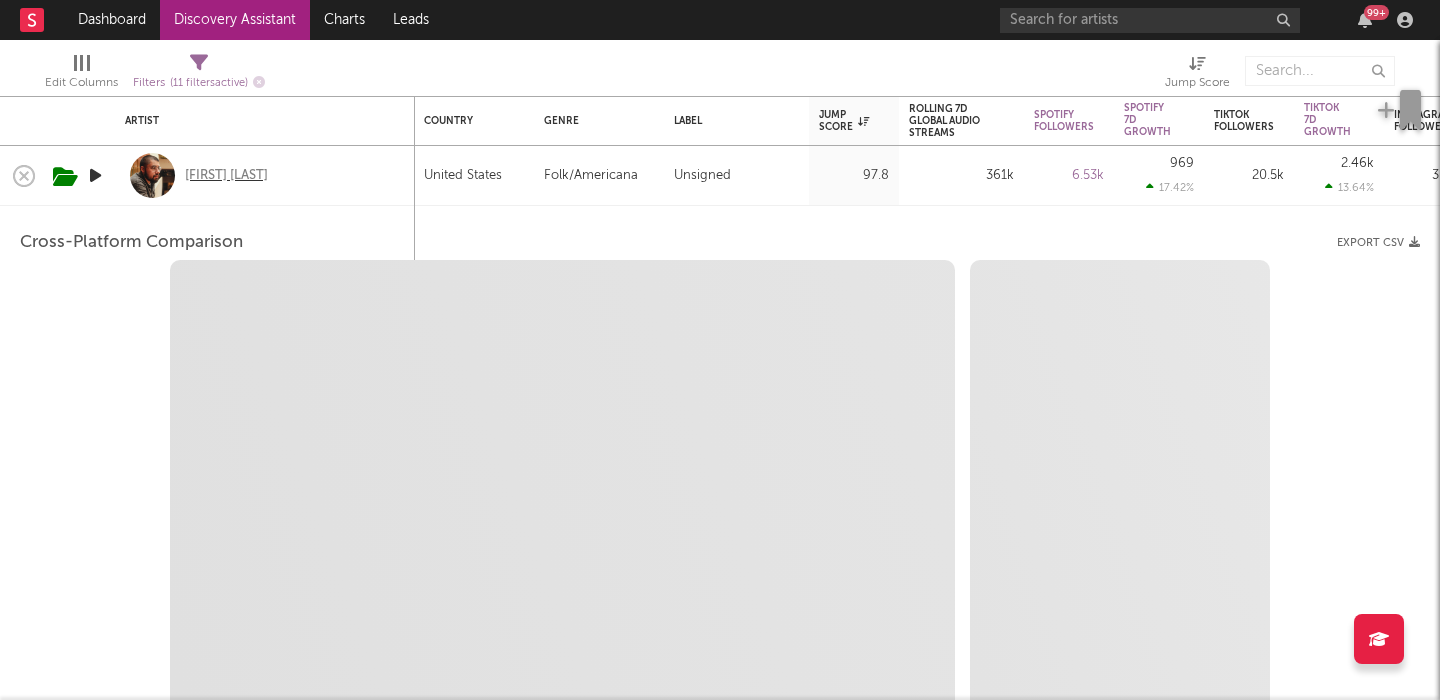 click on "[FIRST] [LAST]" at bounding box center [226, 176] 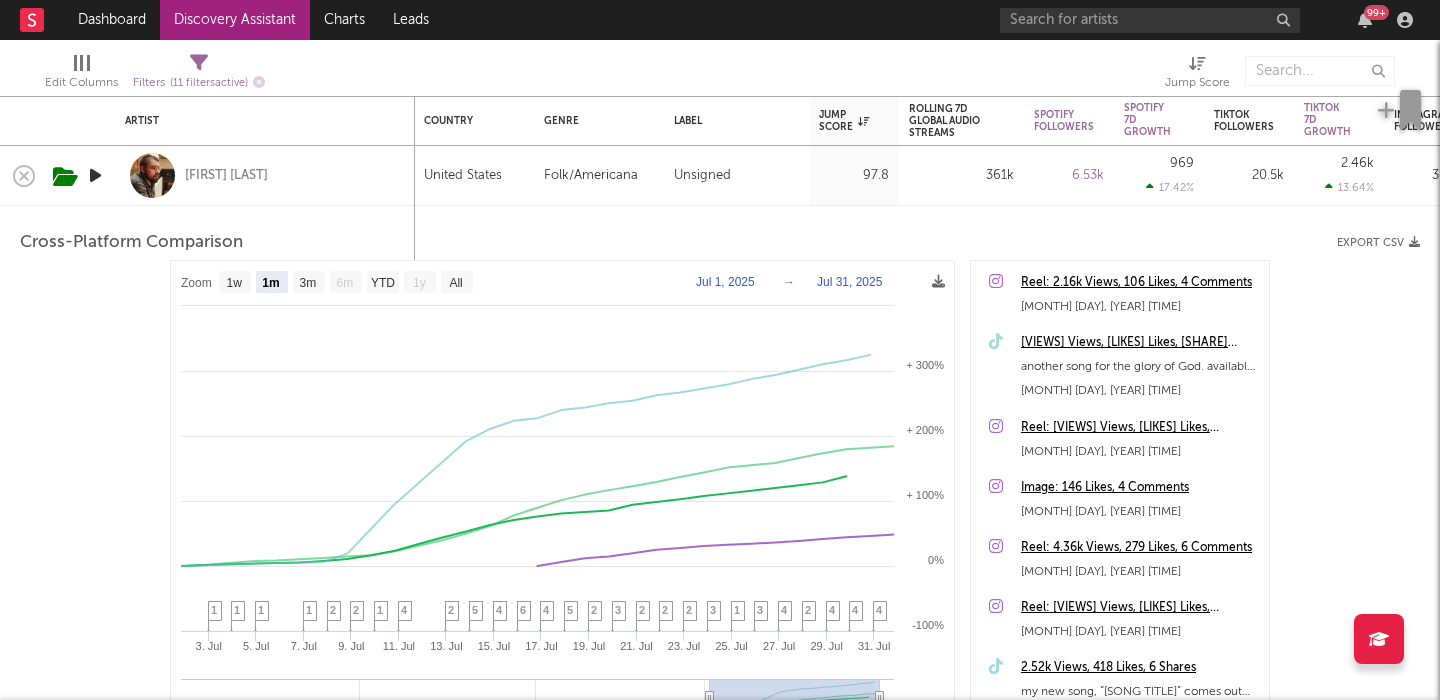 click on "[FIRST] [LAST]" at bounding box center [265, 175] 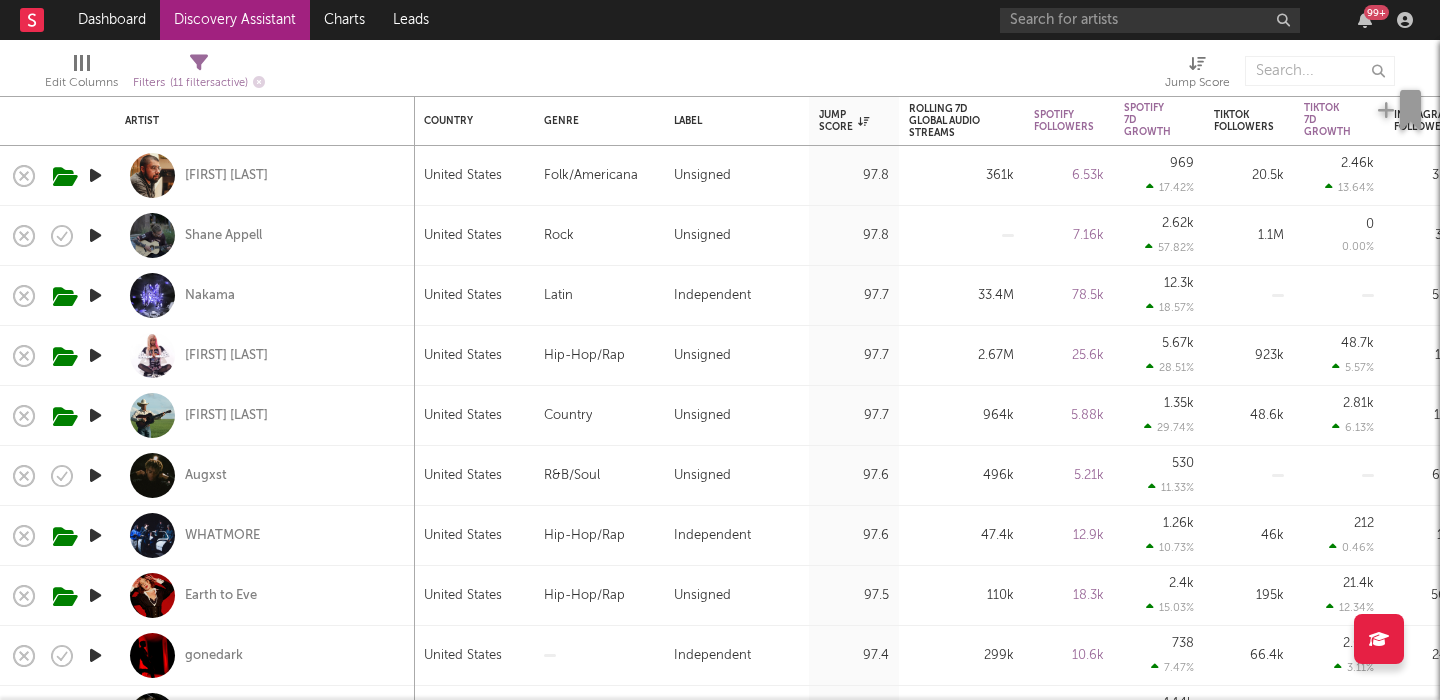 click on "Shane Appell" at bounding box center [265, 235] 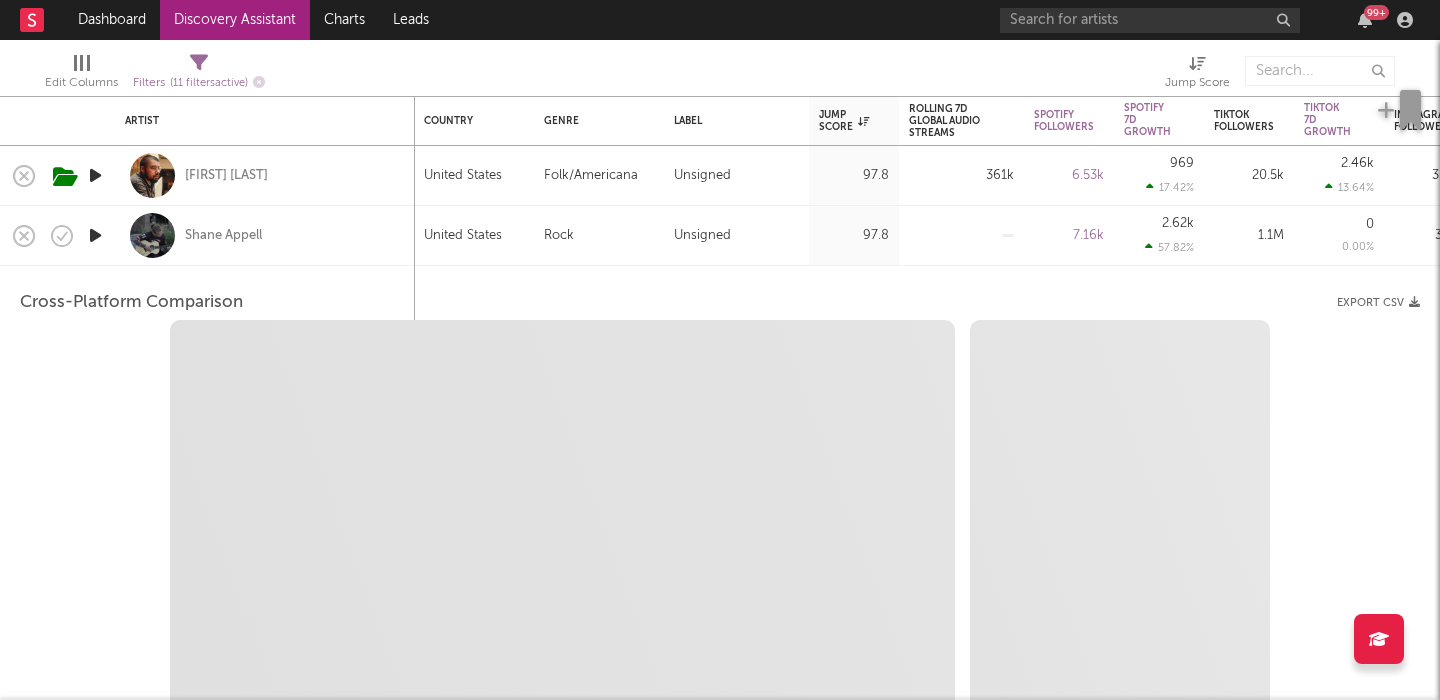 select on "1w" 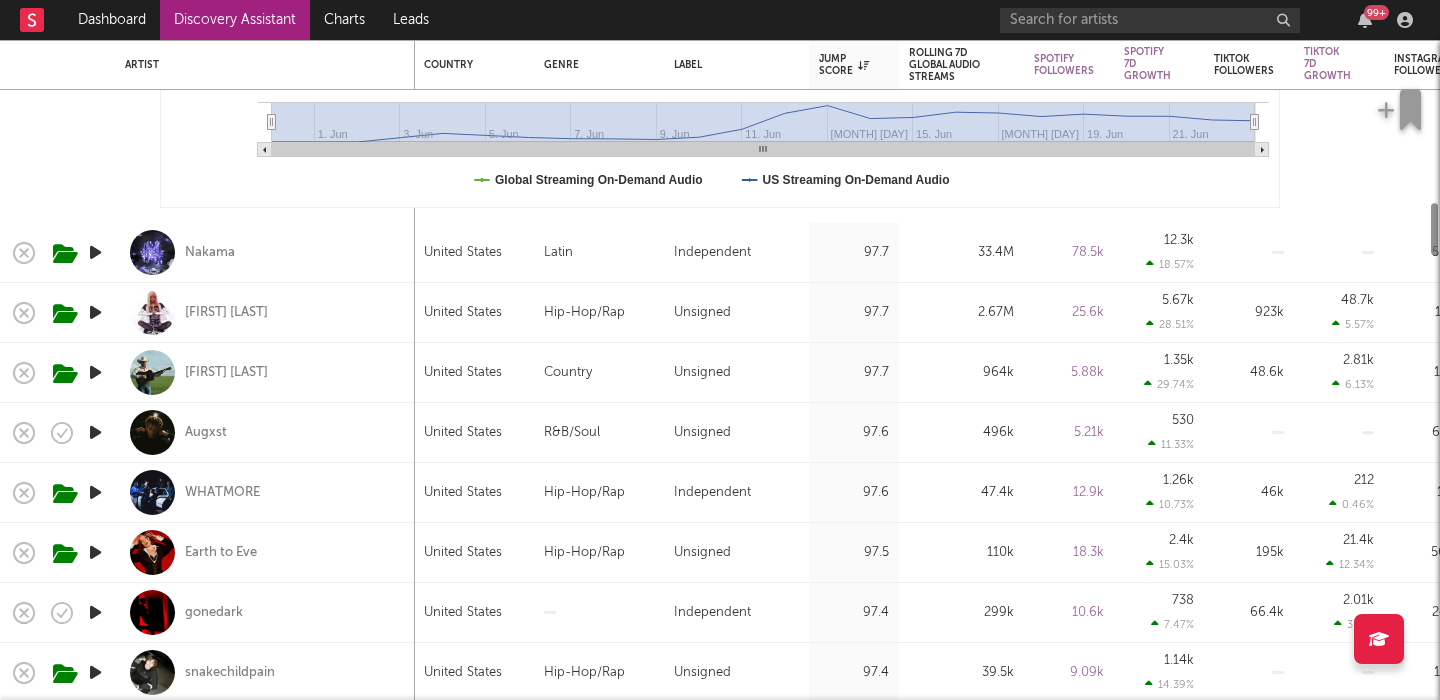 select on "1m" 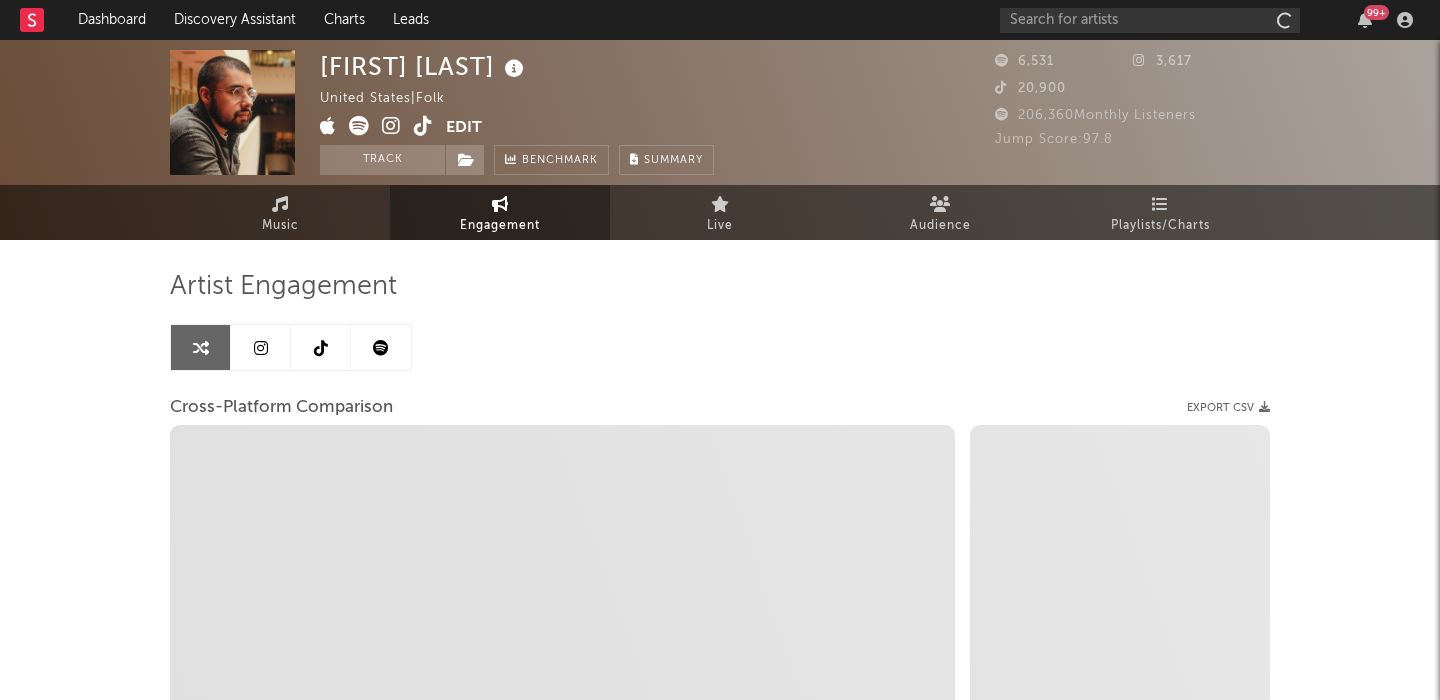 select on "1w" 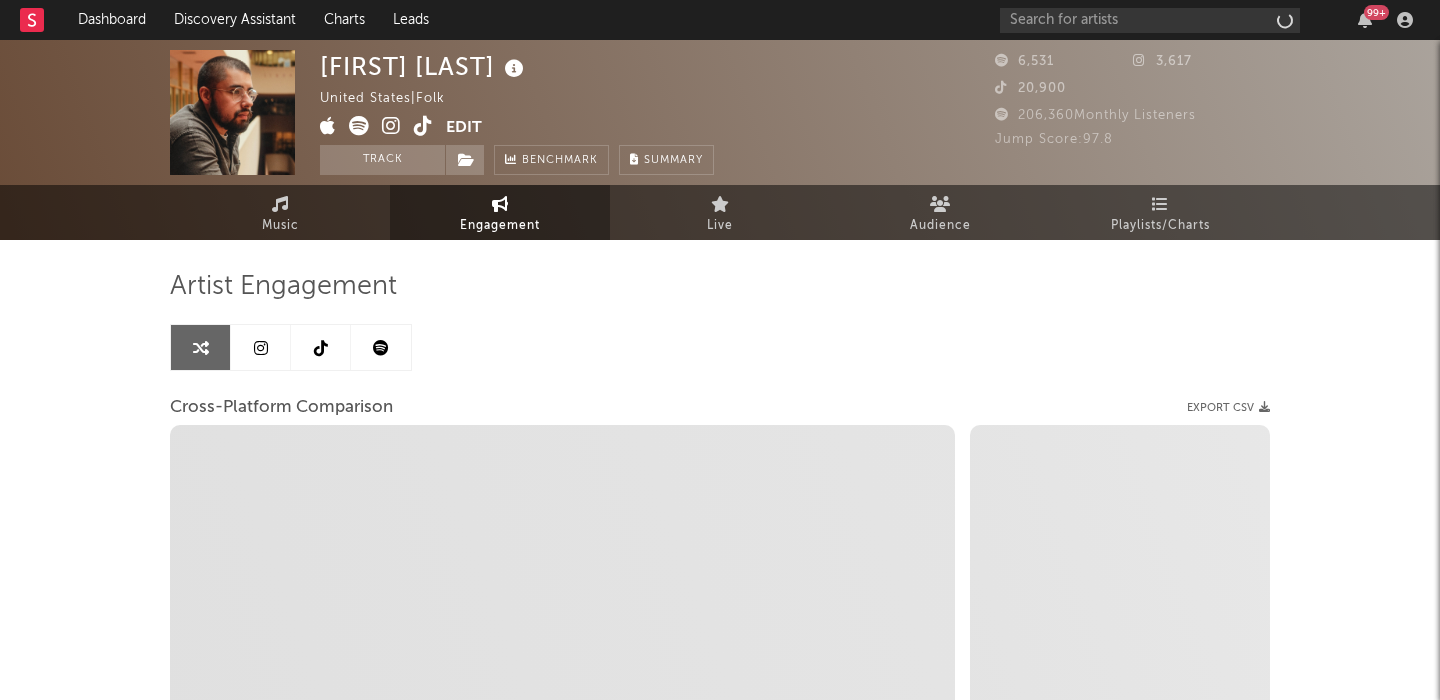 scroll, scrollTop: 0, scrollLeft: 0, axis: both 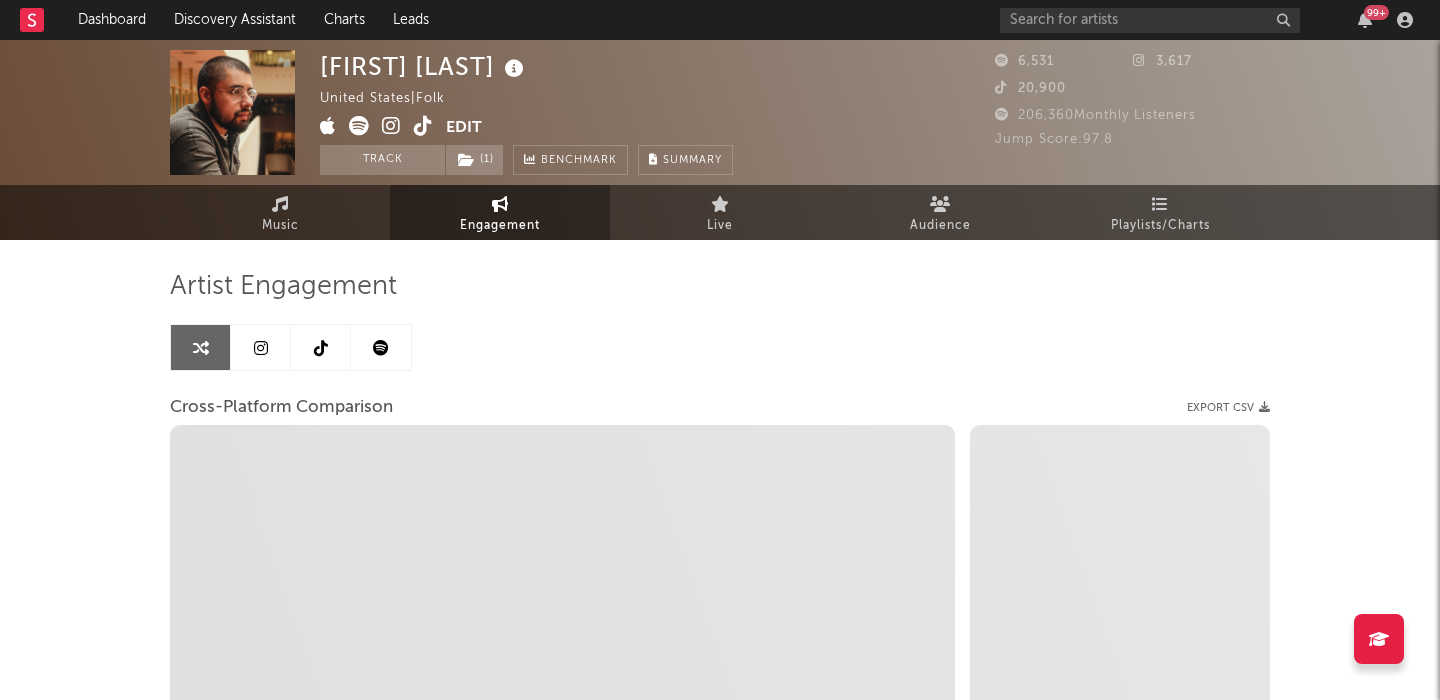select on "1m" 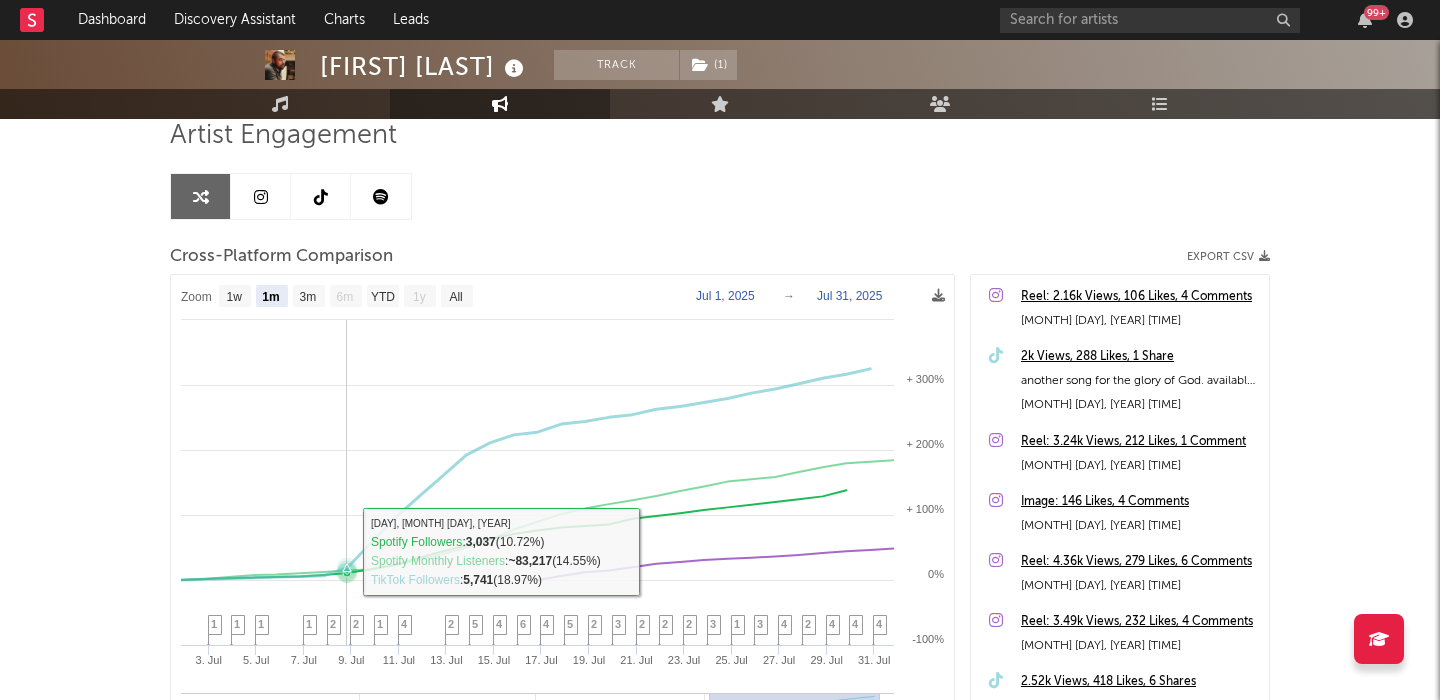 scroll, scrollTop: 0, scrollLeft: 0, axis: both 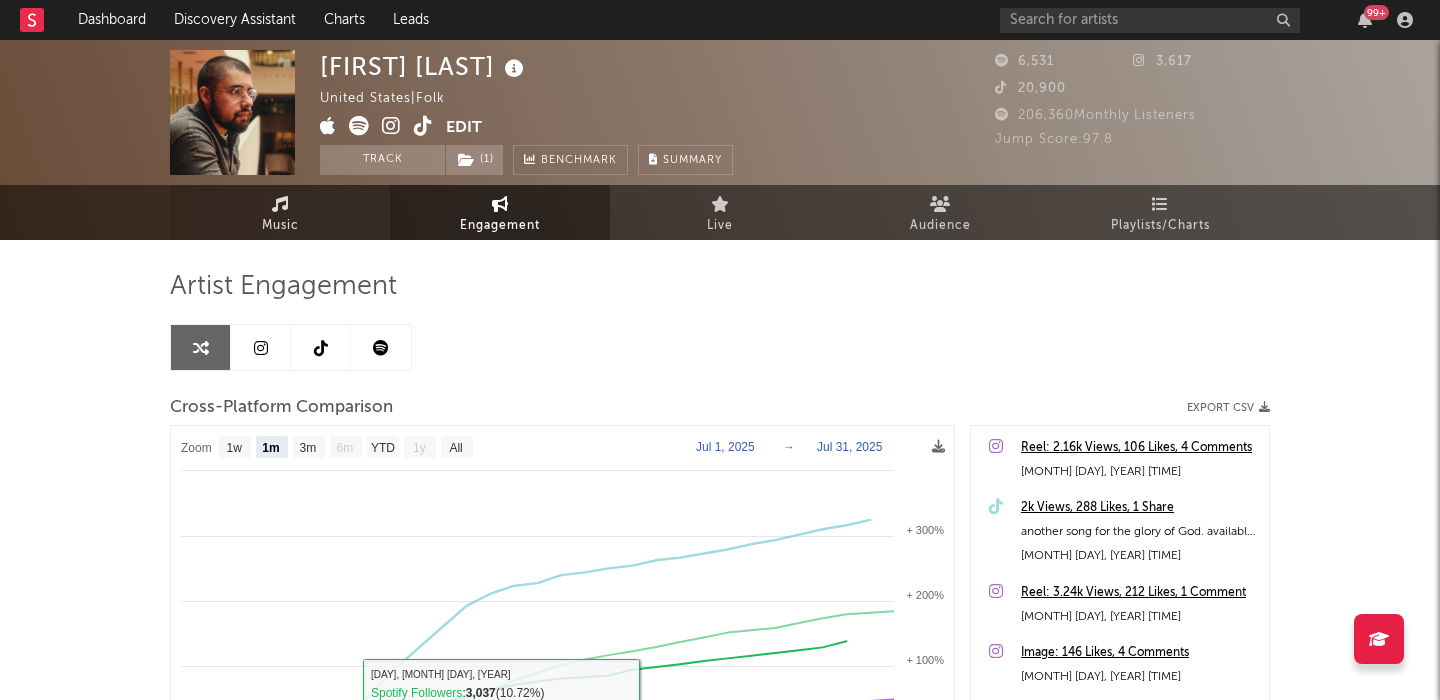 click on "Music" at bounding box center [280, 212] 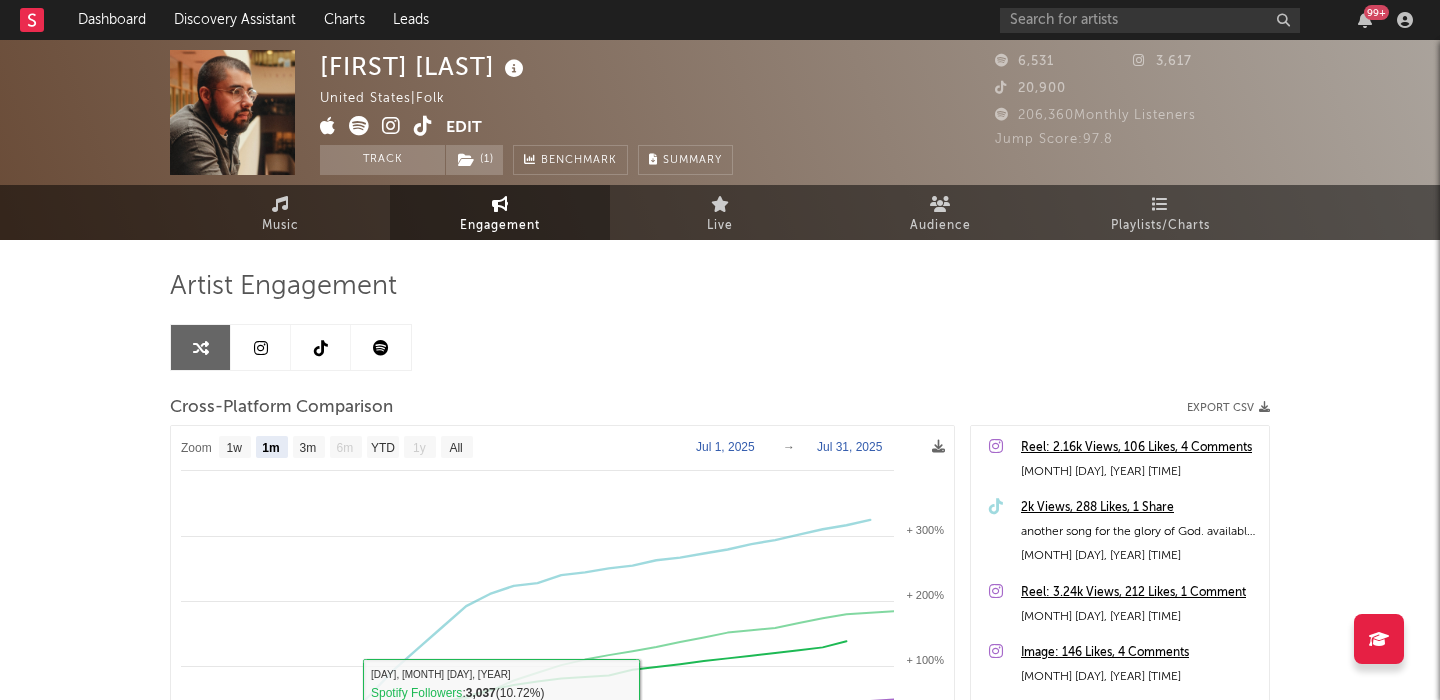 select on "1w" 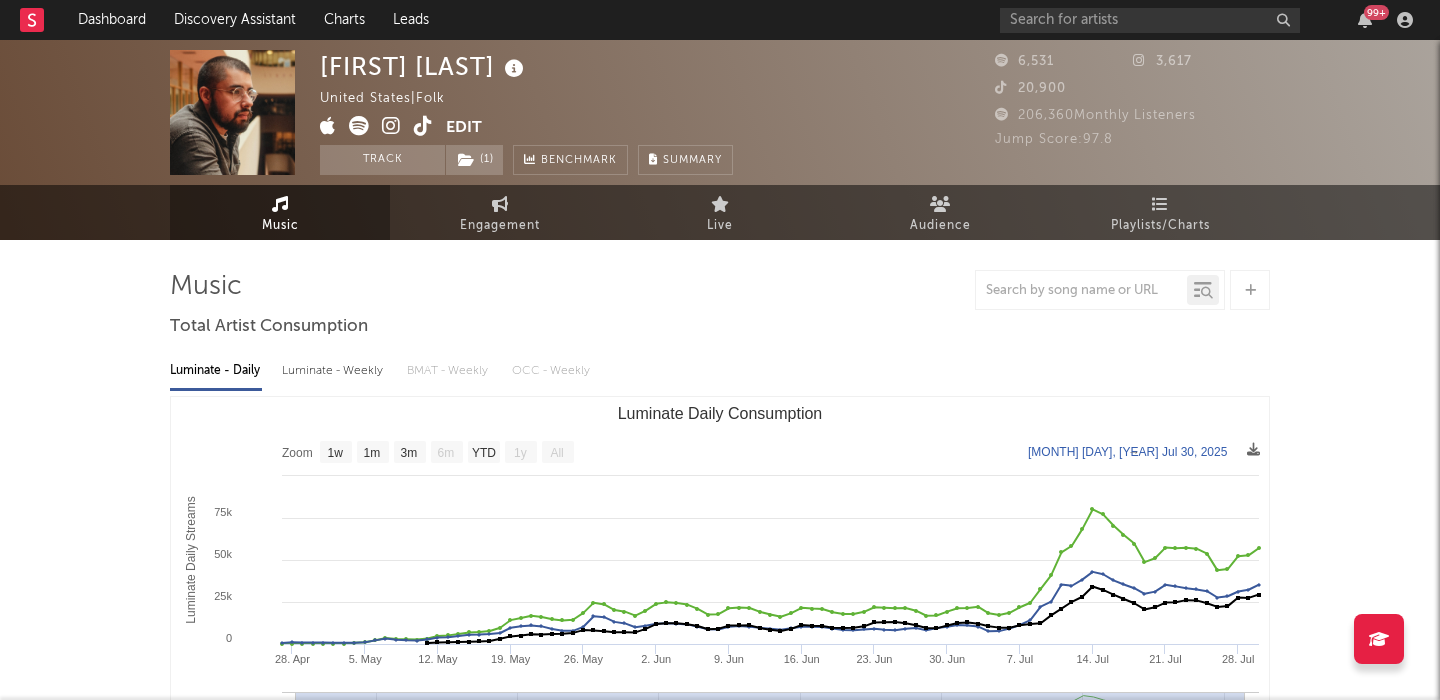 click at bounding box center [391, 126] 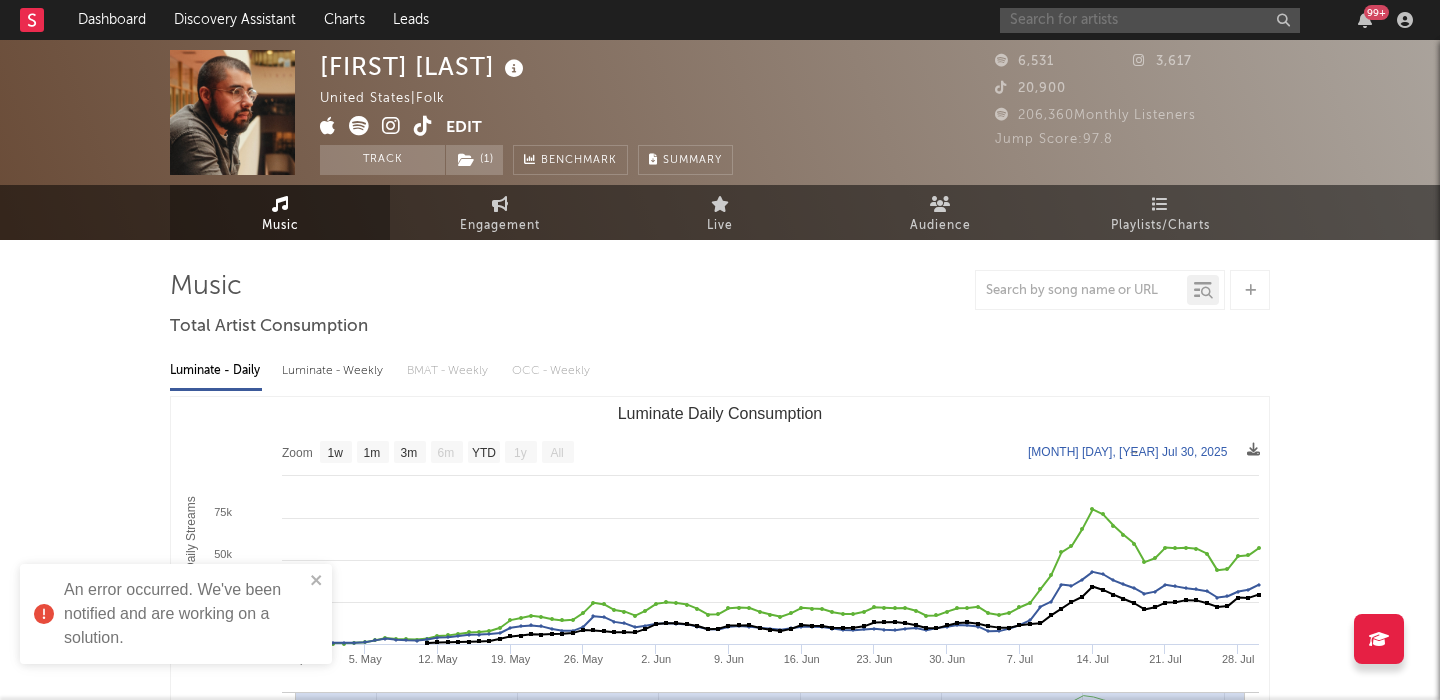 click at bounding box center (1150, 20) 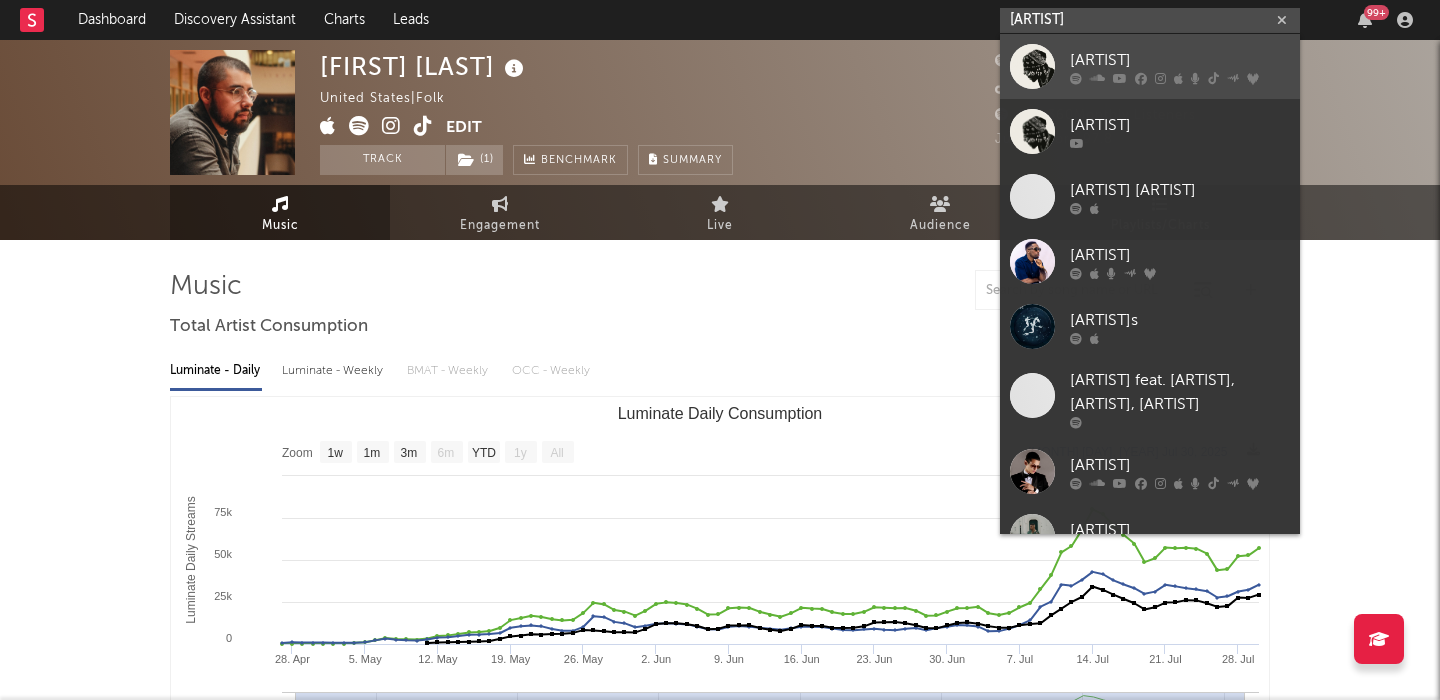 type on "smino" 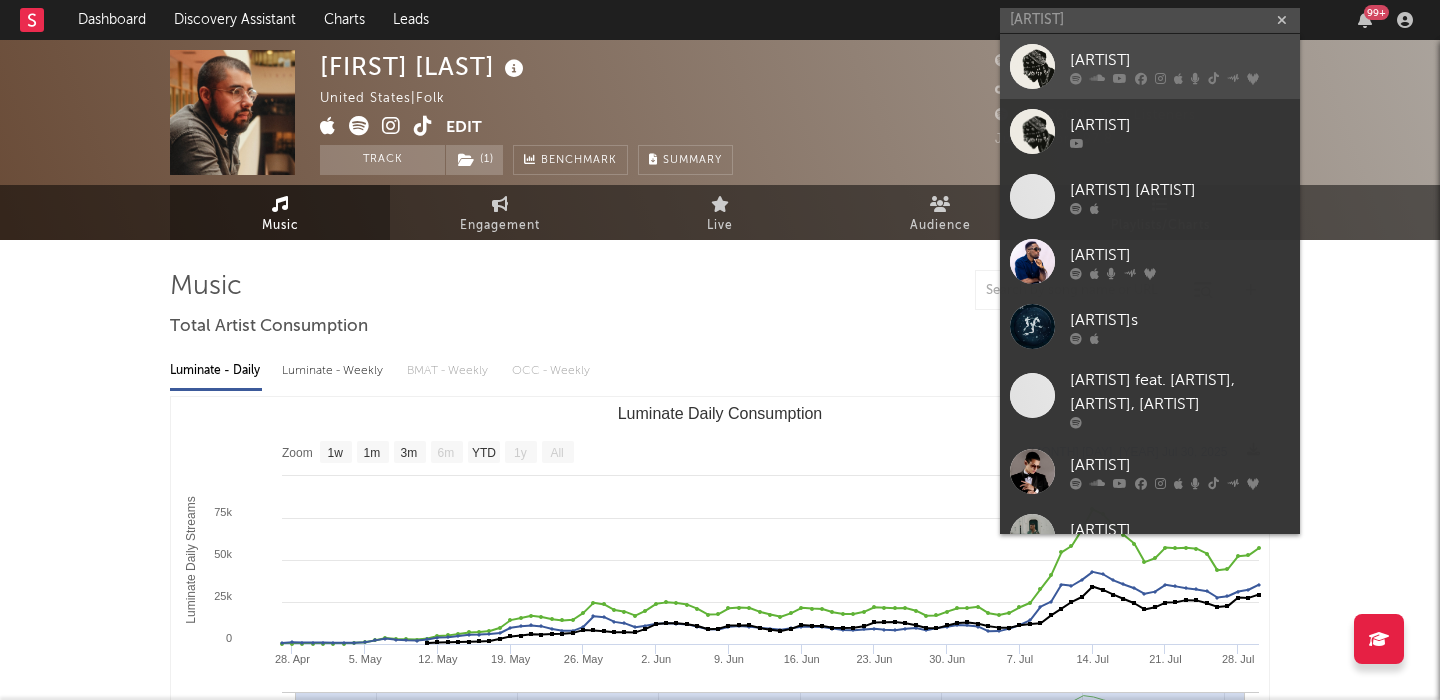 click on "Smino" at bounding box center [1180, 60] 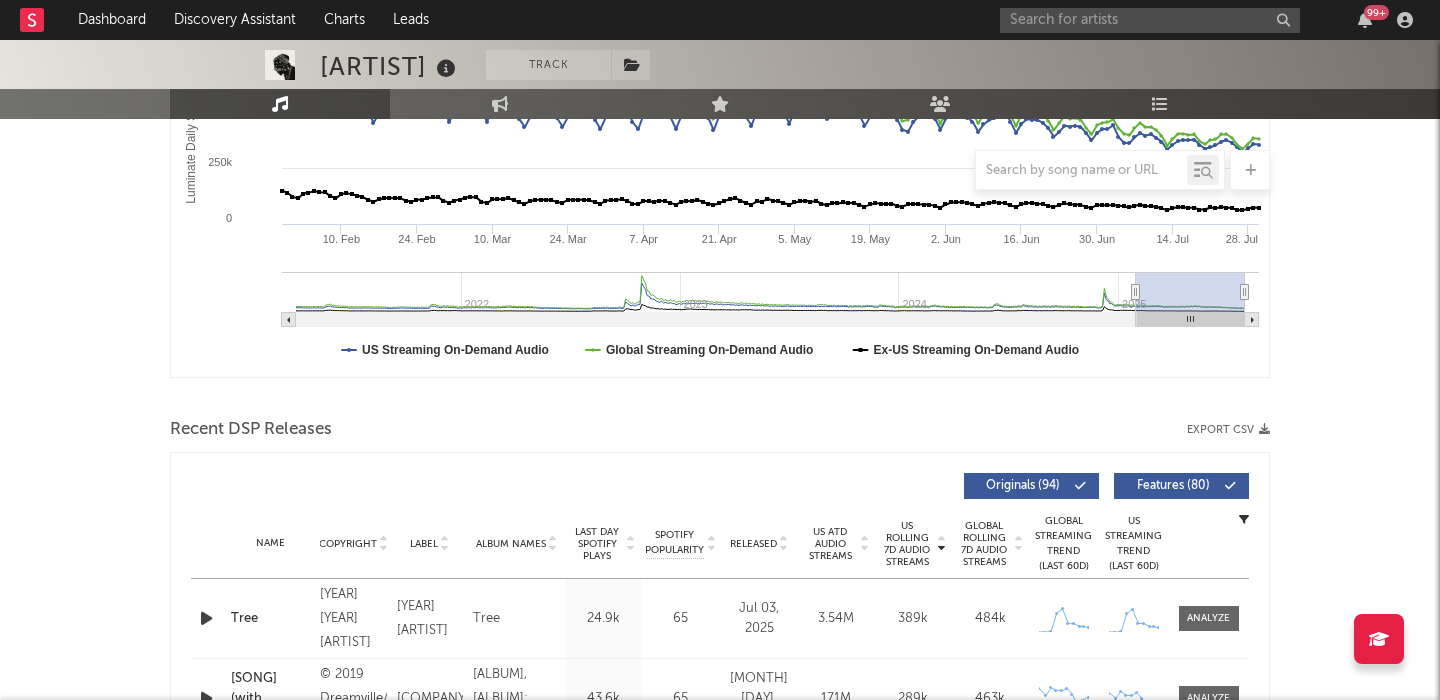 scroll, scrollTop: 0, scrollLeft: 0, axis: both 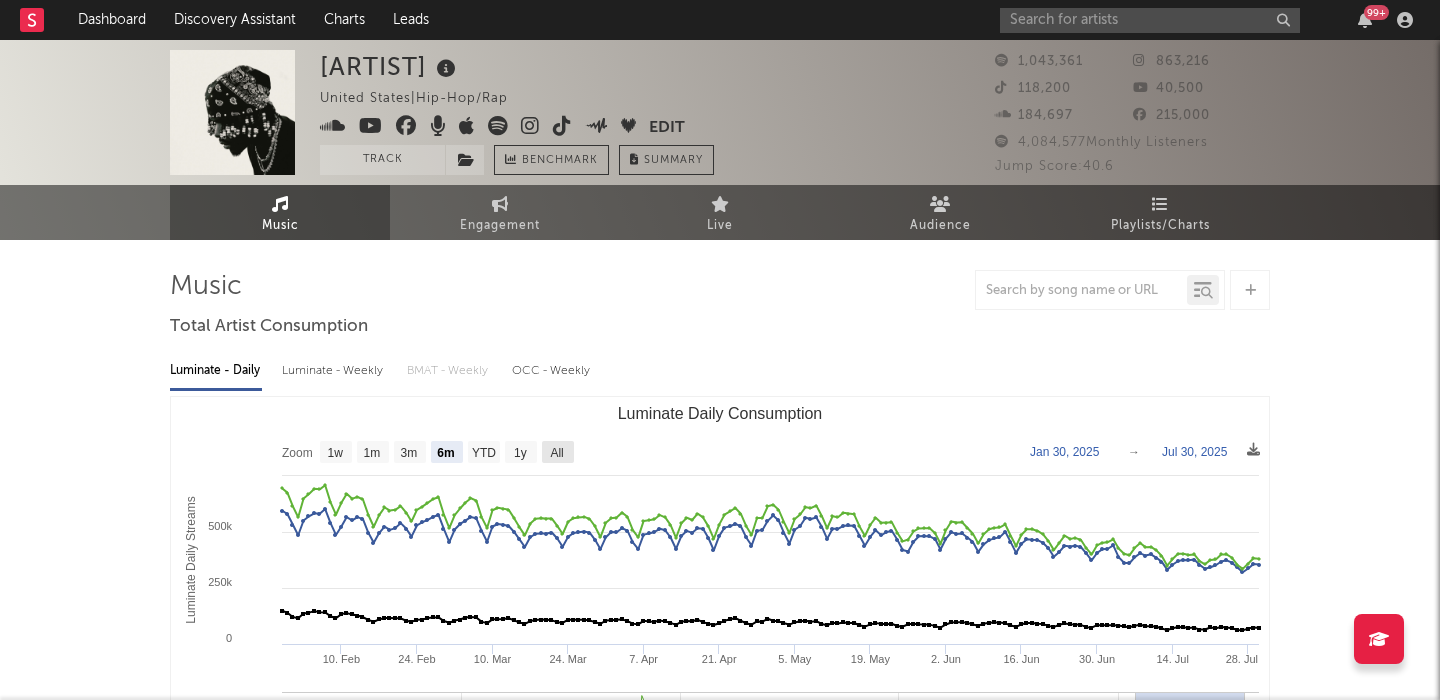 click on "All" 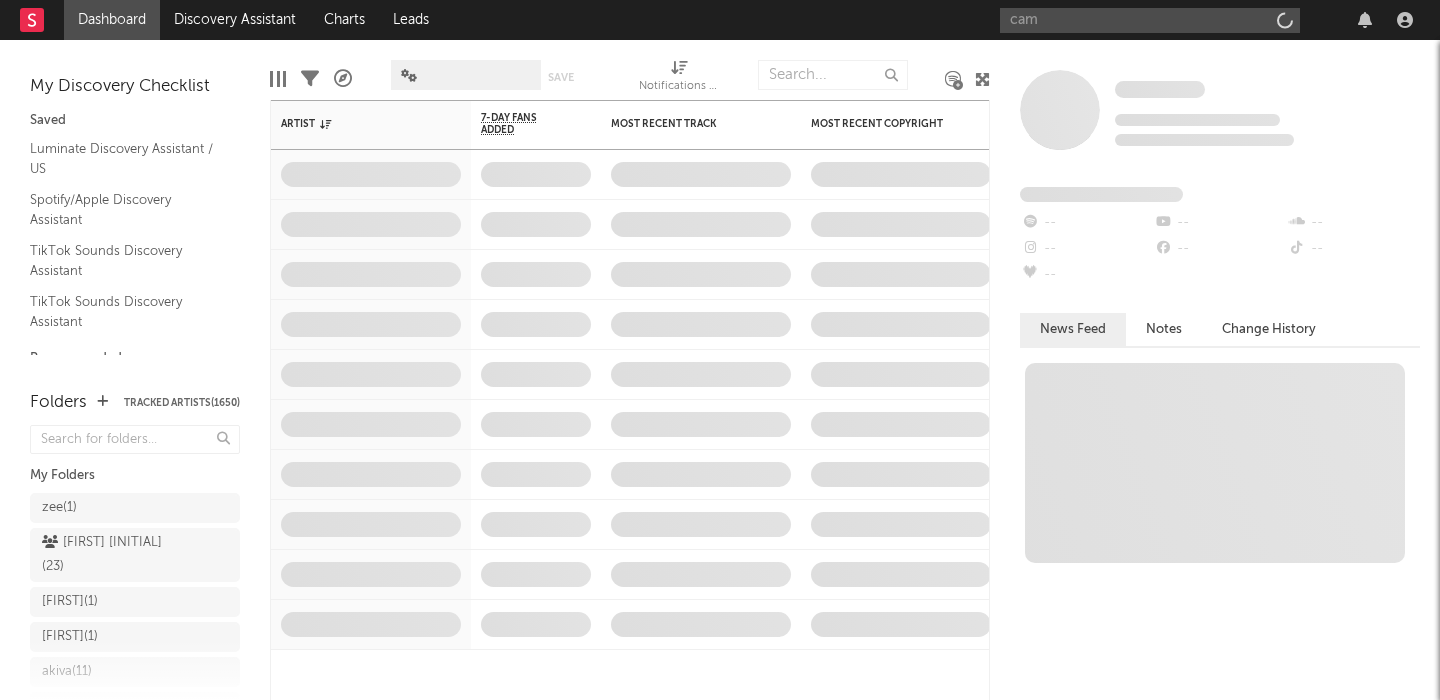 scroll, scrollTop: 0, scrollLeft: 0, axis: both 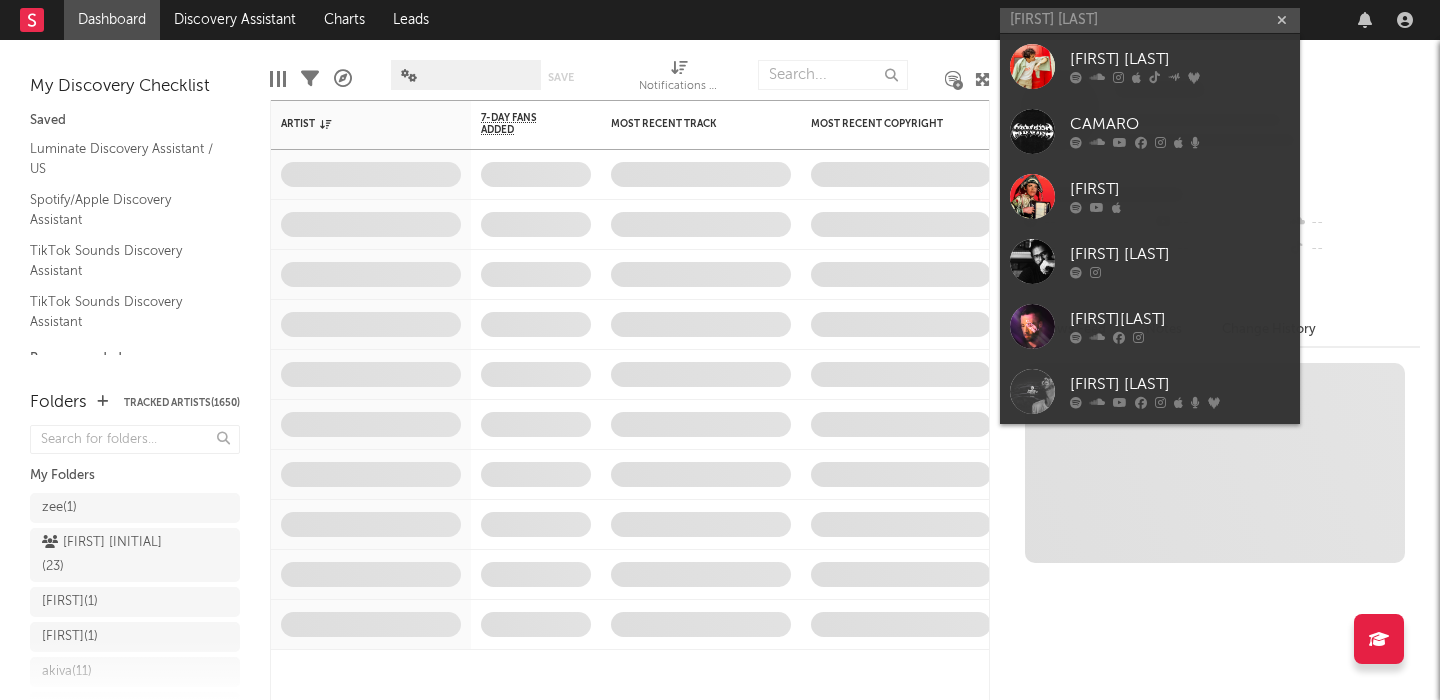 type on "[FIRST] [LAST]" 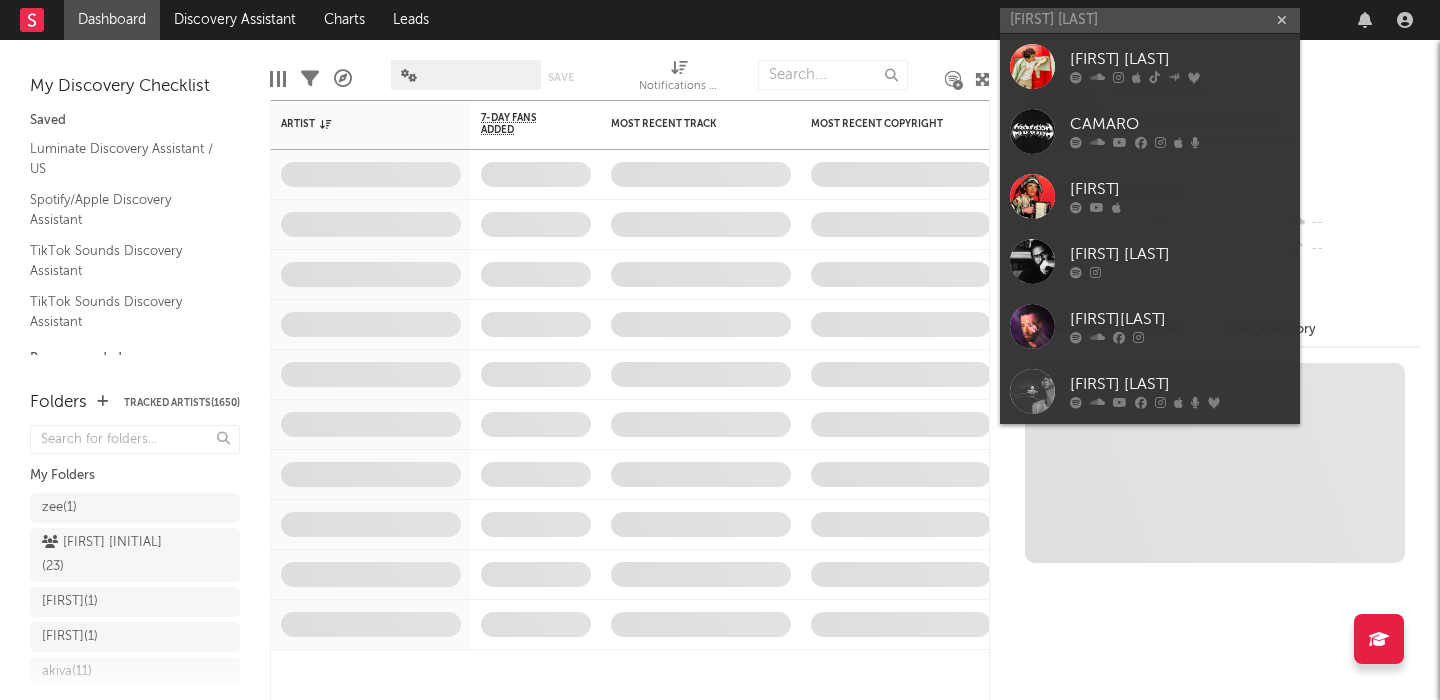 click on "Cam Rao" at bounding box center [1180, 60] 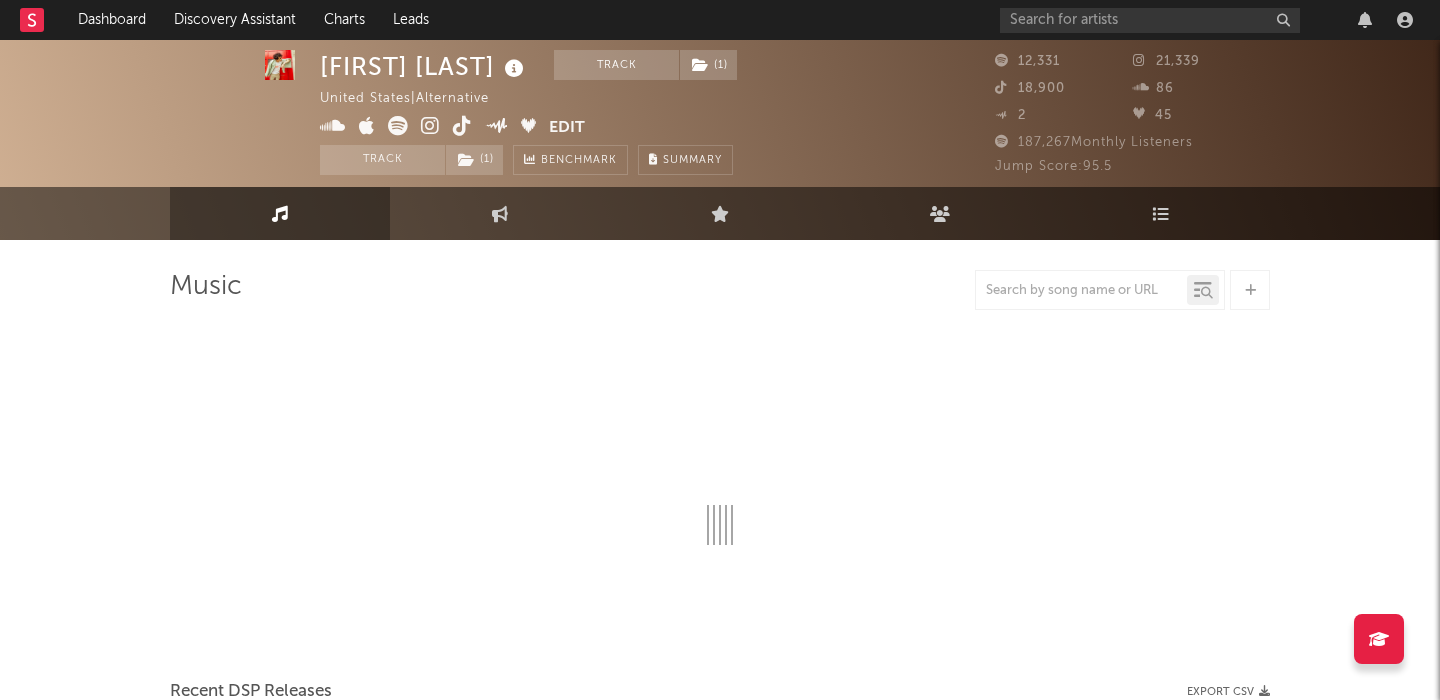 scroll, scrollTop: 213, scrollLeft: 0, axis: vertical 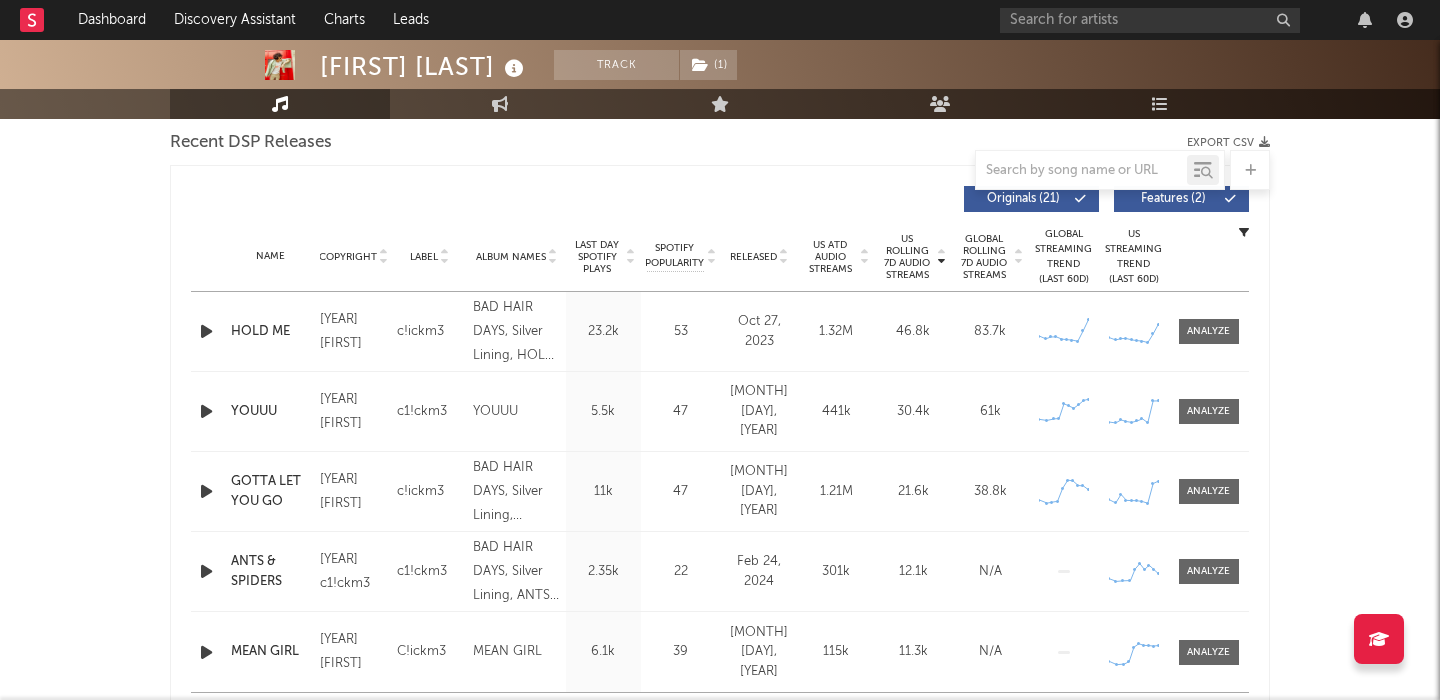 select on "6m" 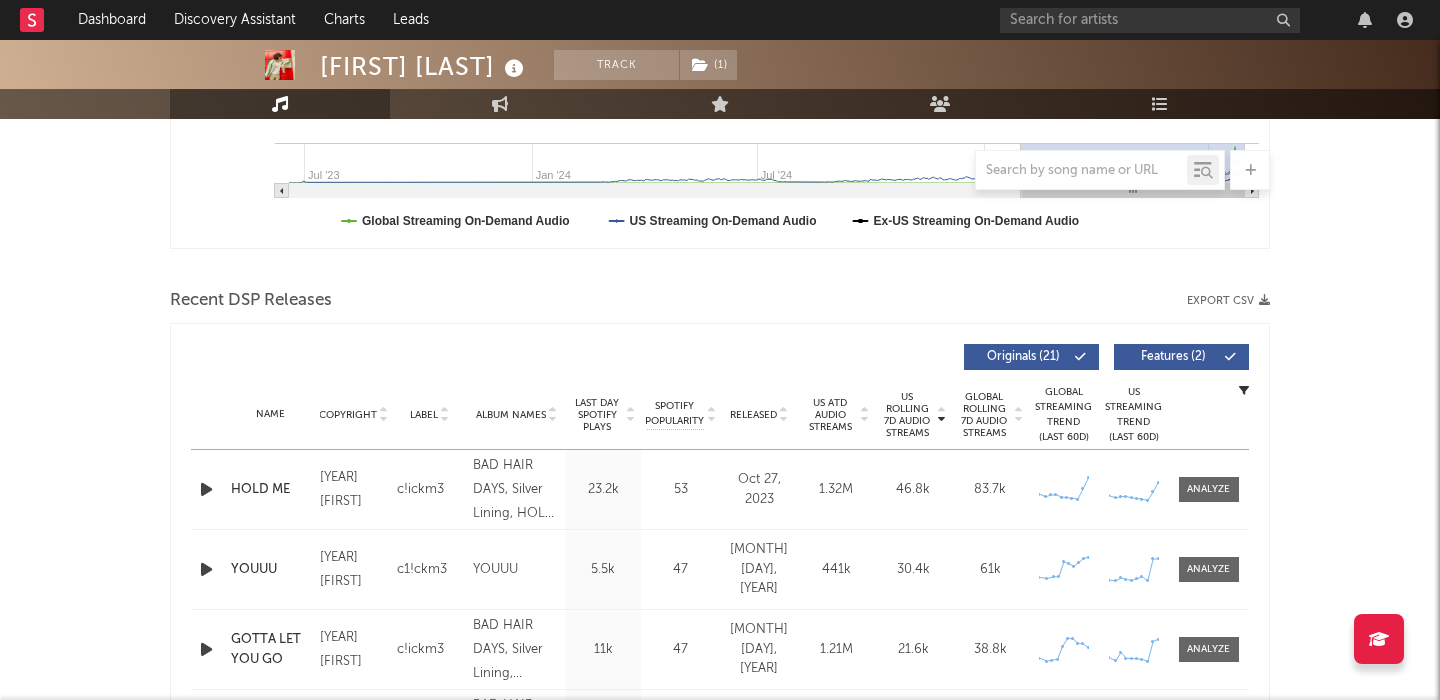 scroll, scrollTop: 707, scrollLeft: 0, axis: vertical 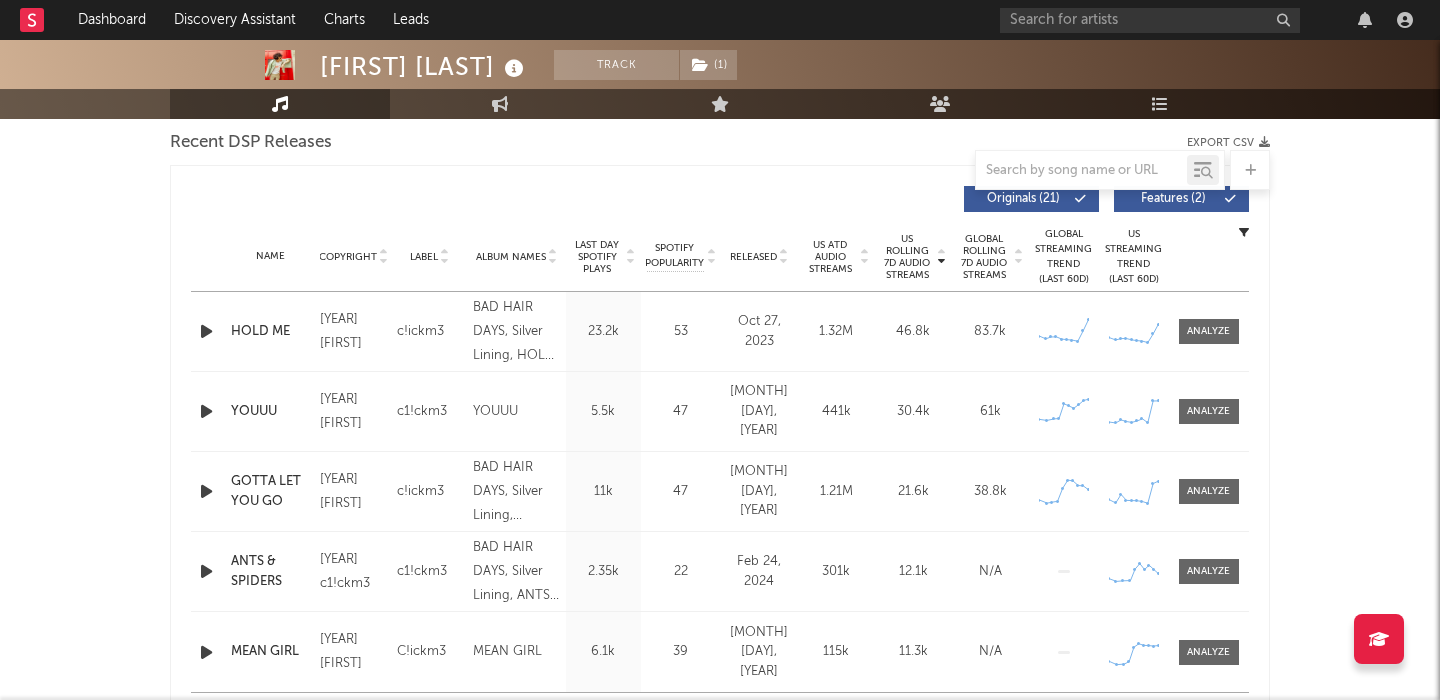 click on "HOLD ME" at bounding box center (270, 332) 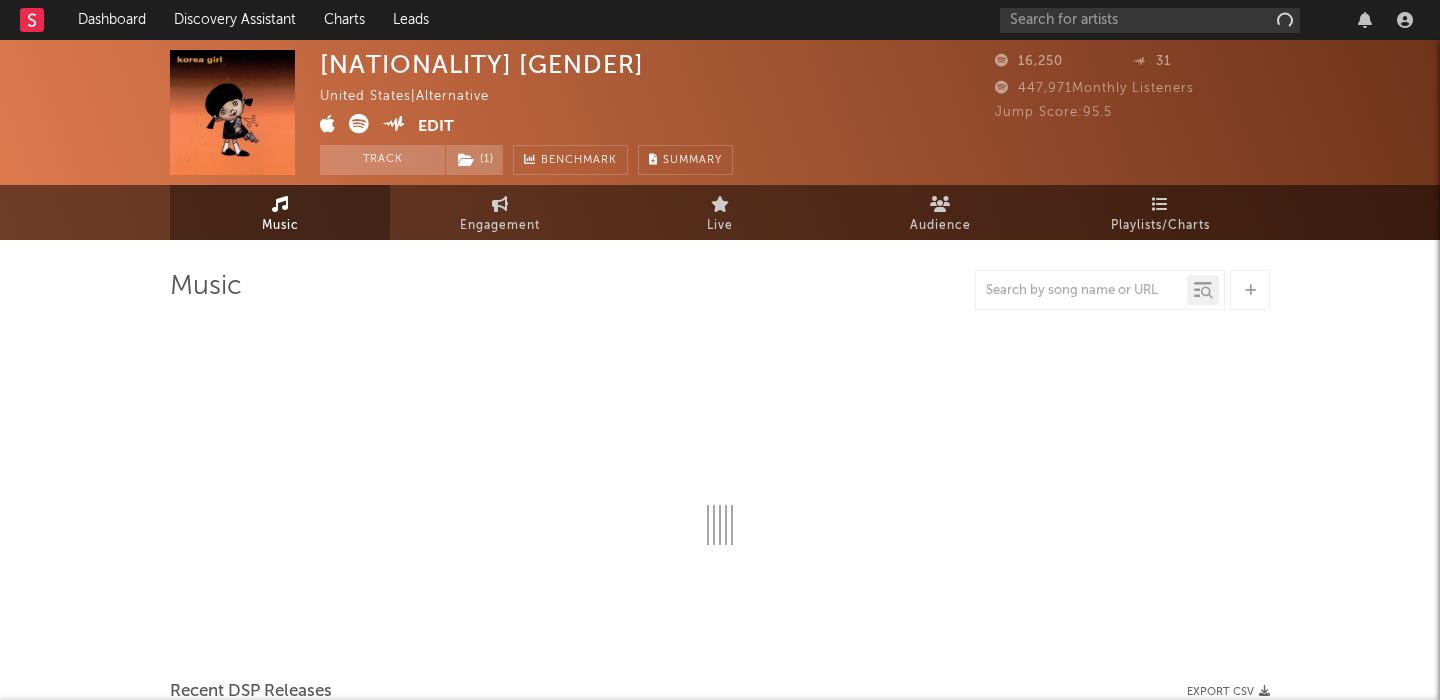 select on "1w" 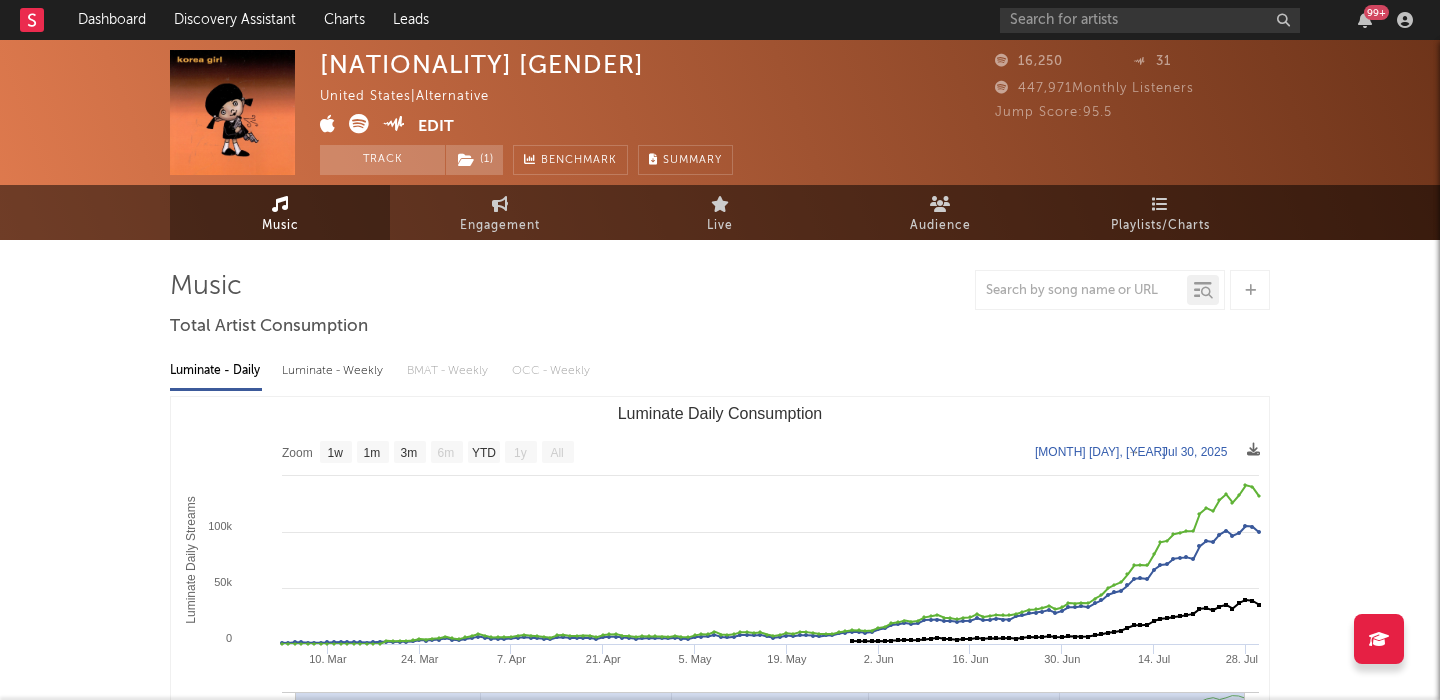 scroll, scrollTop: 0, scrollLeft: 0, axis: both 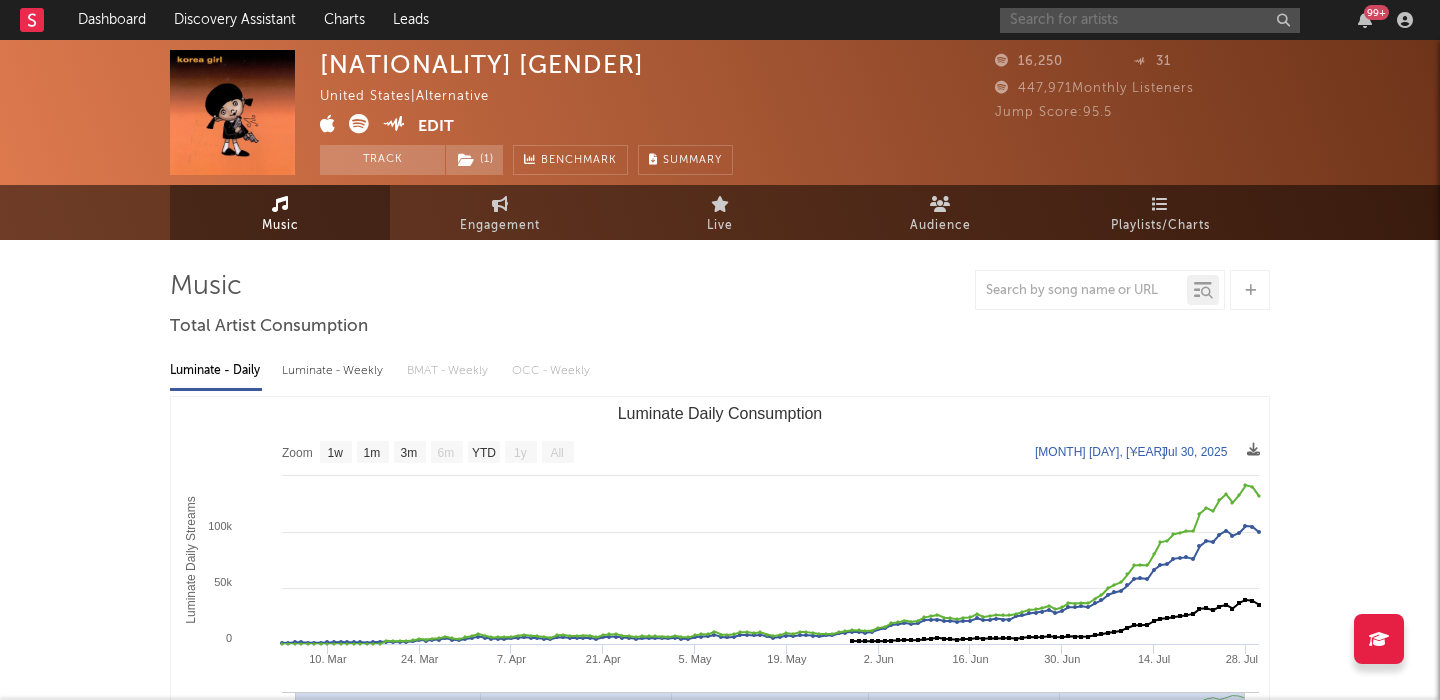click at bounding box center (1150, 20) 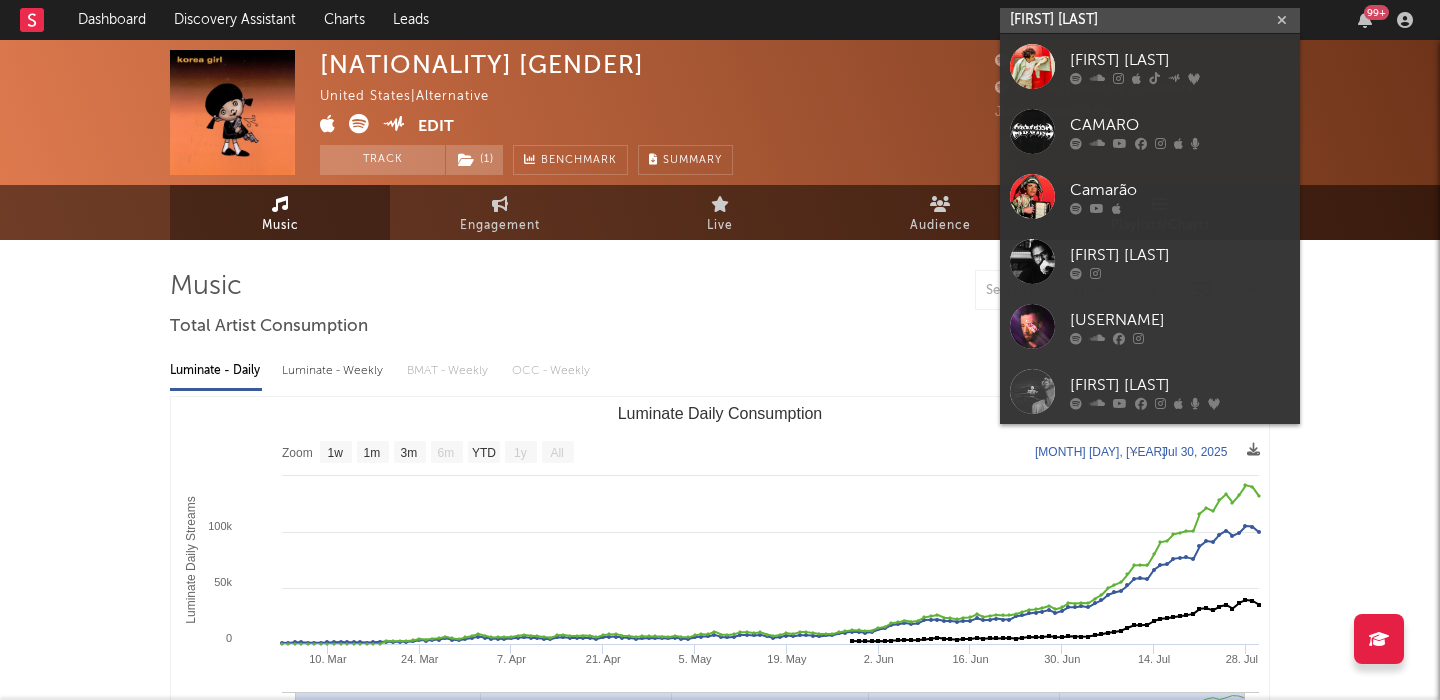 type on "cam rao" 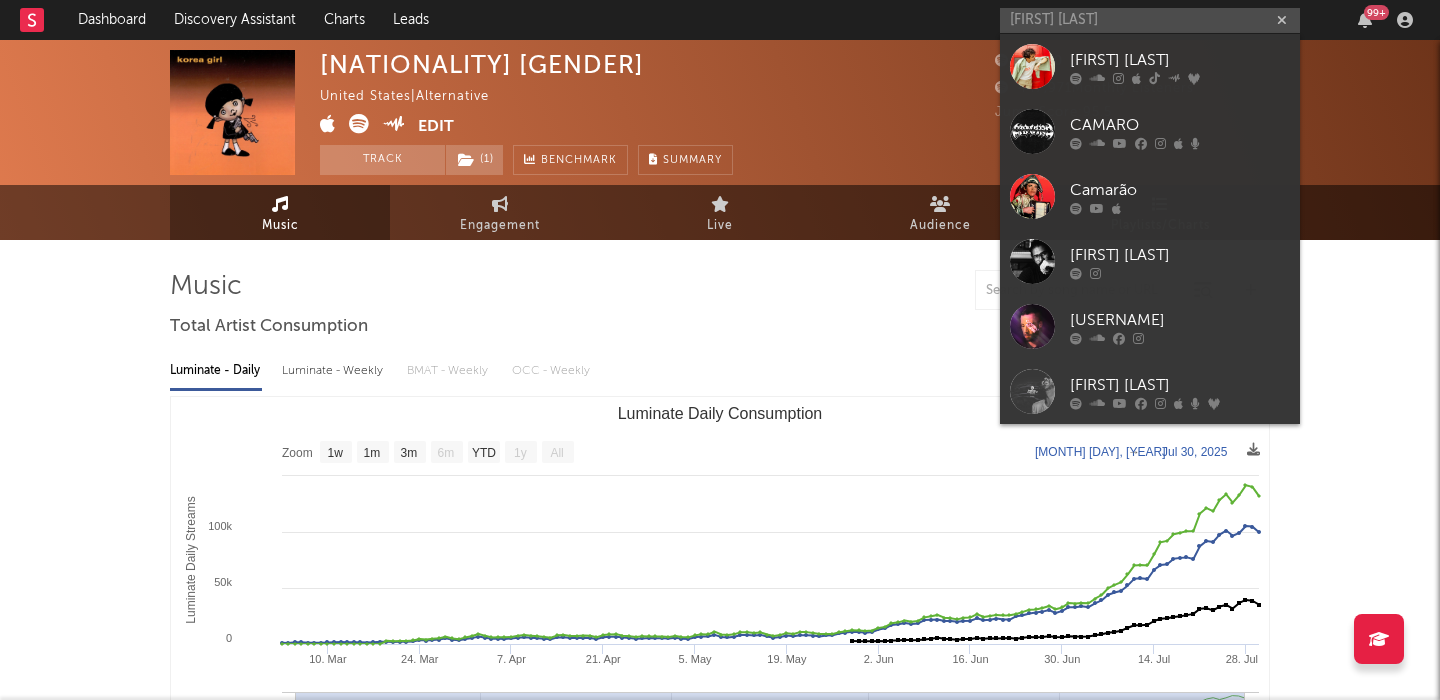 click on "Cam Rao" at bounding box center [1180, 60] 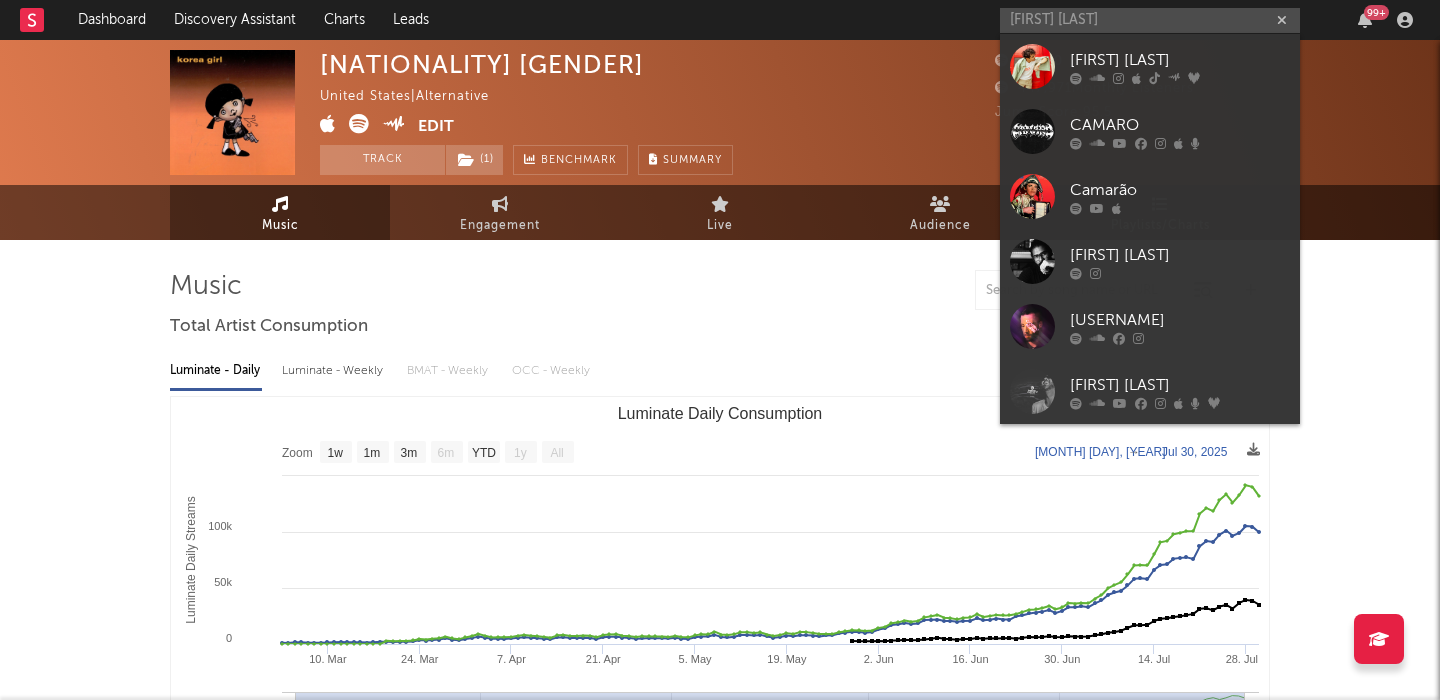 type 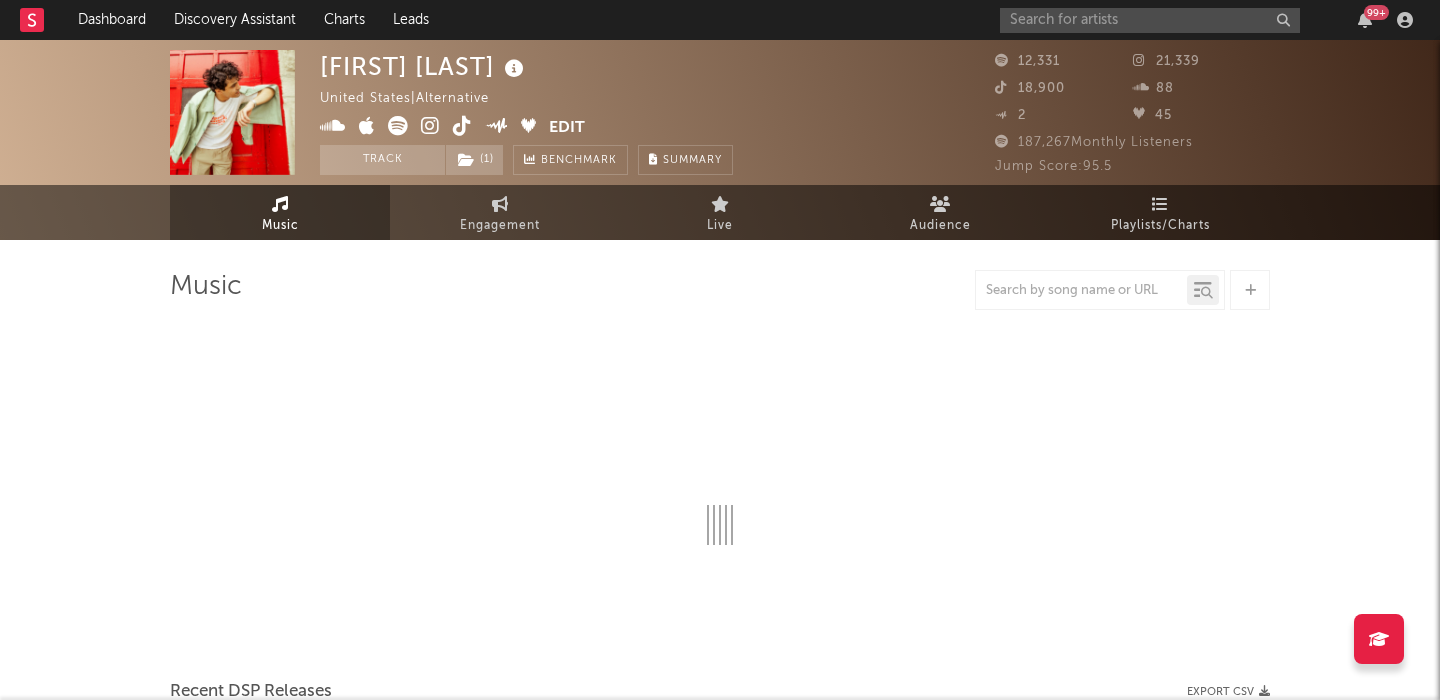 select on "6m" 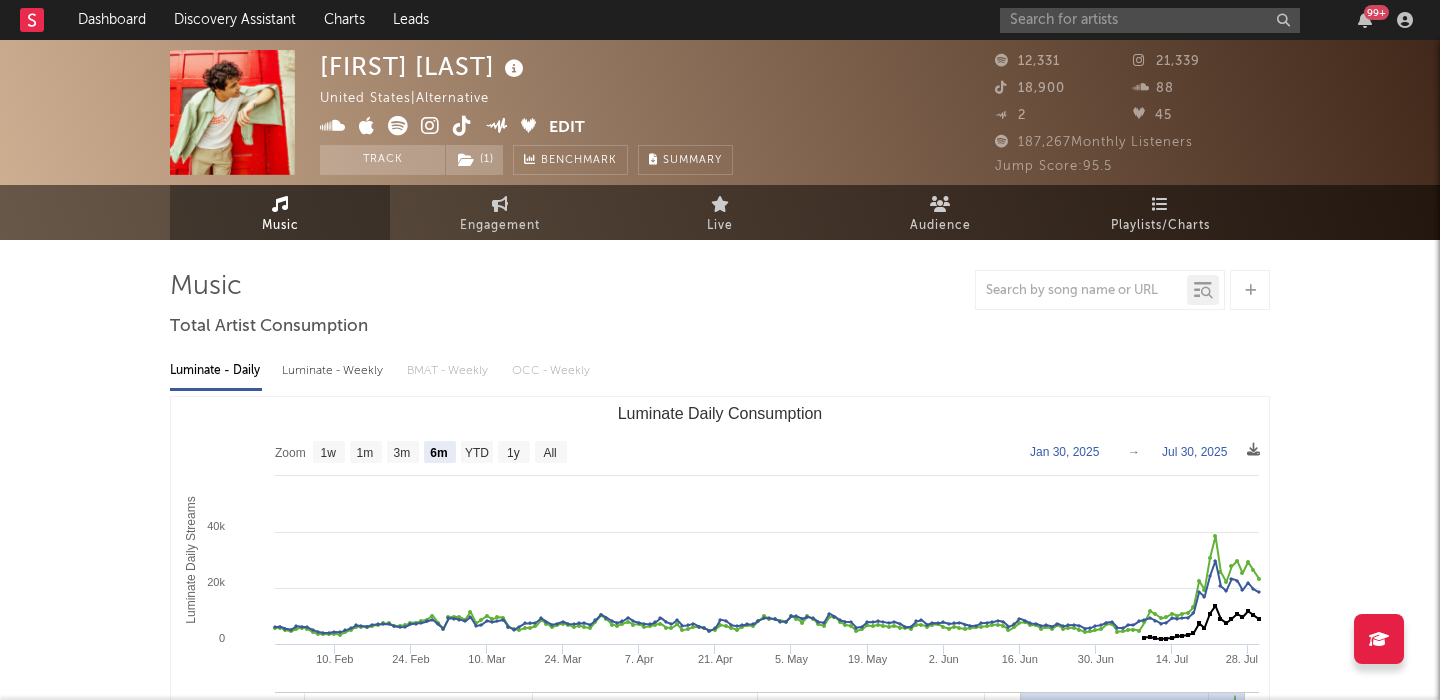 click on "99 +" at bounding box center (1210, 20) 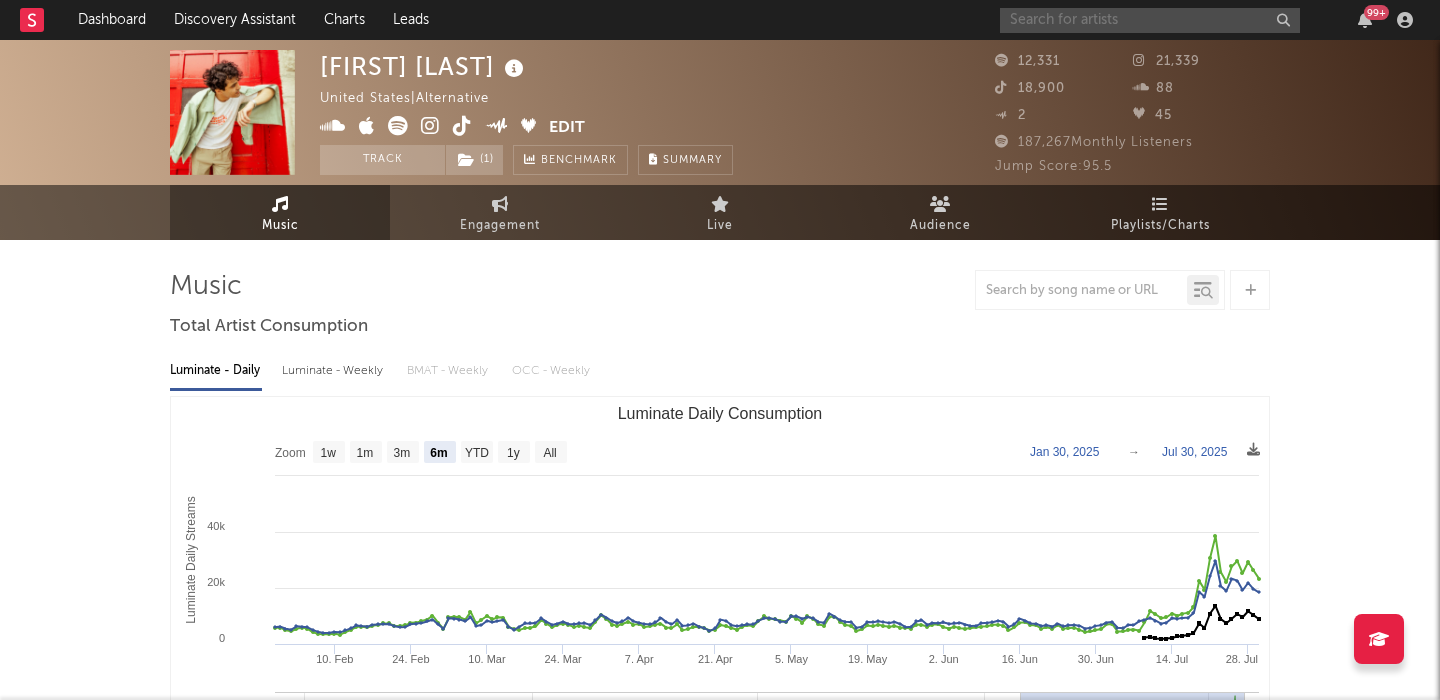 click at bounding box center [1150, 20] 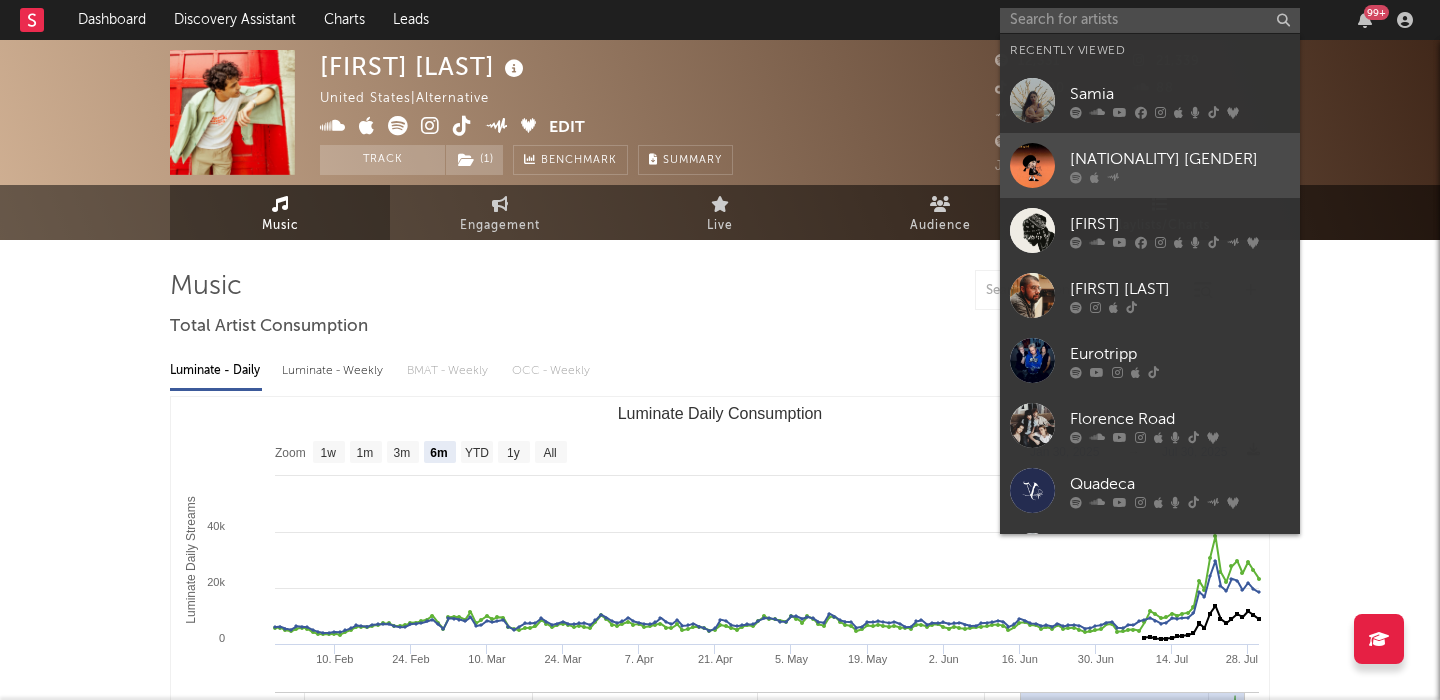 click on "Korea Girl" at bounding box center [1150, 165] 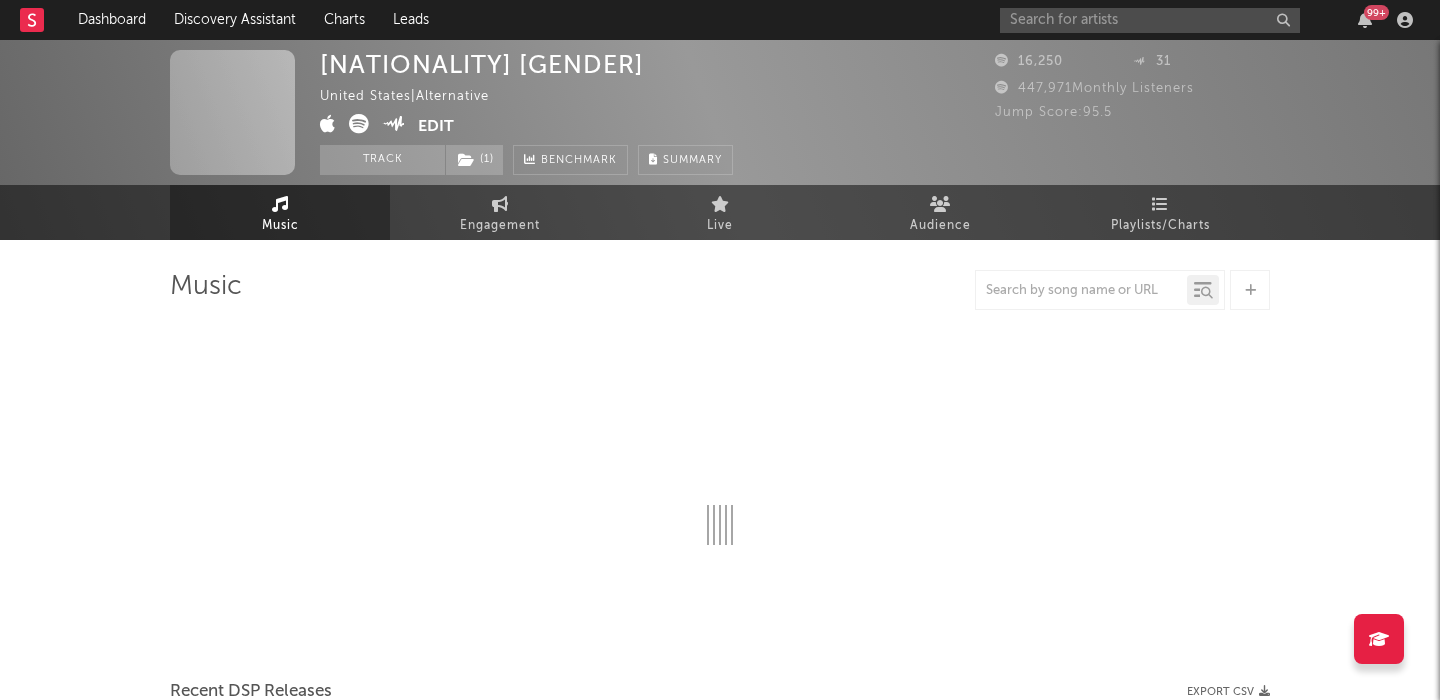 select on "1w" 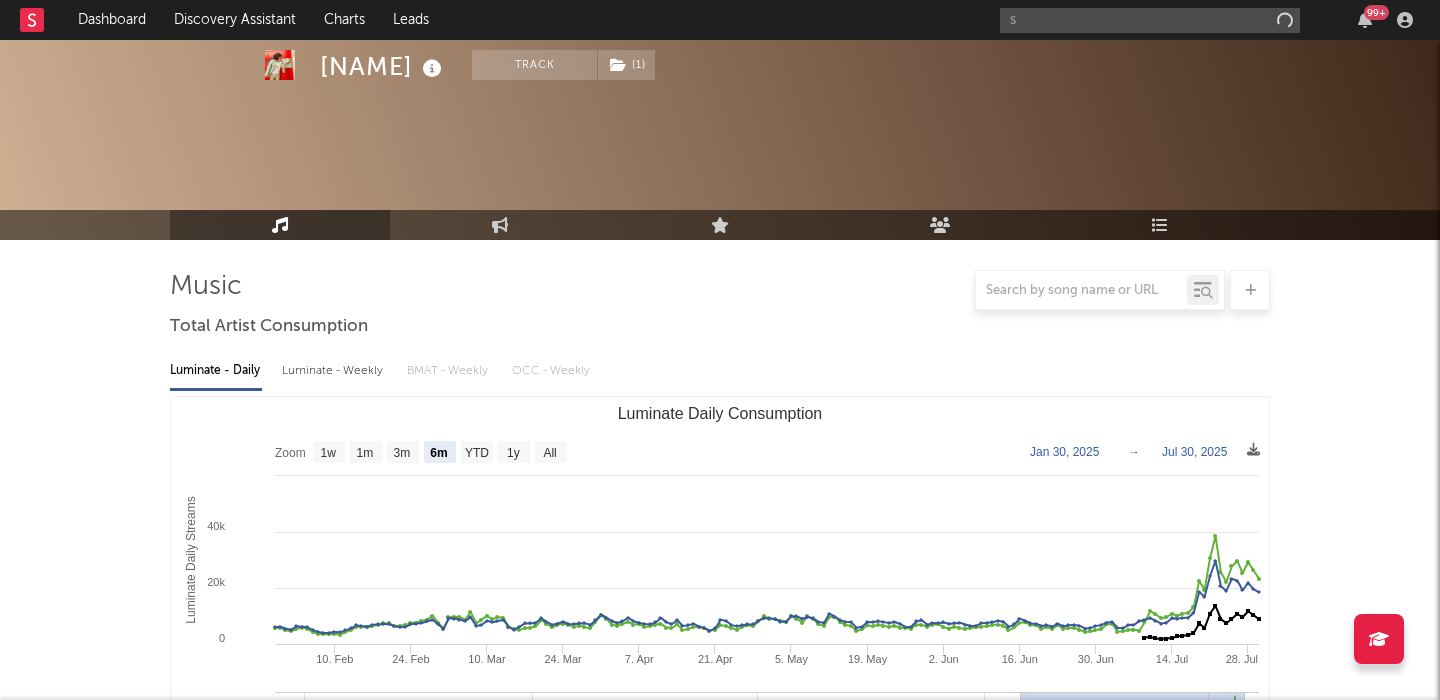 select on "6m" 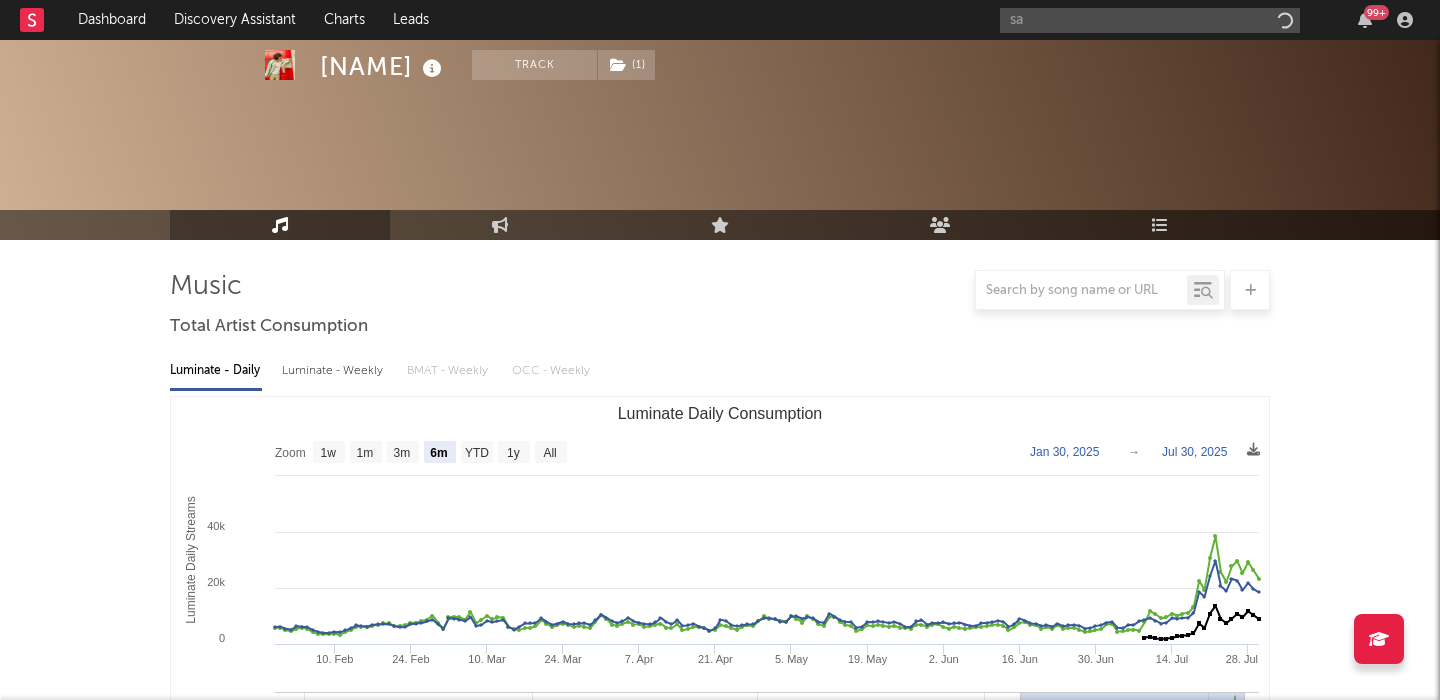 scroll, scrollTop: 707, scrollLeft: 0, axis: vertical 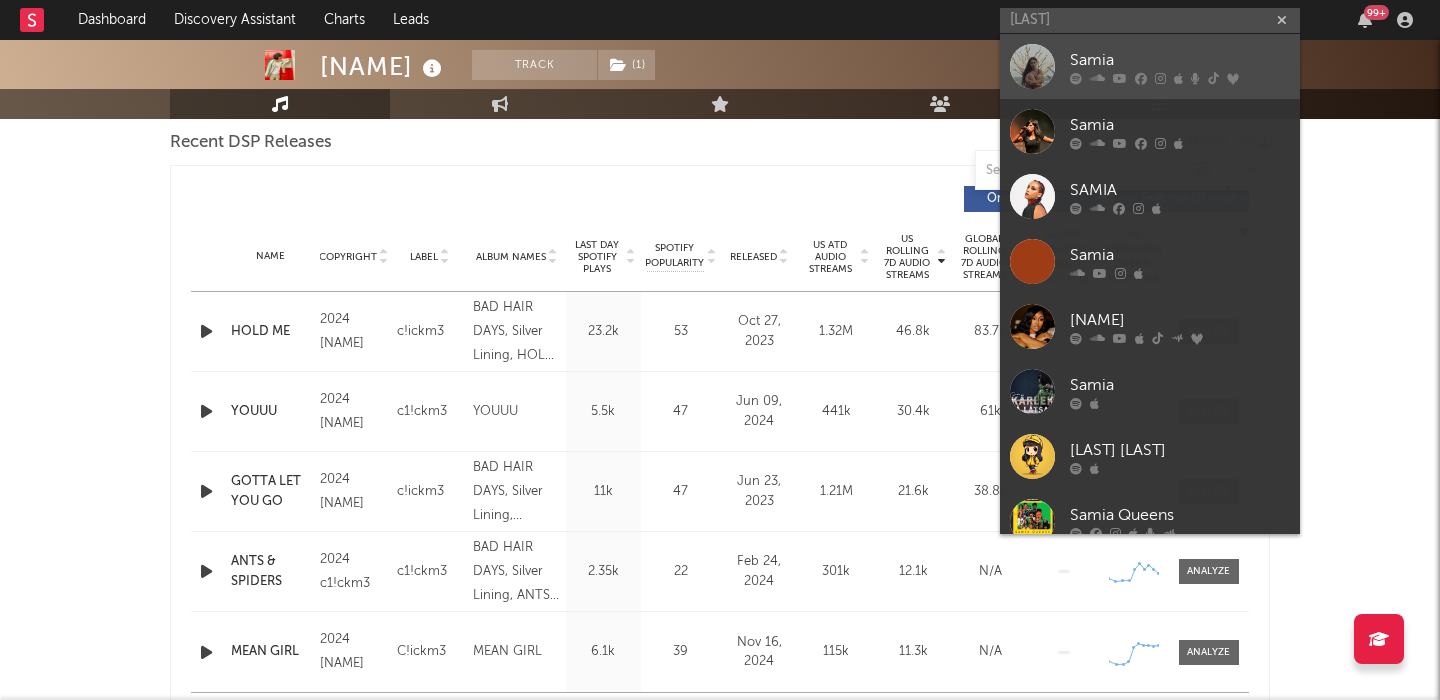 type on "[LAST]" 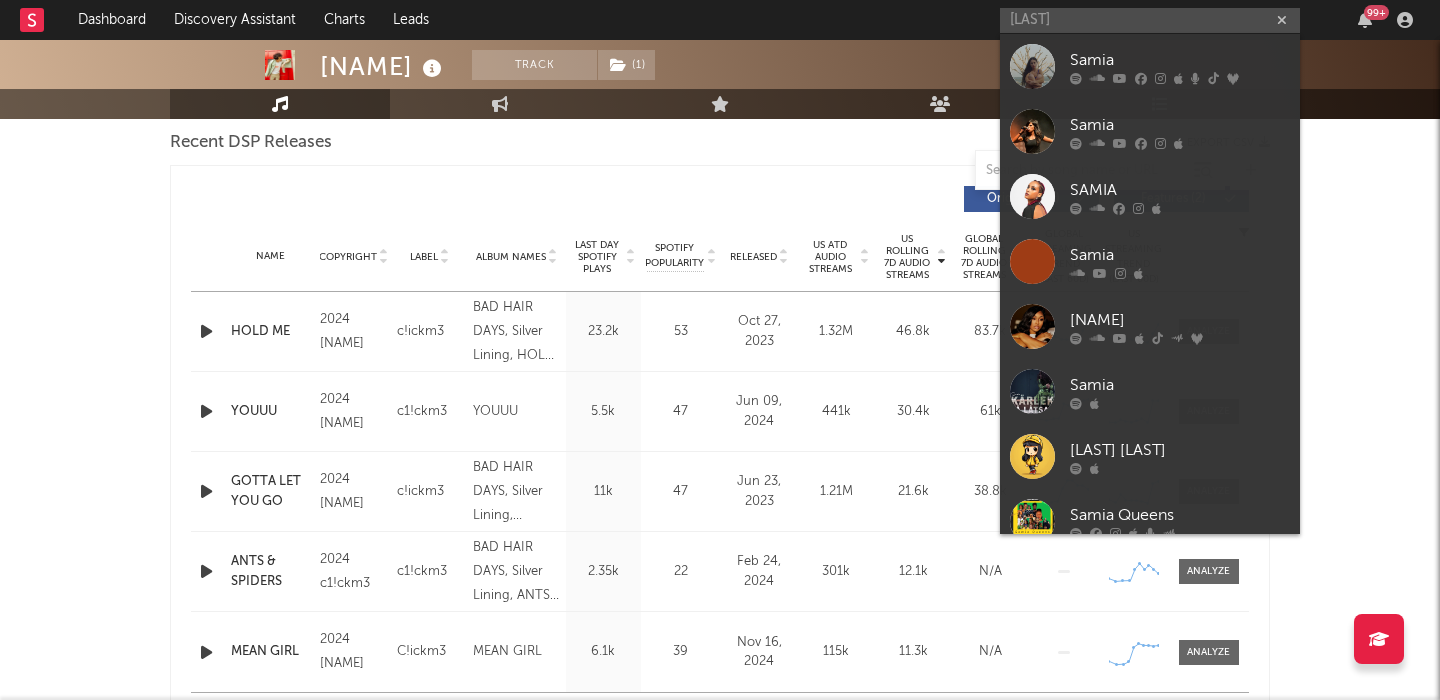 type 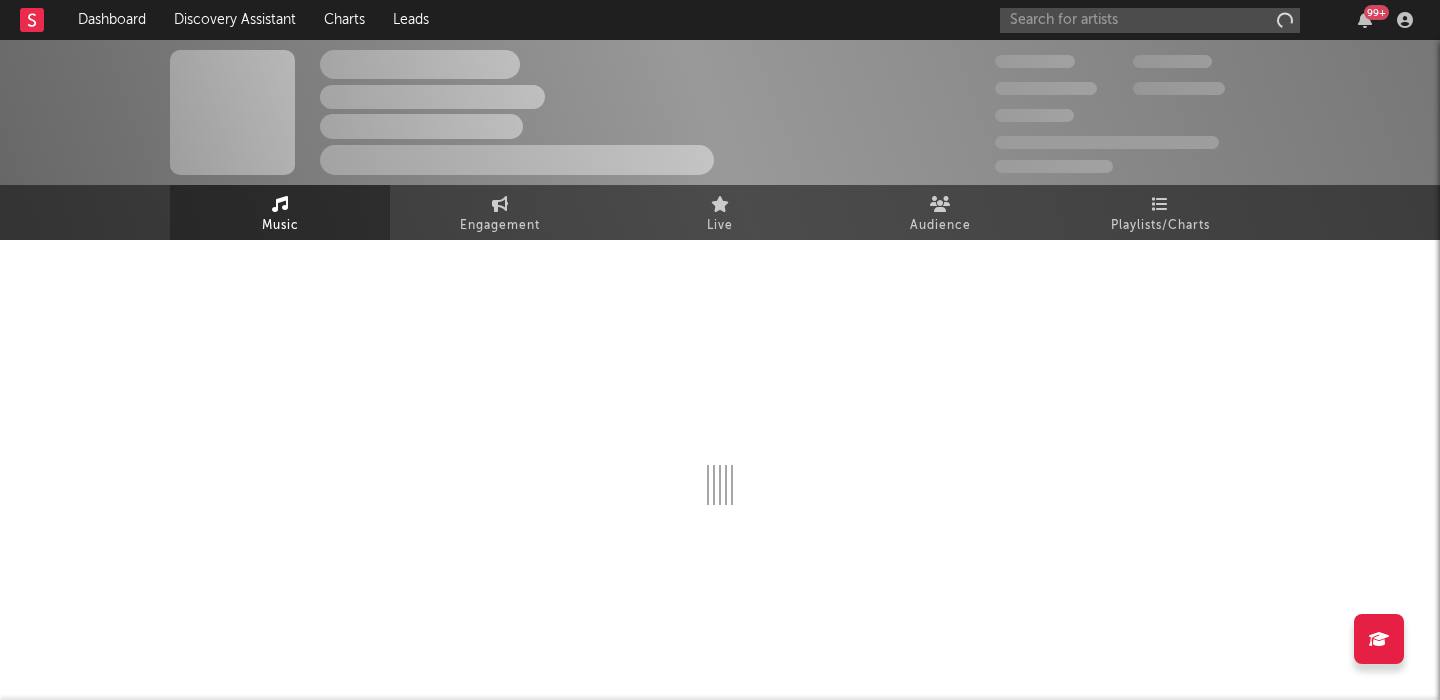 scroll, scrollTop: 0, scrollLeft: 0, axis: both 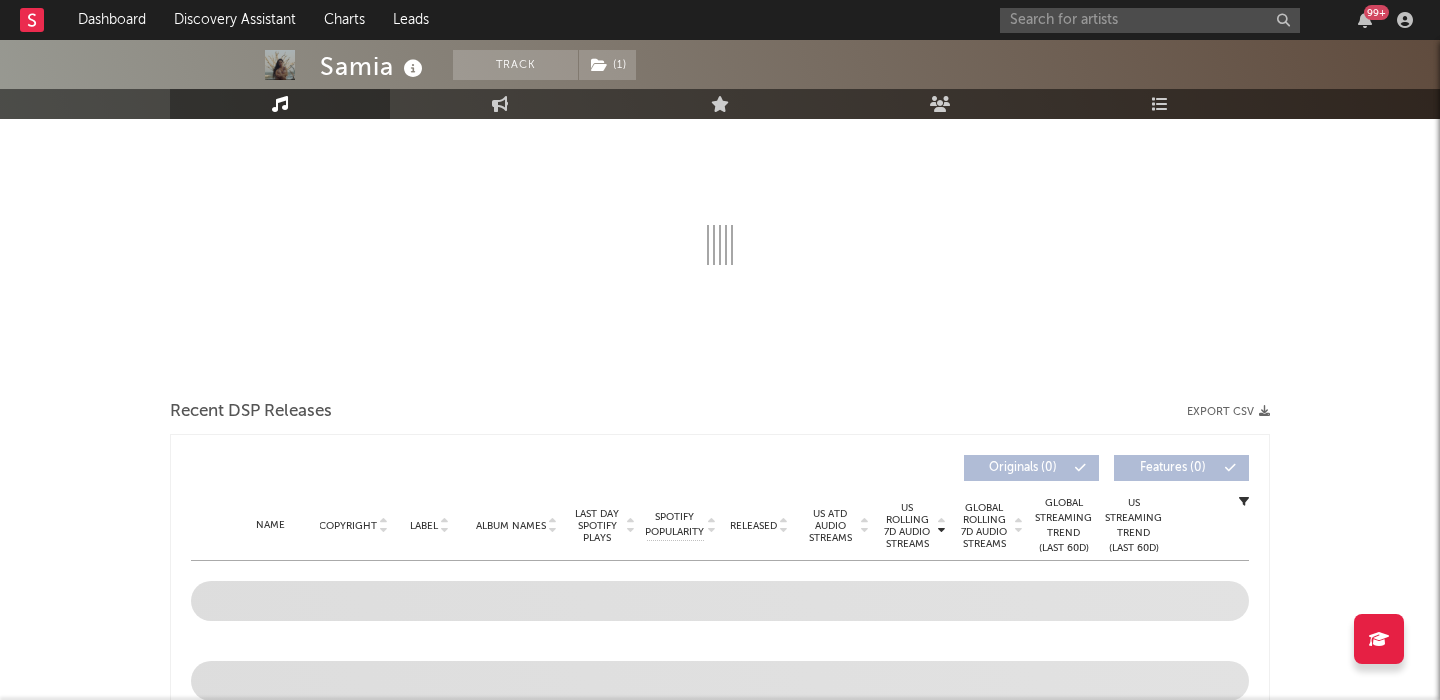 select on "6m" 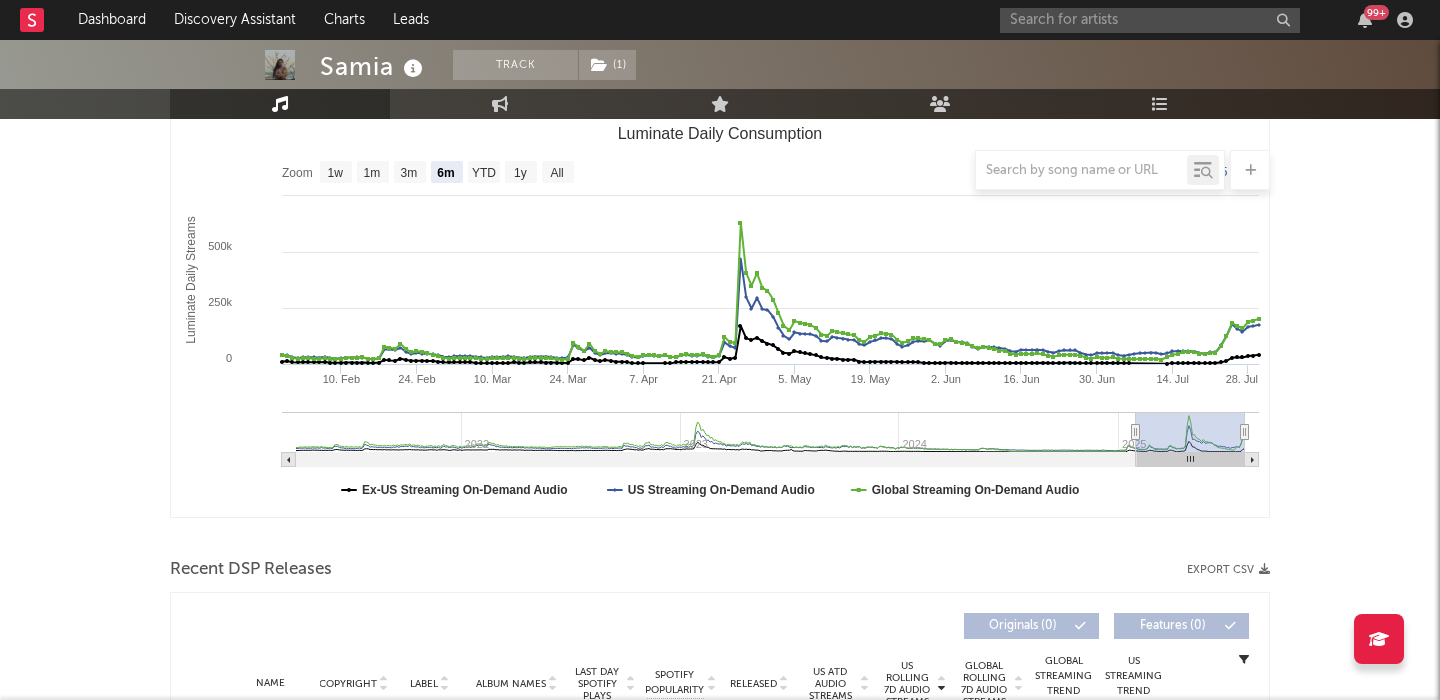 scroll, scrollTop: 462, scrollLeft: 0, axis: vertical 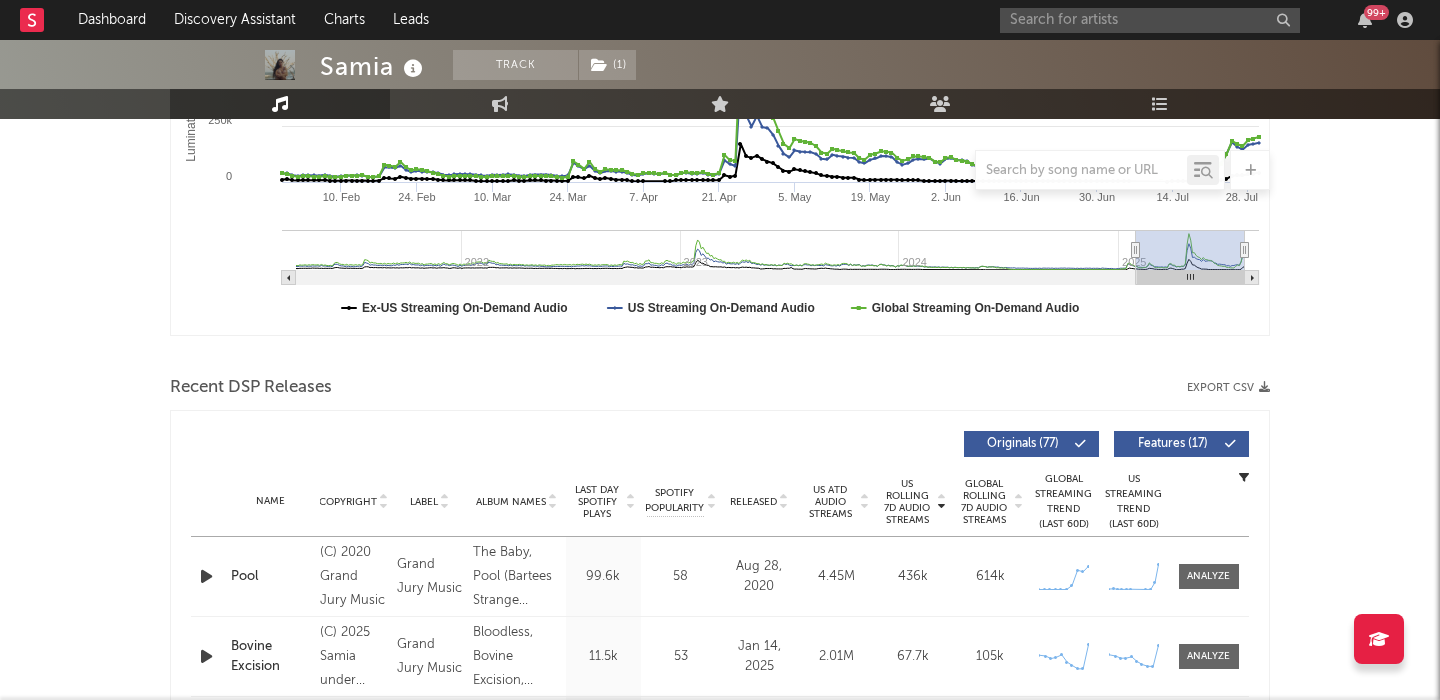 click on "Features   ( 17 )" at bounding box center (1173, 444) 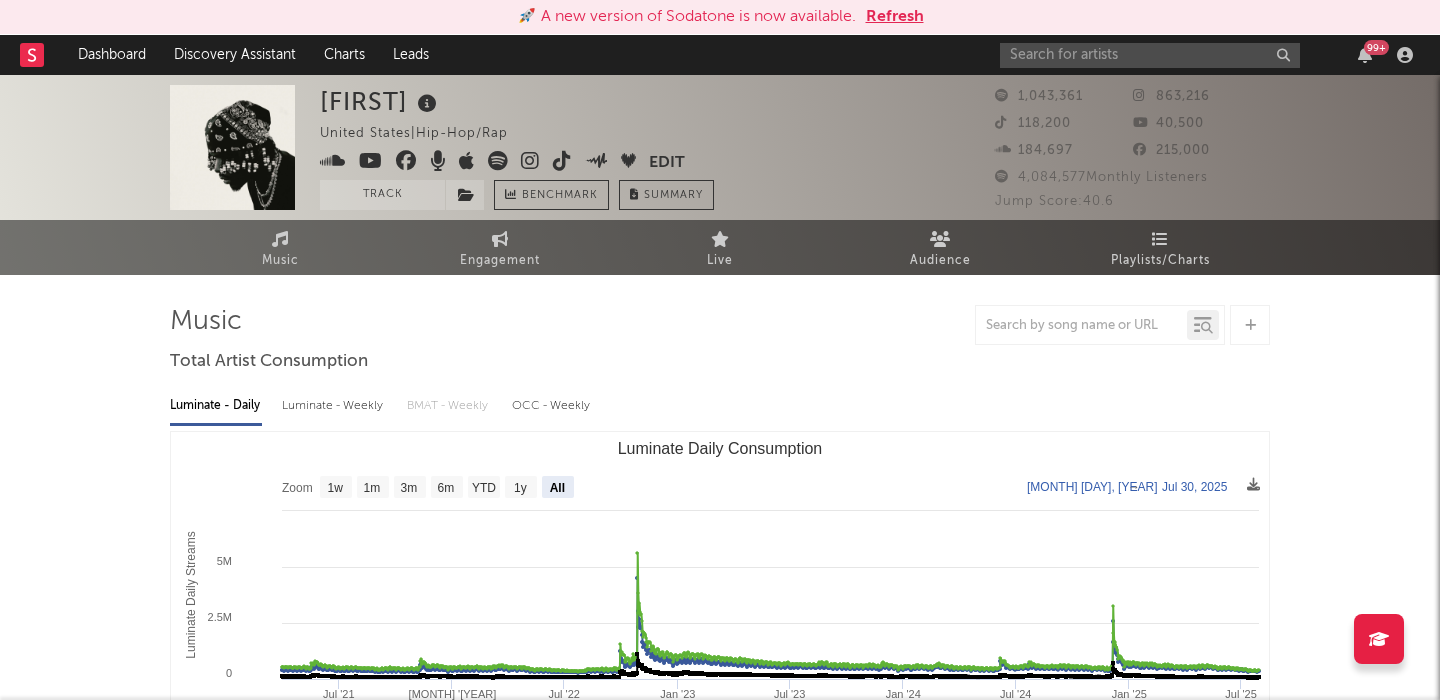 select on "All" 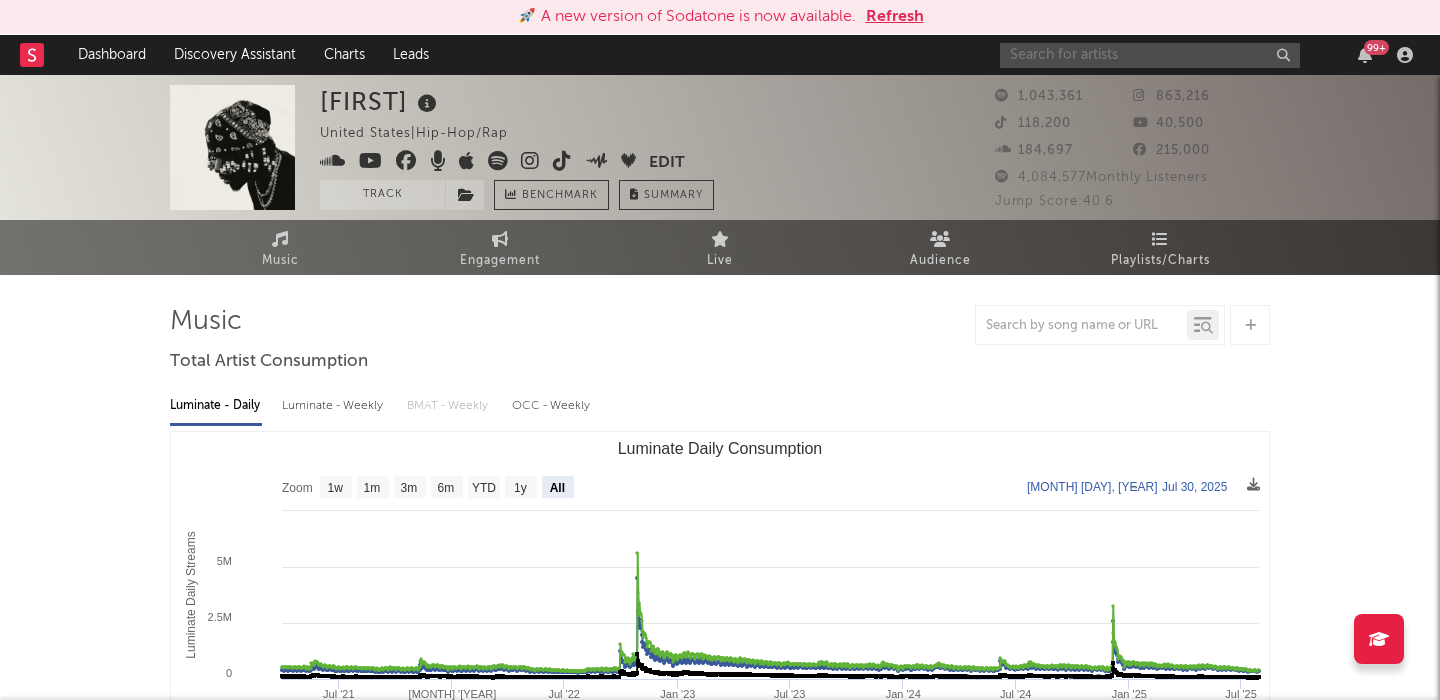 click at bounding box center [1150, 55] 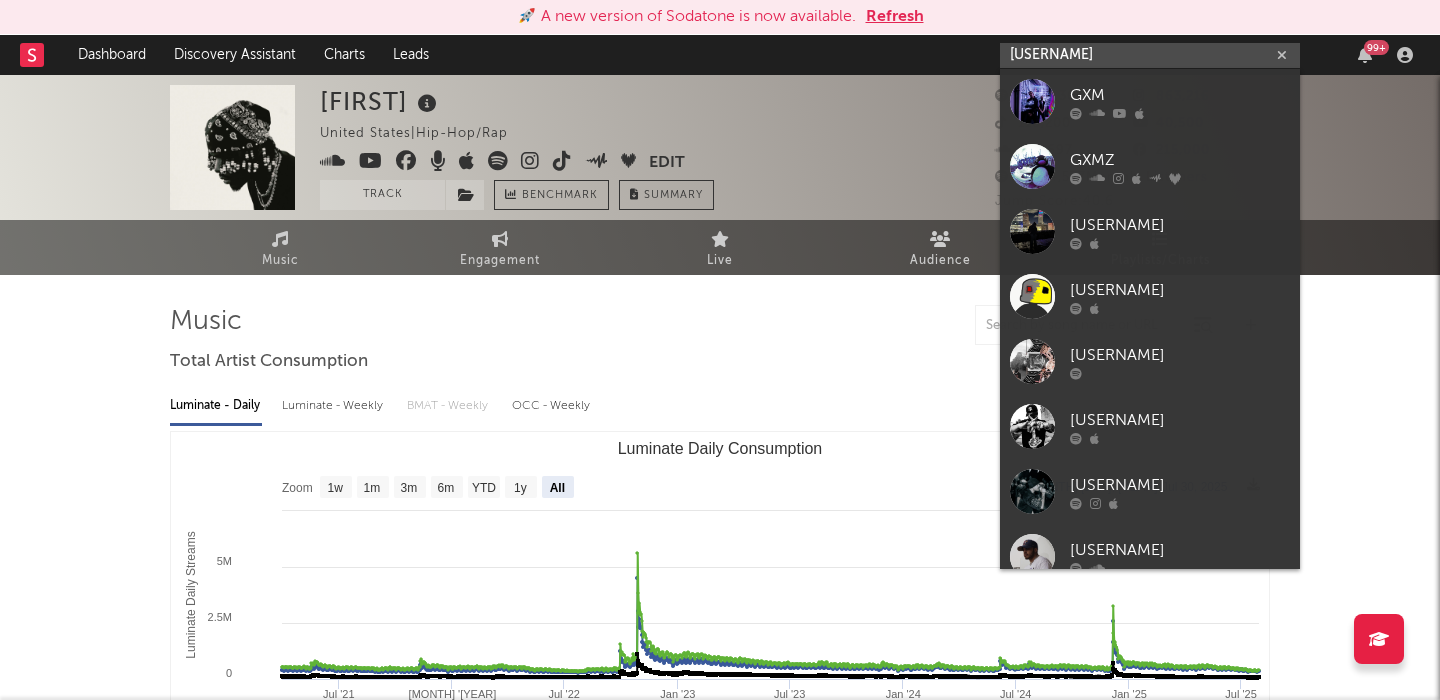 type on "gxmz" 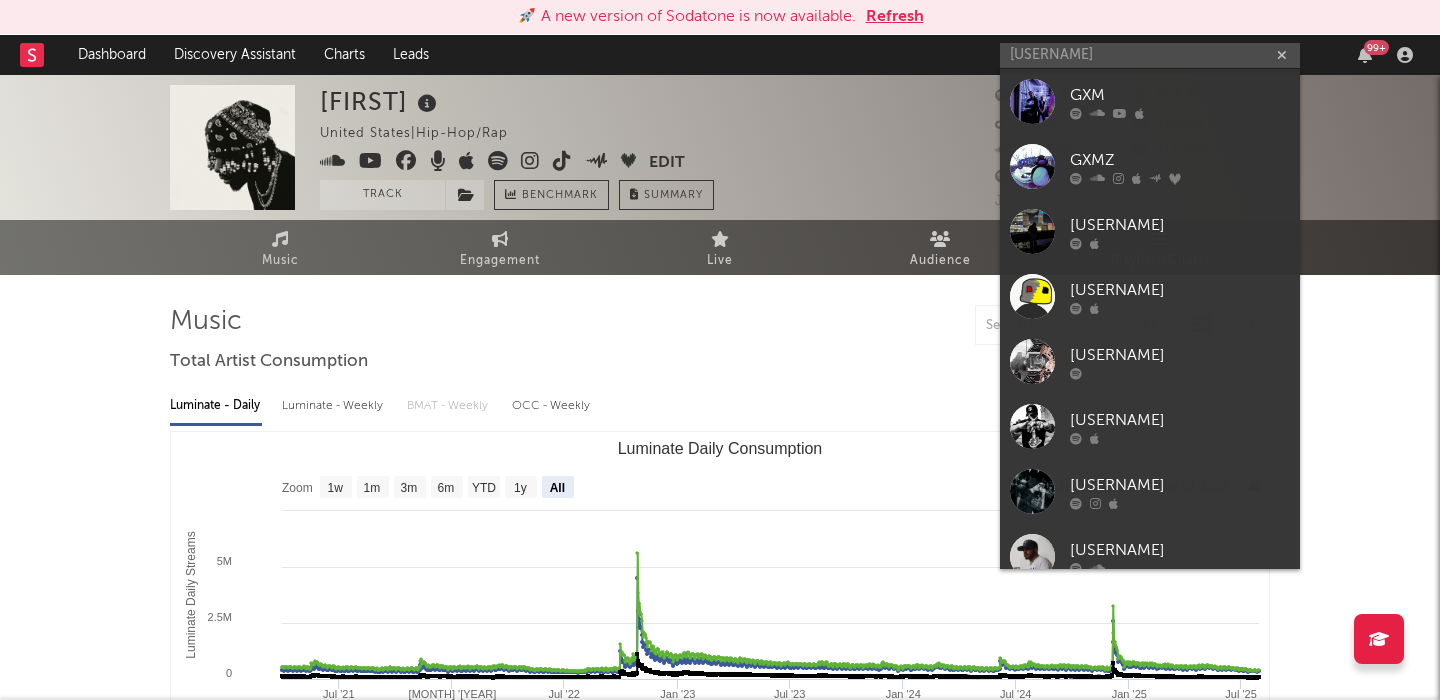 click on "GXMZ" at bounding box center [1180, 160] 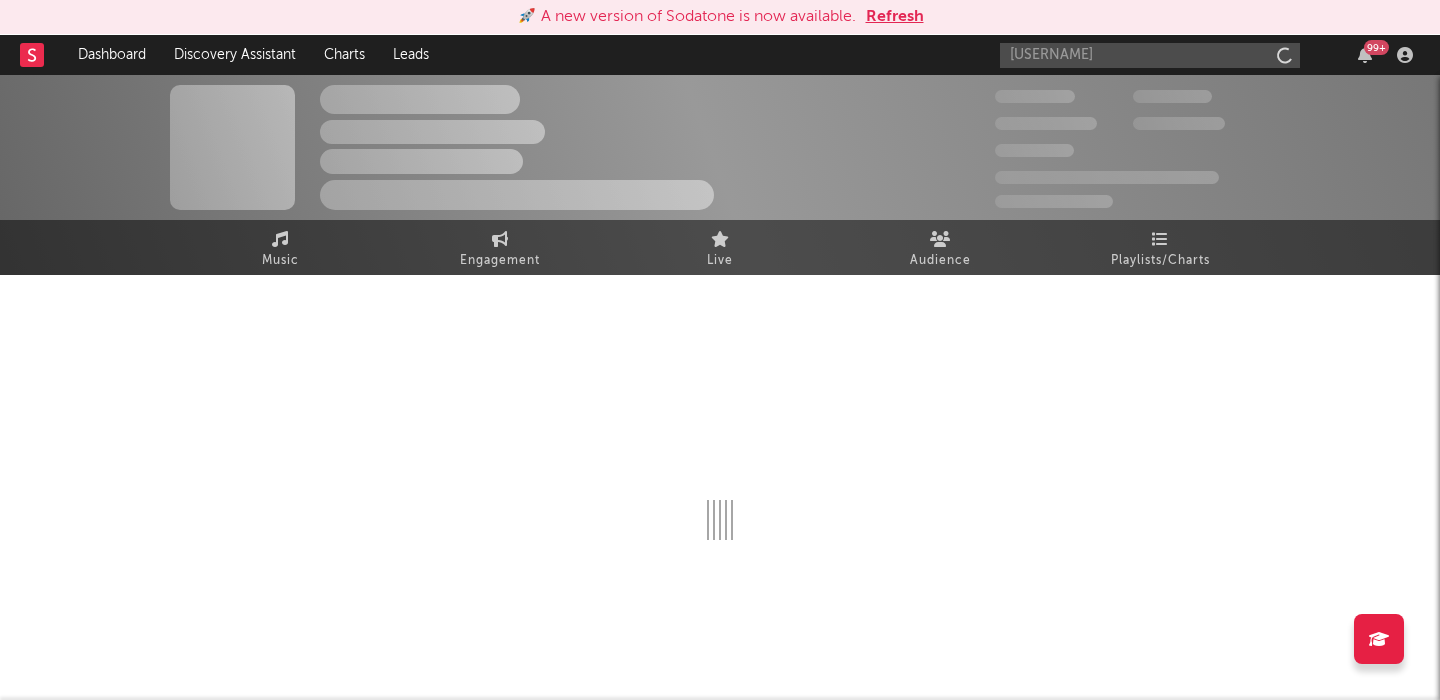 type 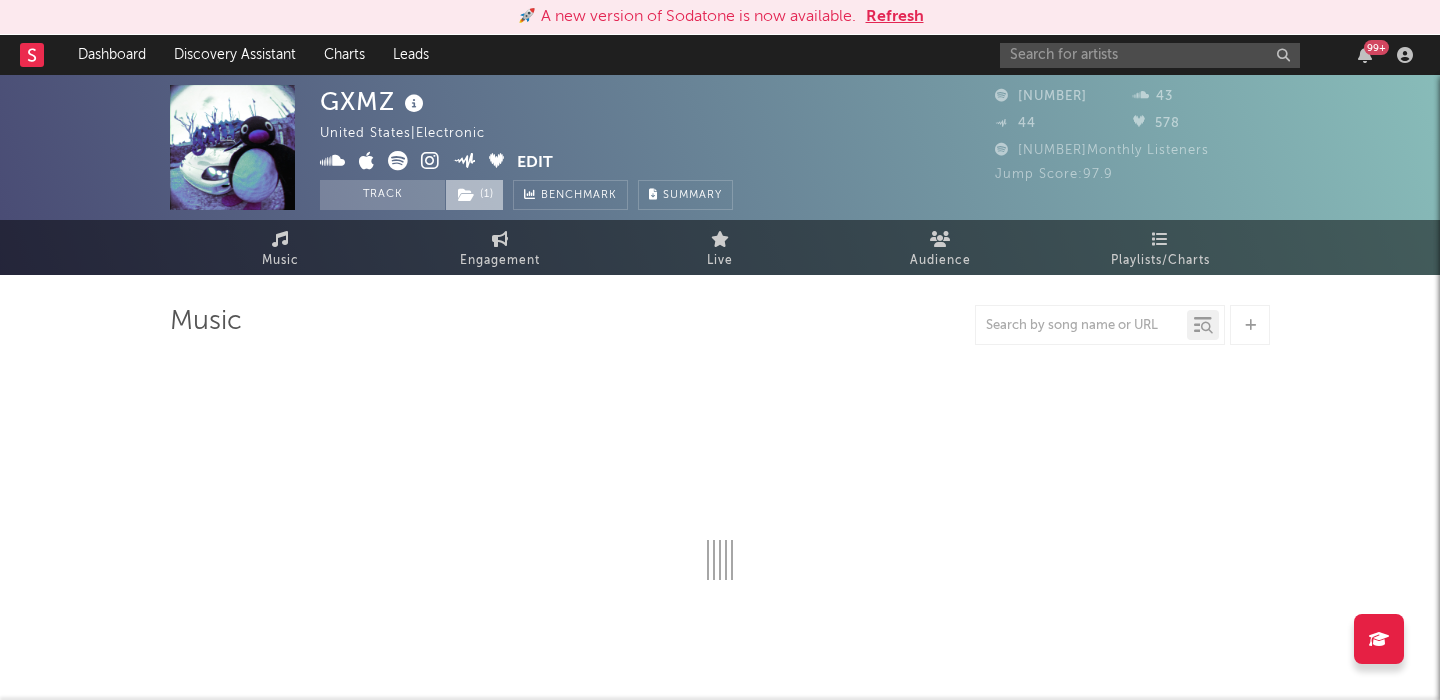 select on "6m" 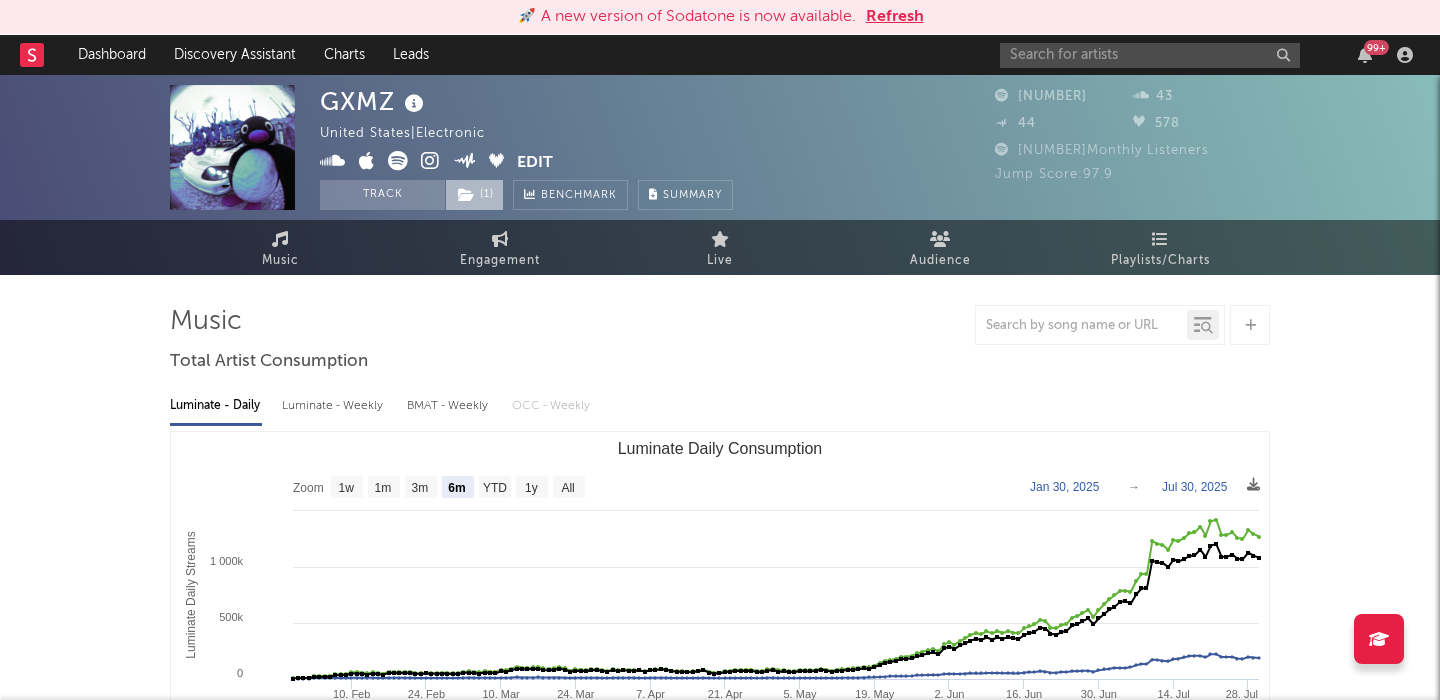 click on "( 1 )" at bounding box center [474, 195] 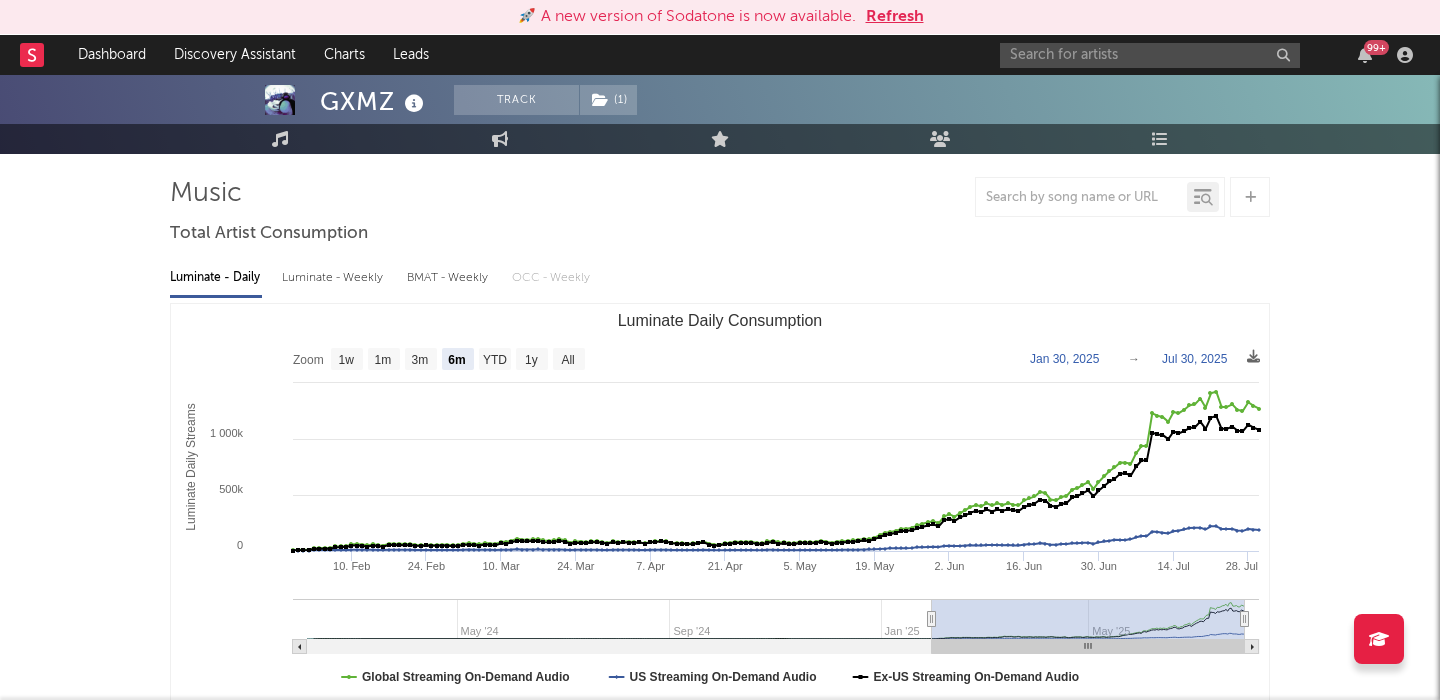 scroll, scrollTop: 71, scrollLeft: 0, axis: vertical 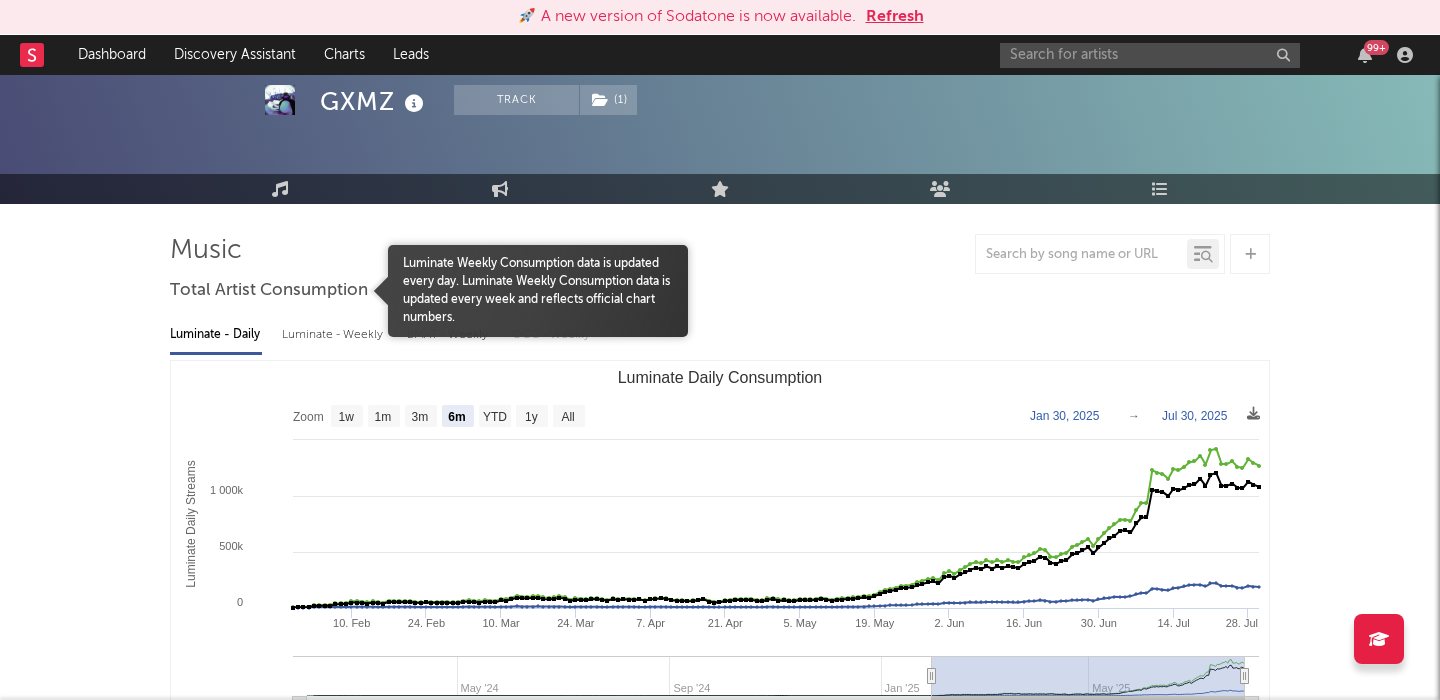 click on "🚀 A new version of Sodatone is now available. Refresh Dashboard Discovery Assistant Charts Leads 99 + Notifications Settings Mark all as read All Growth Releases/Events Playlisting Today Ashley Anne 1:19pm Added 17.78x more YouTube views than their usual daily growth (+5.24k compared to +295 on average). Alaura Lynne 1:13pm Added 18.33x more YouTube views than their usual daily growth (+88.8k compared to +4.84k on average). Donaty 1:06pm Added 18.16x more YouTube views than their usual daily growth (+2.64M compared to +145k on average). Spiffy The Goat 12:59pm Added 14.14x more Tiktok followers than their usual daily growth (+1.1k compared to +78 on average). SunKissed Lola 12:52pm Added 18.0x more YouTube subscribers than their usual daily growth (+1k compared to +56 on average). Mellissa 12:51pm Added 10.98x more YouTube subscribers than their usual daily growth (+500 compared to +46 on average). Opraah 12:35pm Logan Halstead 12:29pm YBN LIL BRO 12:10pm Stevie Howie 12:05pm Flower Head 12:04pm Ace Monroe" at bounding box center [720, 1514] 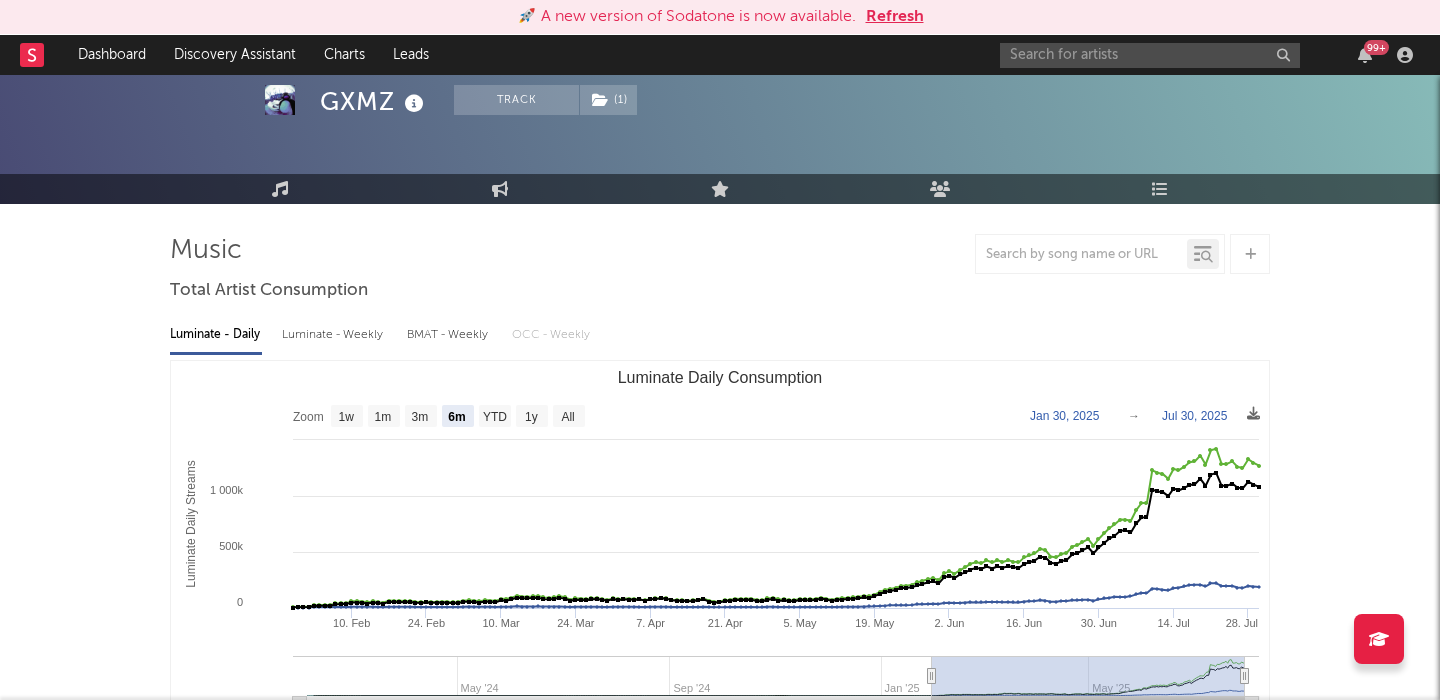 click on "Luminate - Weekly" at bounding box center [334, 335] 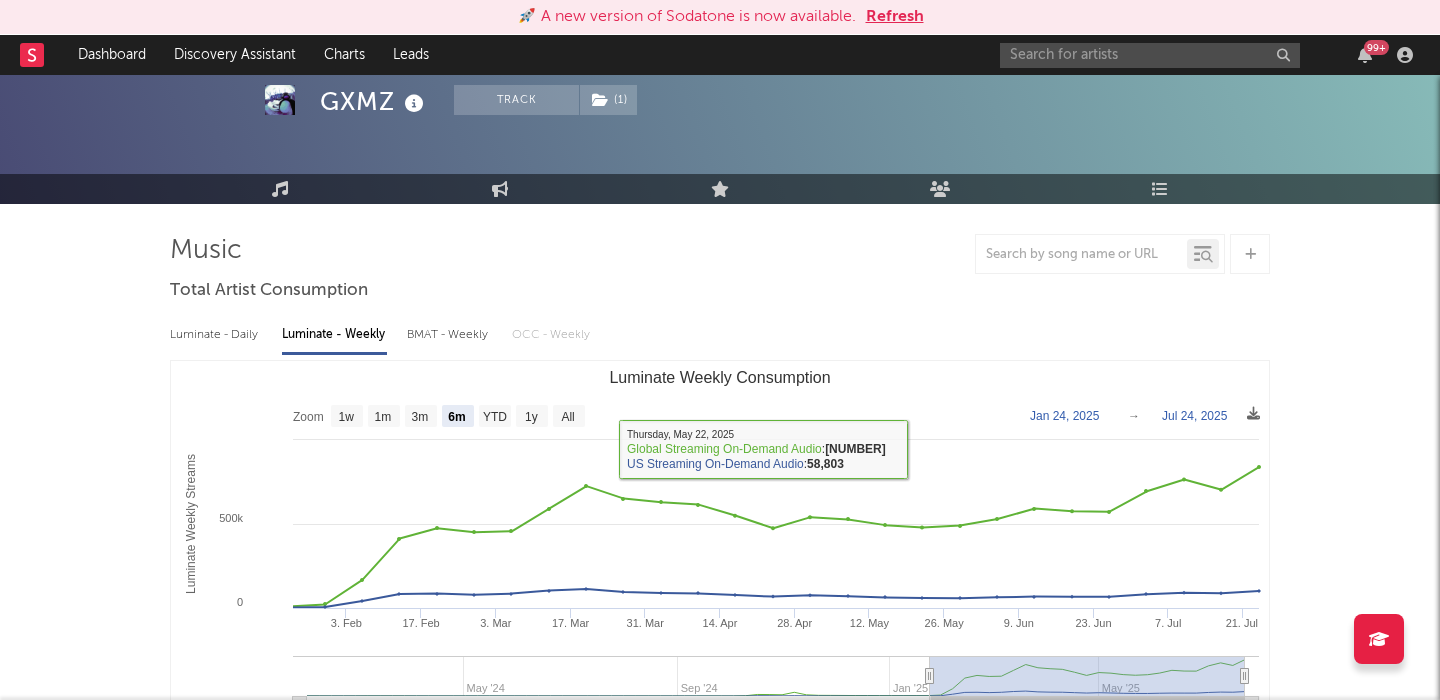 click on "Luminate - Daily" at bounding box center (216, 335) 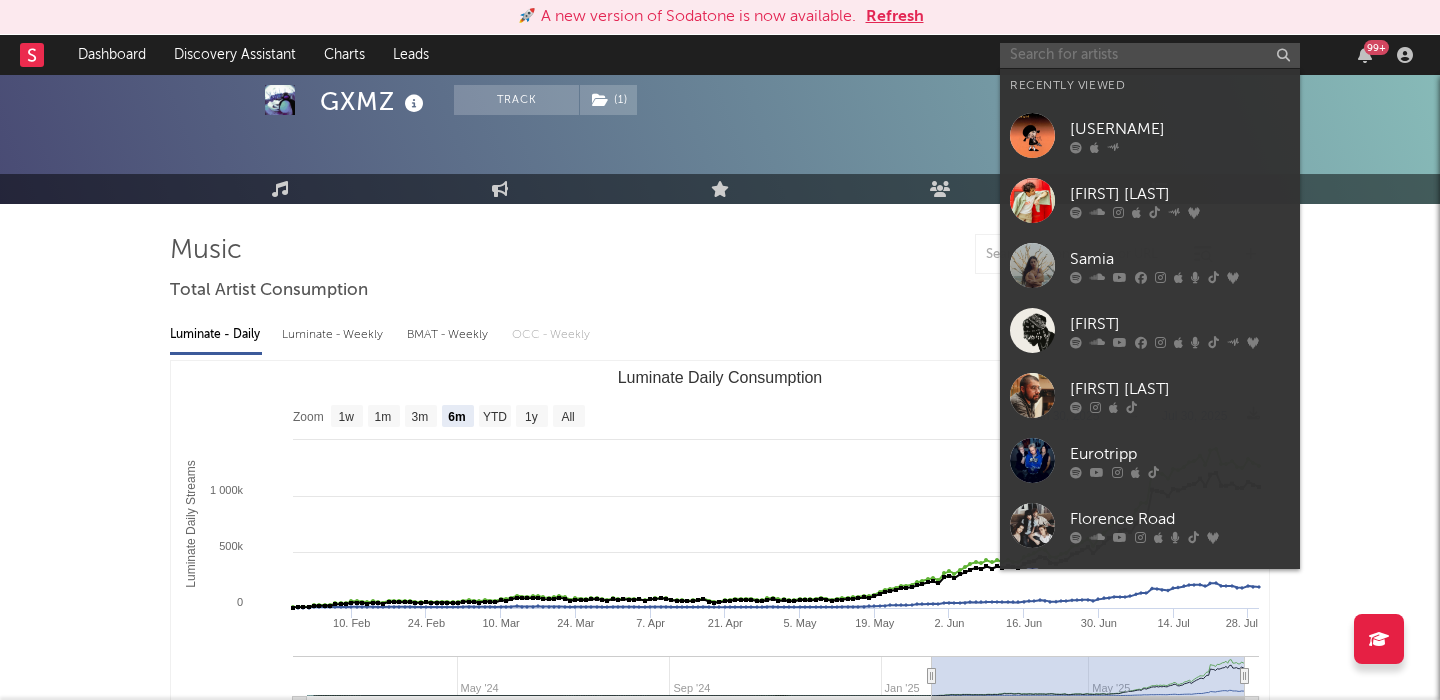 click at bounding box center (1150, 55) 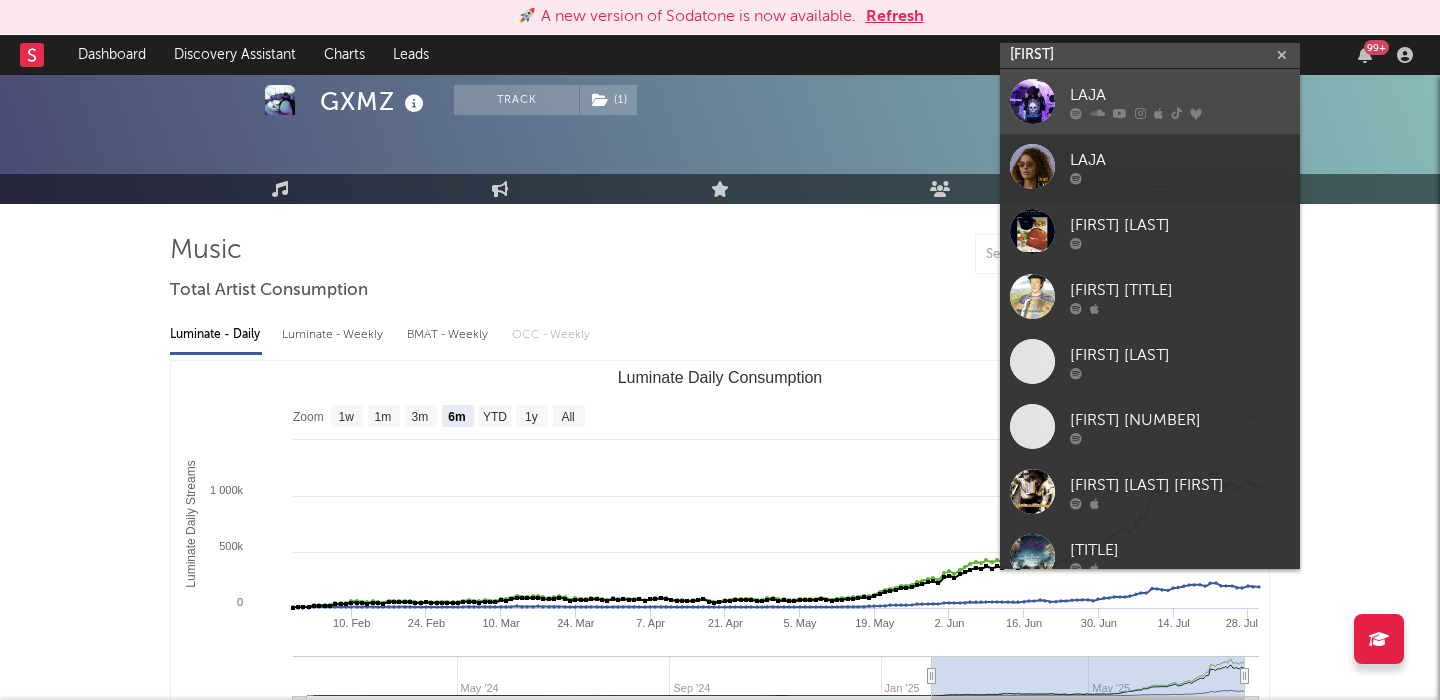 type on "laja" 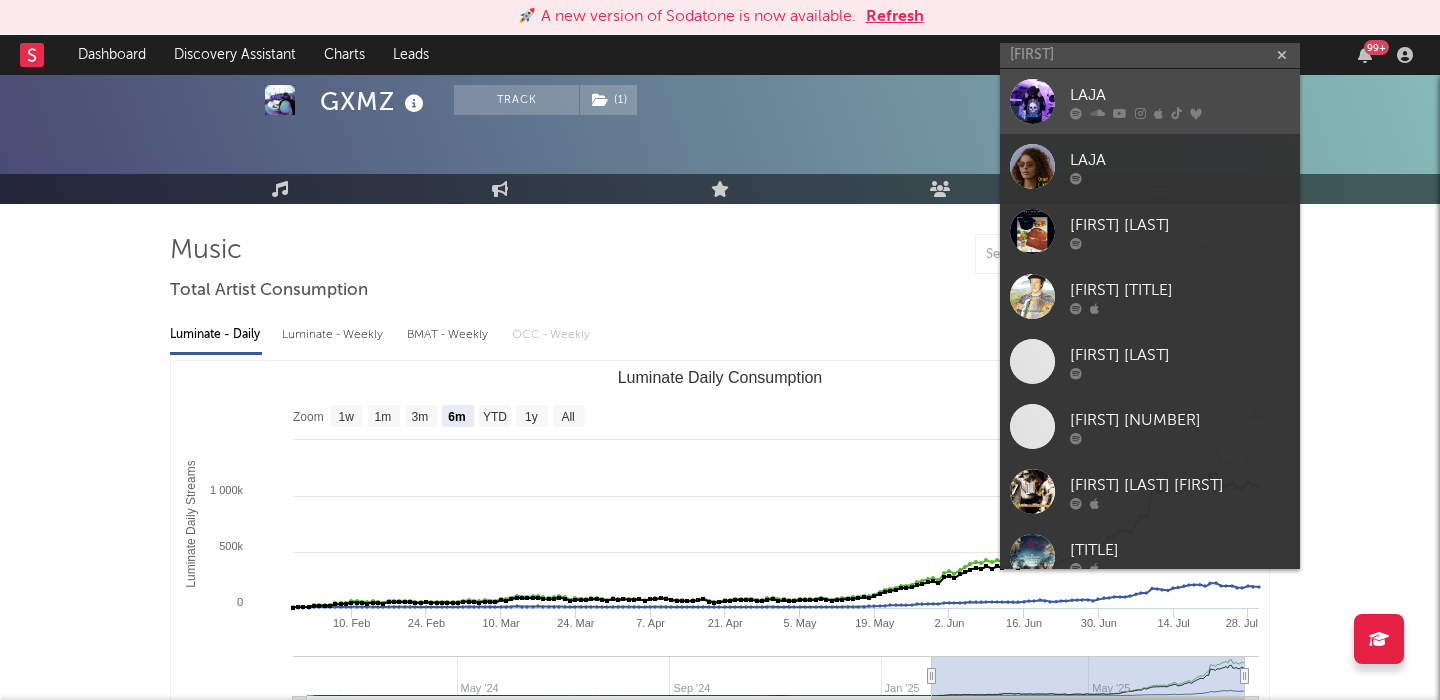 click on "LAJA" at bounding box center (1150, 101) 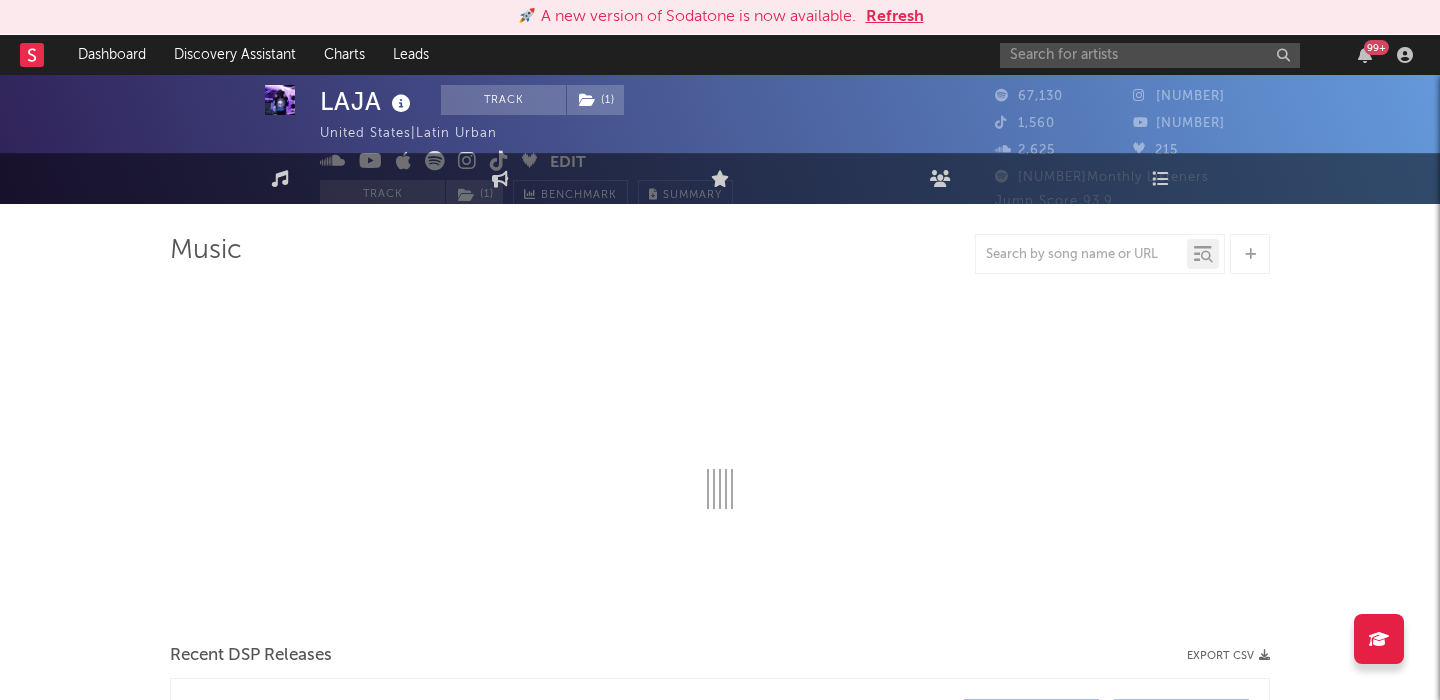 scroll, scrollTop: 0, scrollLeft: 0, axis: both 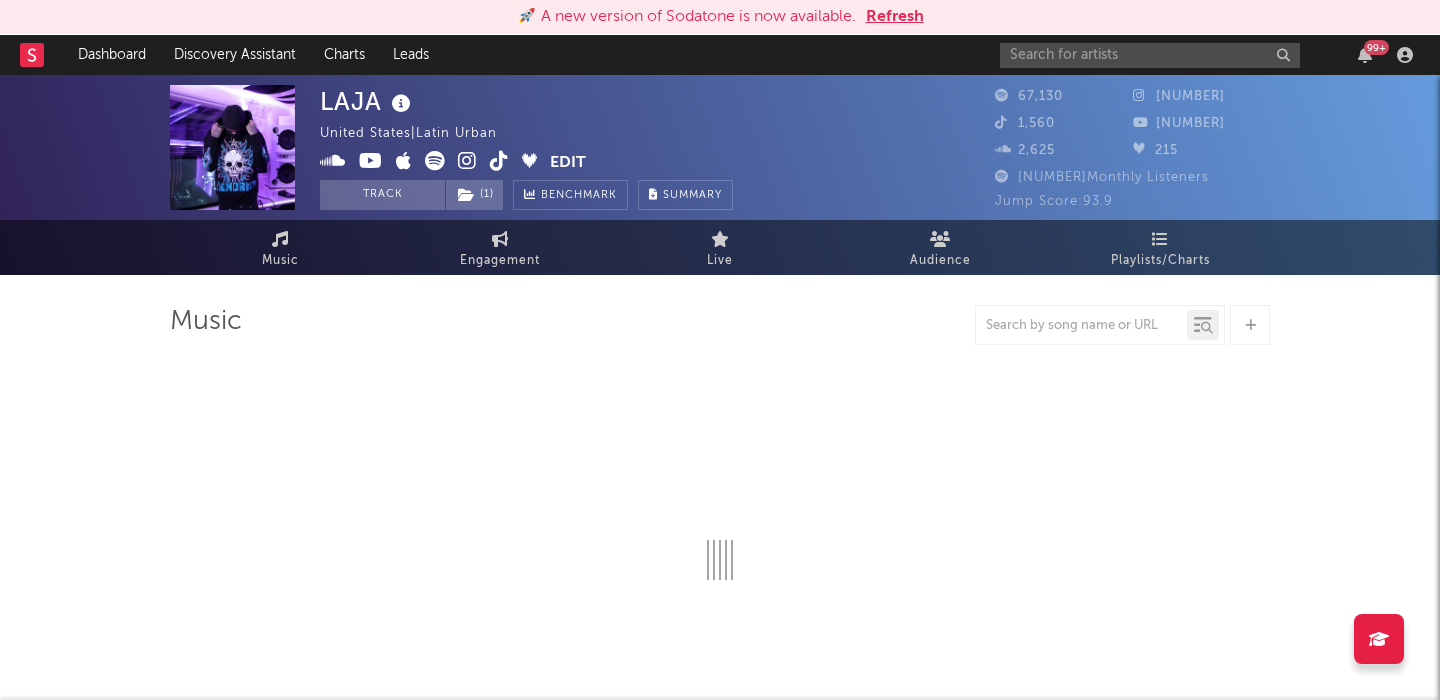 select on "6m" 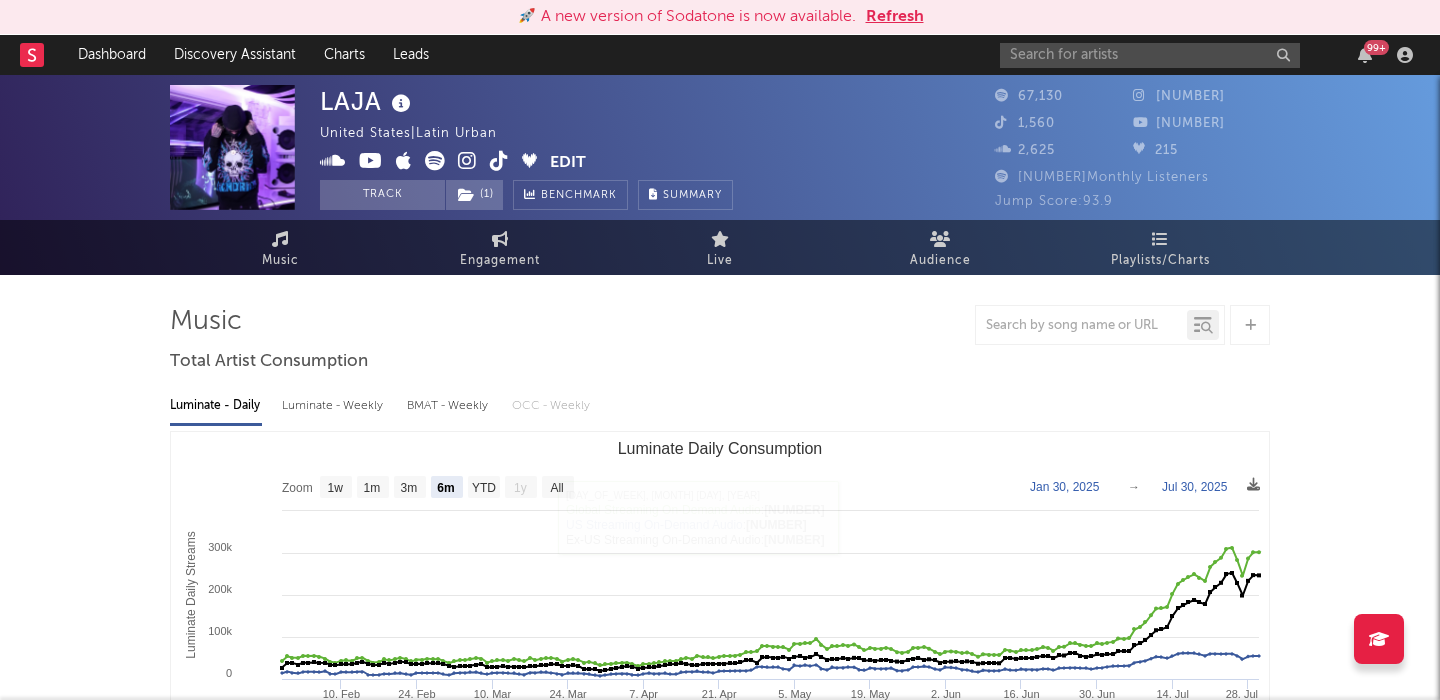 click on "Luminate - Weekly" at bounding box center [334, 406] 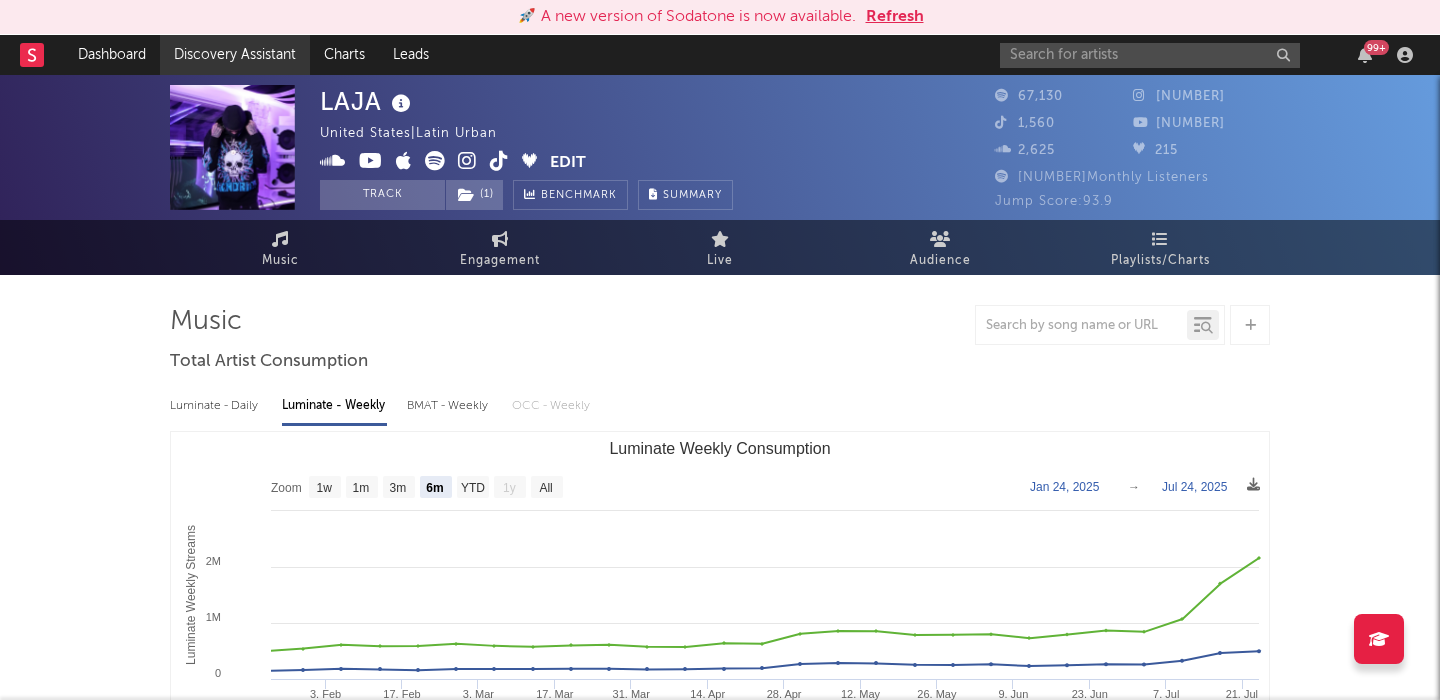 click on "Discovery Assistant" at bounding box center (235, 55) 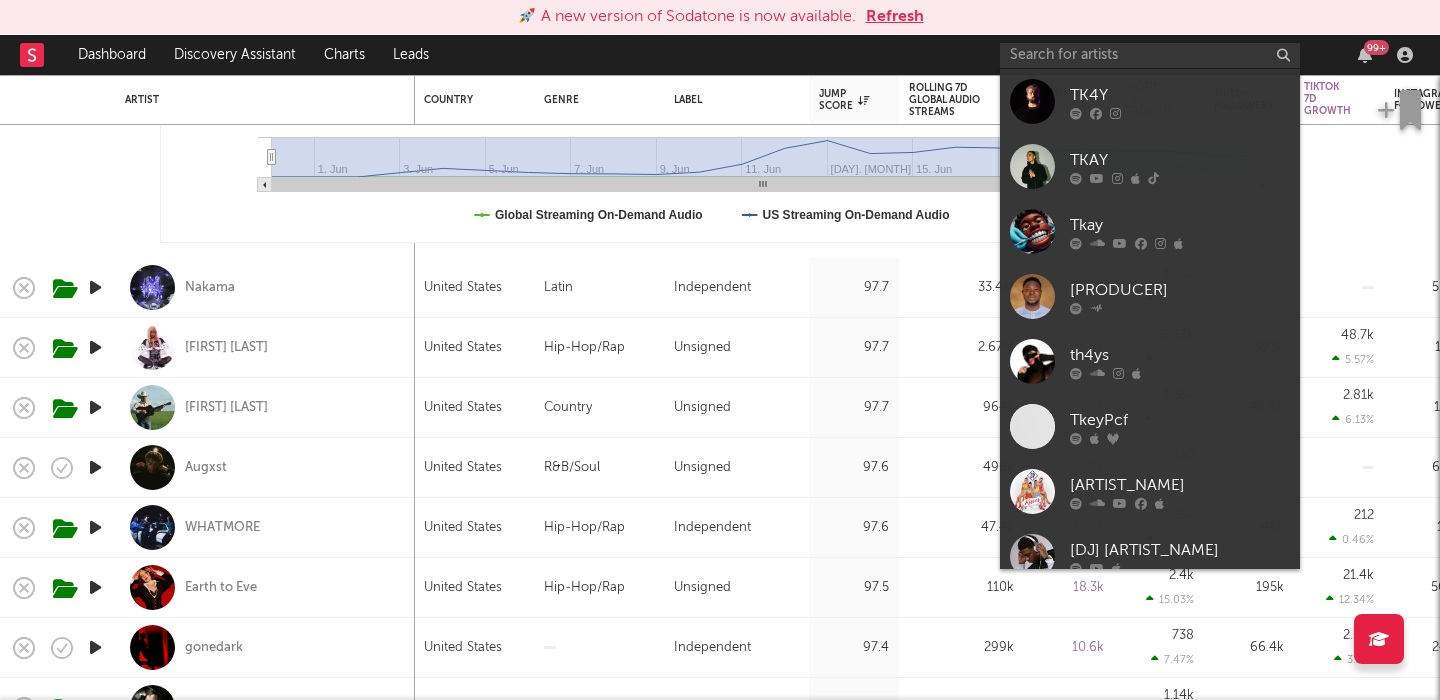 select on "1m" 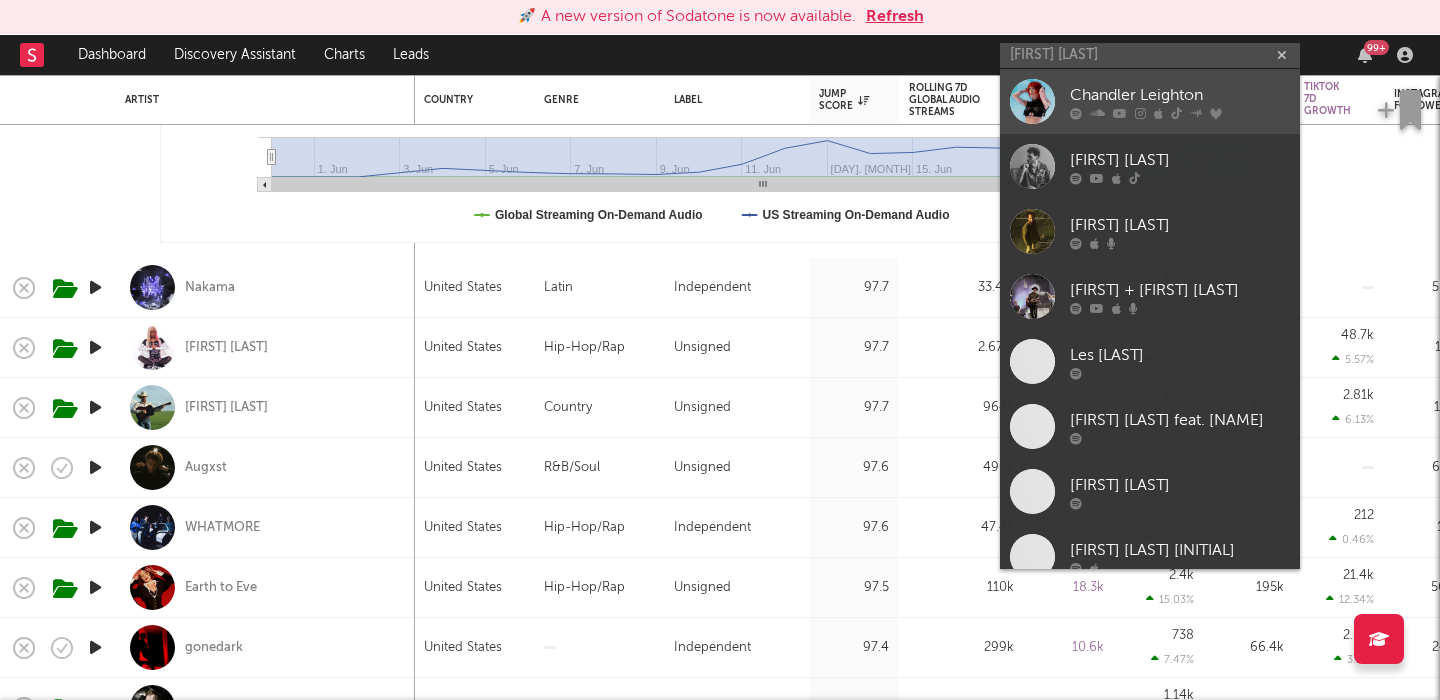 type on "chandler le" 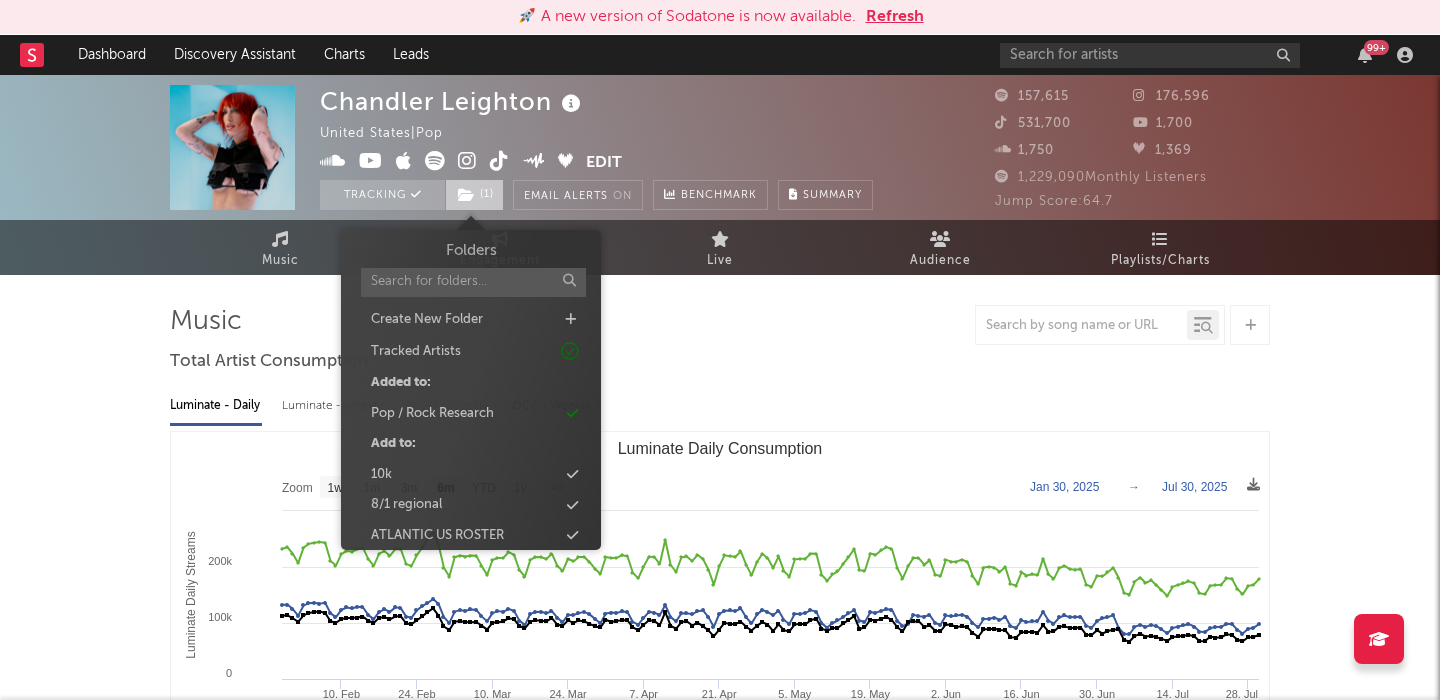 click on "( 1 )" at bounding box center [474, 195] 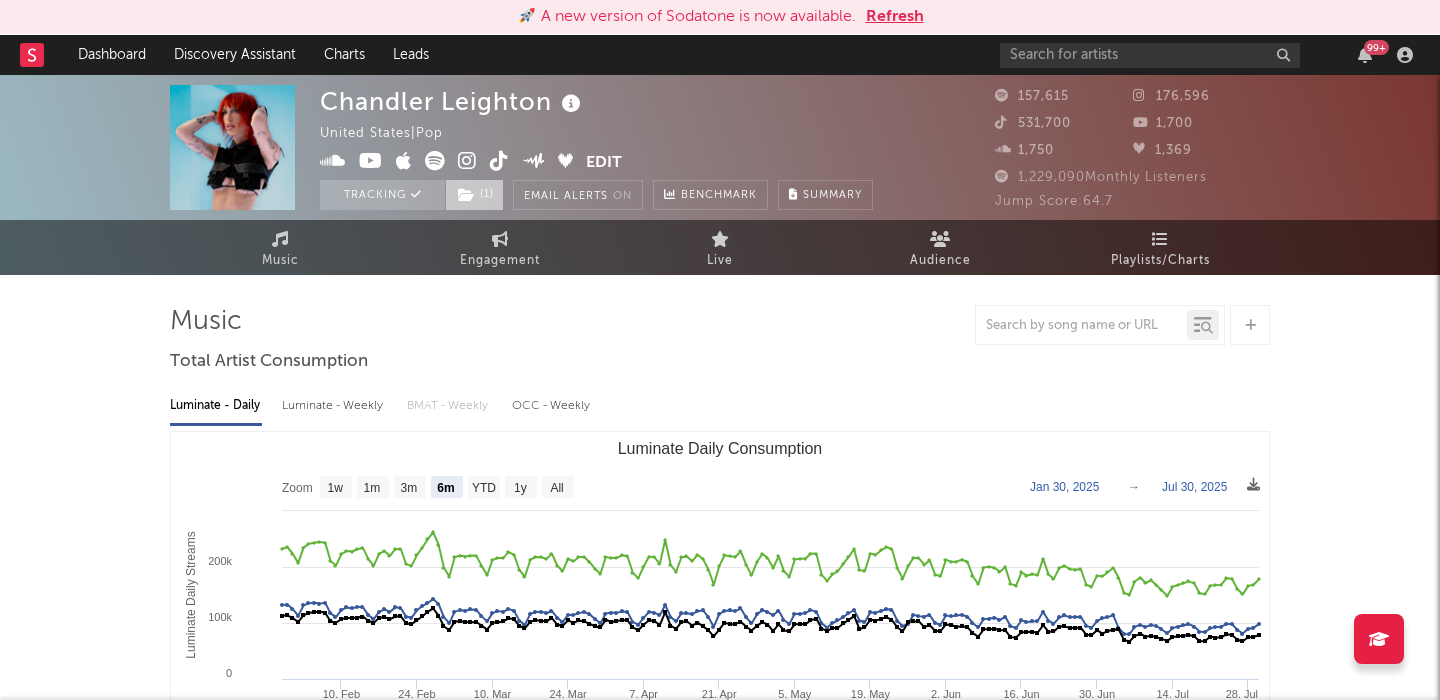 click on "( 1 )" at bounding box center (474, 195) 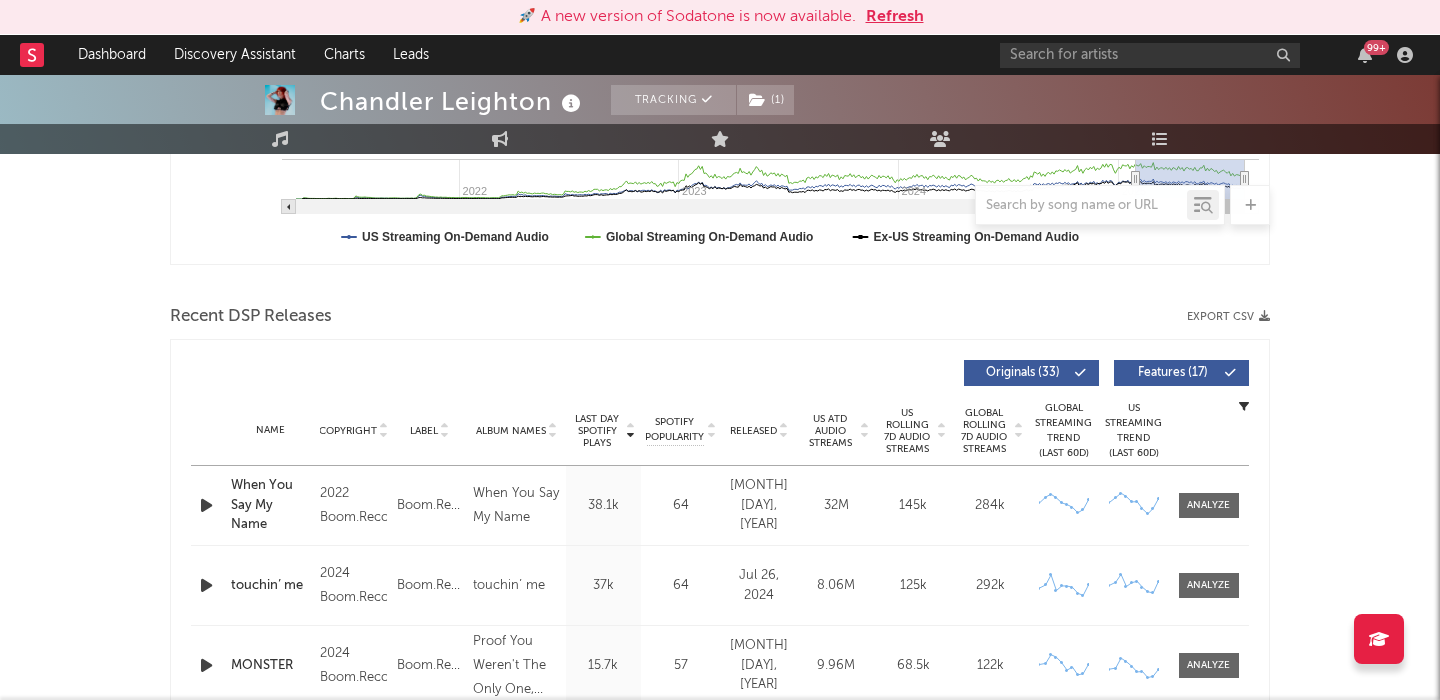 scroll, scrollTop: 563, scrollLeft: 0, axis: vertical 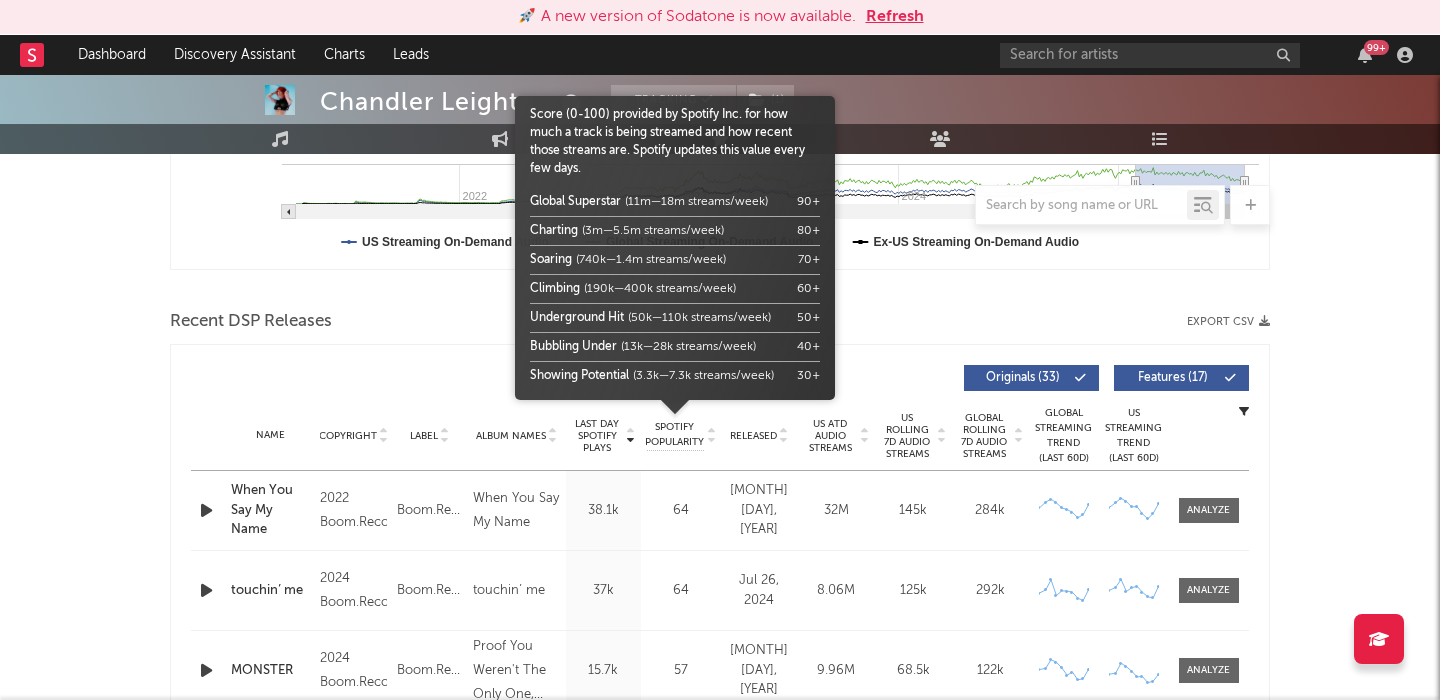 click on "Spotify Popularity" at bounding box center (674, 435) 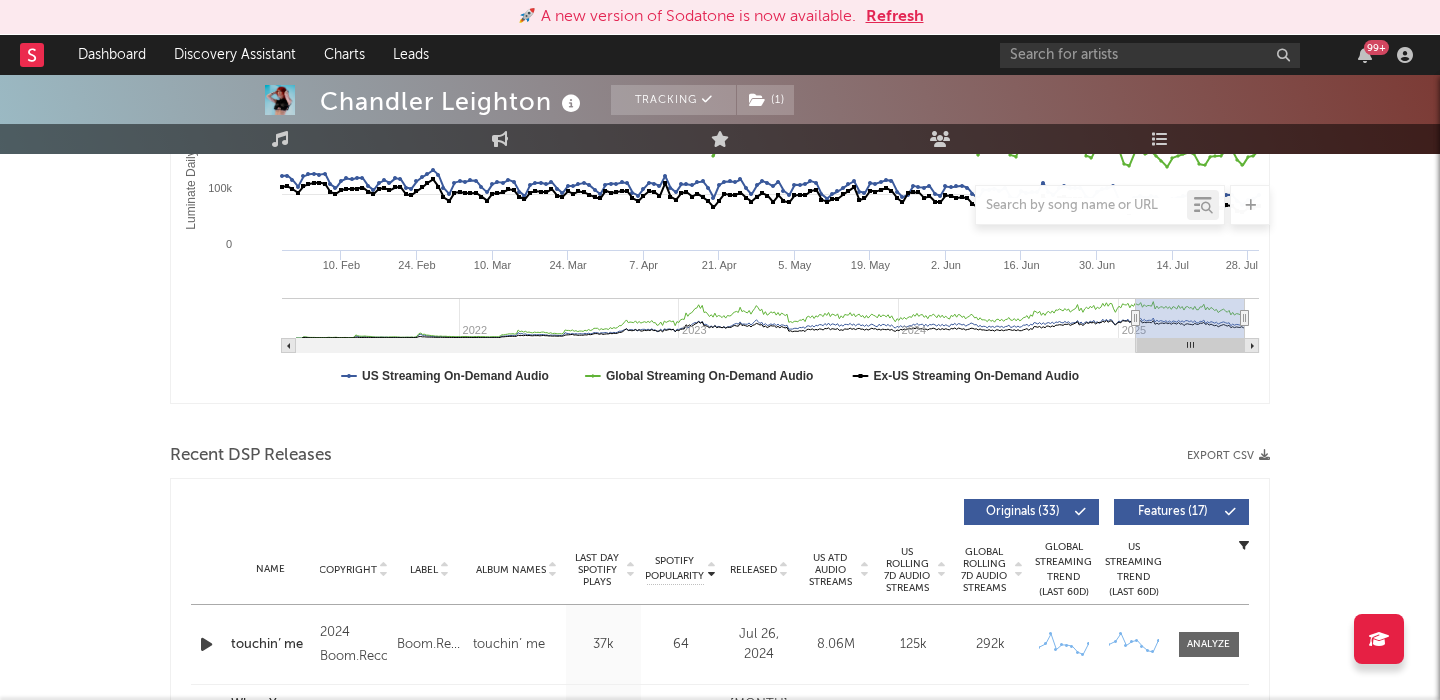 scroll, scrollTop: 426, scrollLeft: 0, axis: vertical 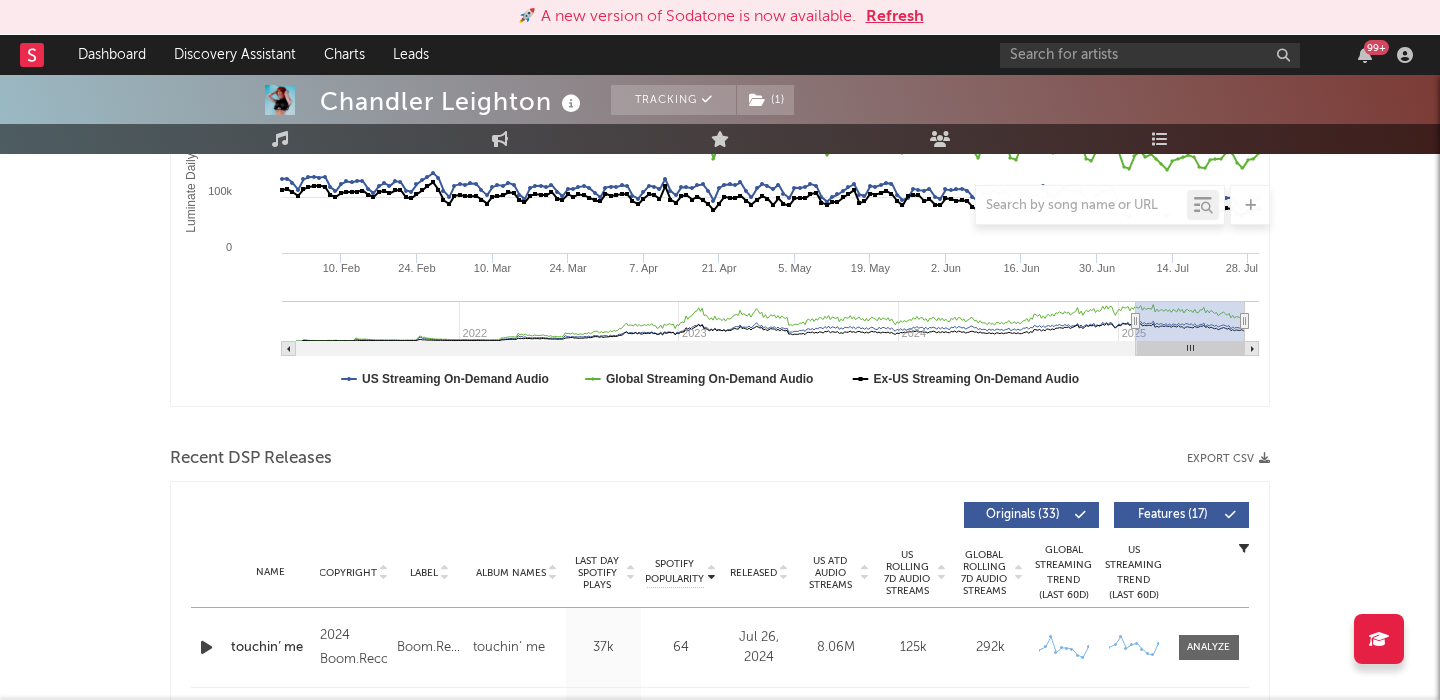 click on "Released" at bounding box center (753, 573) 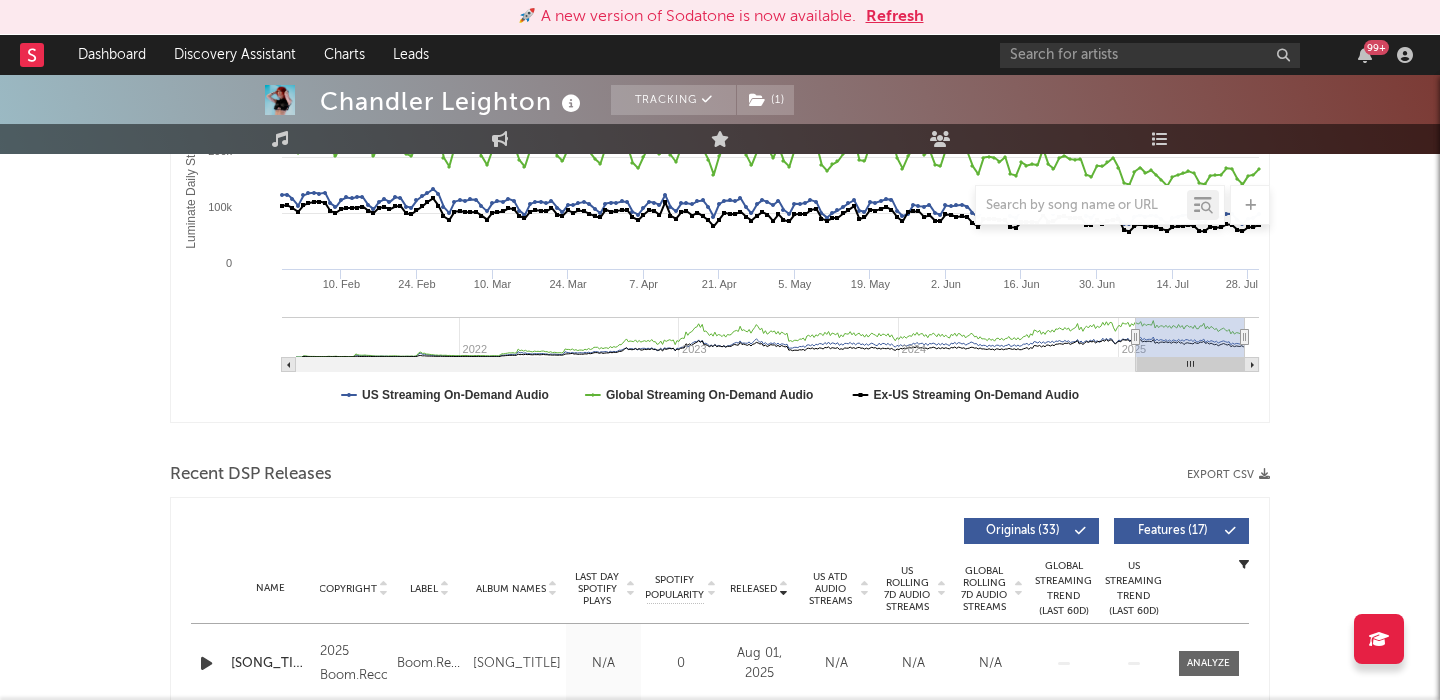 scroll, scrollTop: 393, scrollLeft: 0, axis: vertical 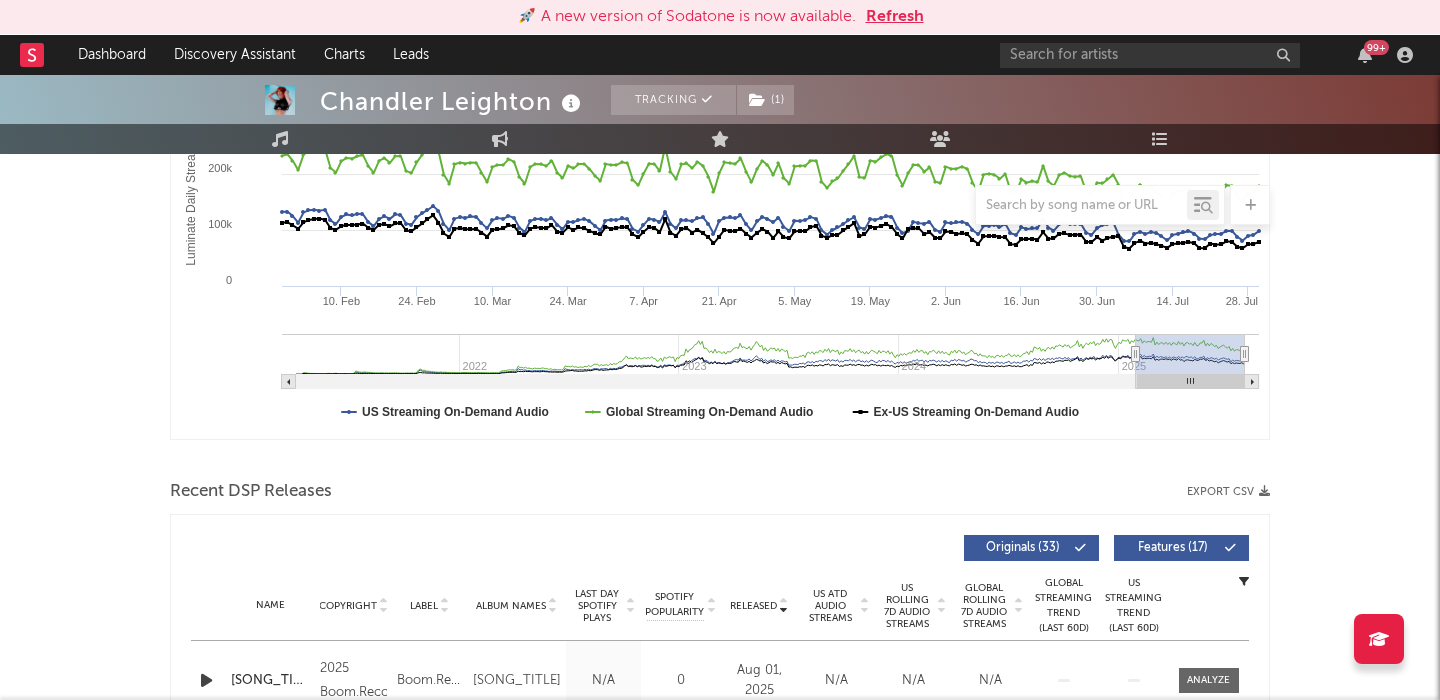 click on "Released" at bounding box center (753, 606) 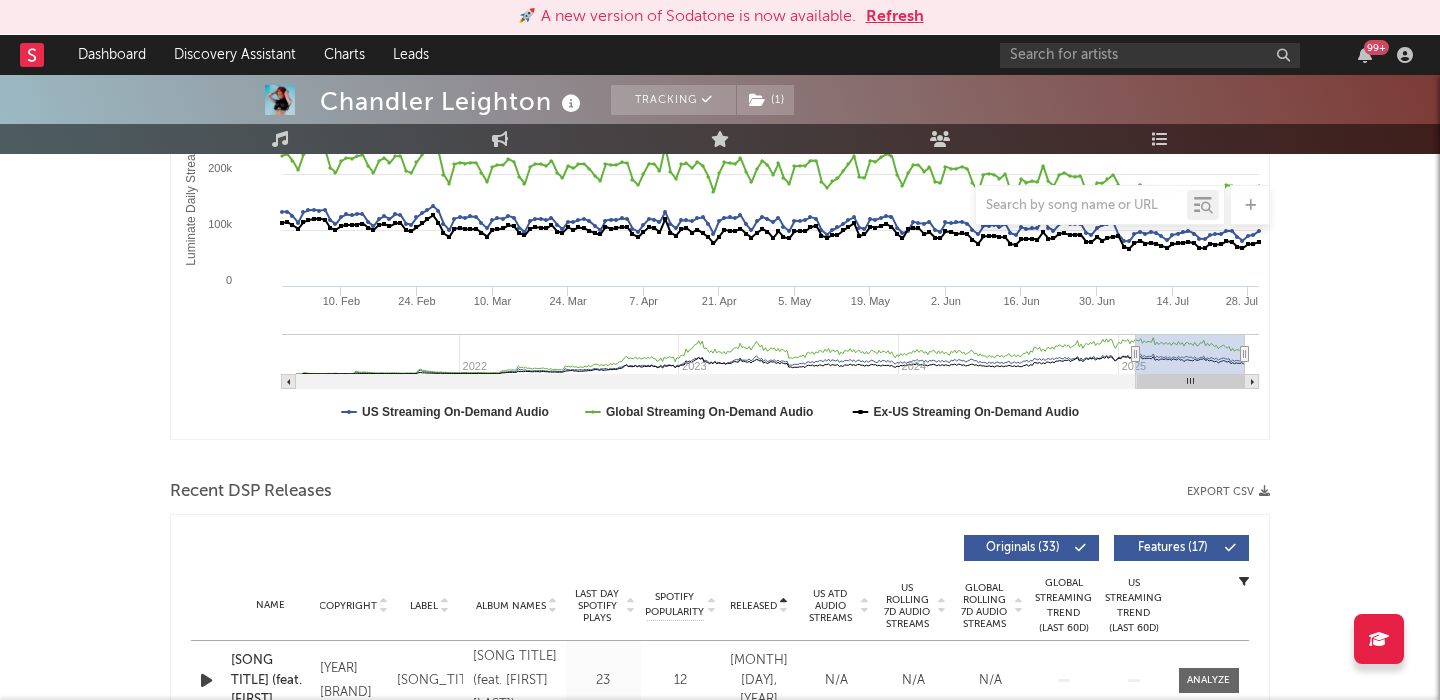 click on "Released Copyright Label Album Names Last Day Spotify Plays Spotify Popularity Released US ATD Audio Streams US Rolling 7D Audio Streams Global Rolling 7D Audio Streams Spotify Popularity Streams / 7d Growth Originals   ( 33 ) Features   ( 17 )" at bounding box center (720, 548) 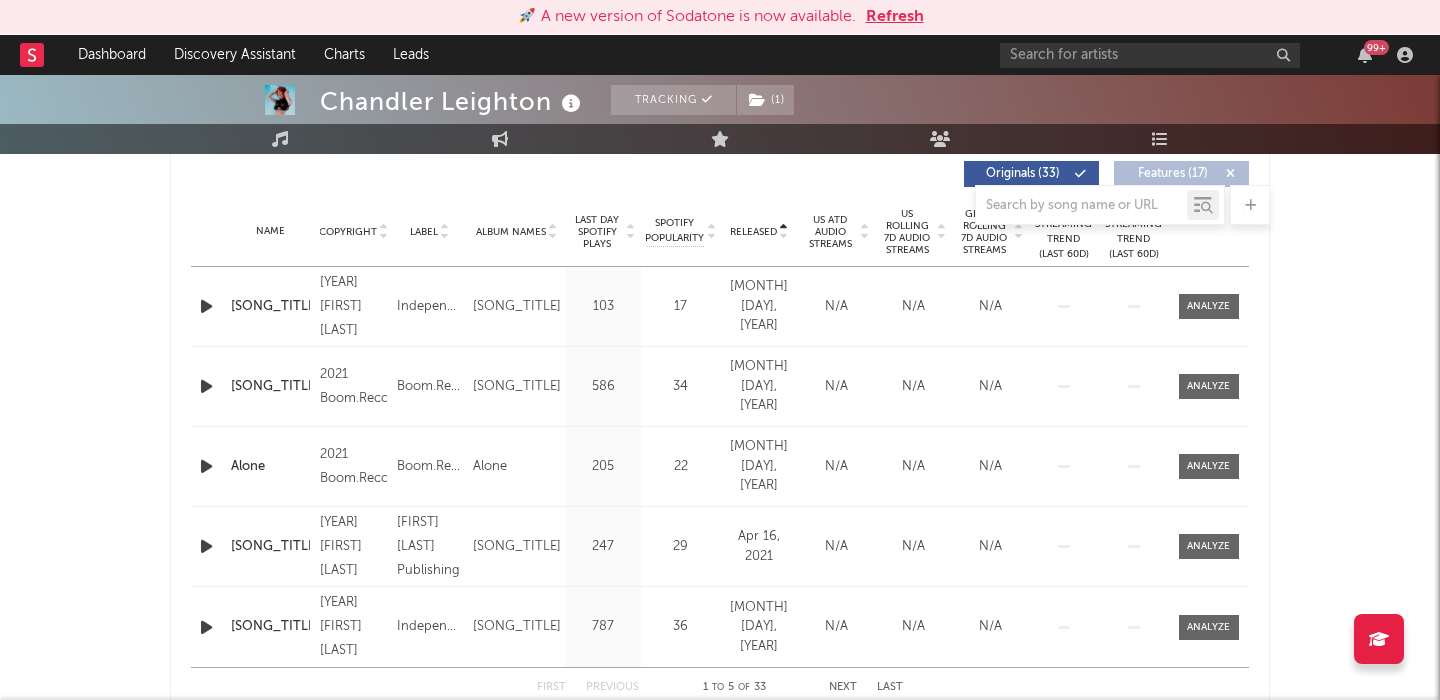 scroll, scrollTop: 822, scrollLeft: 0, axis: vertical 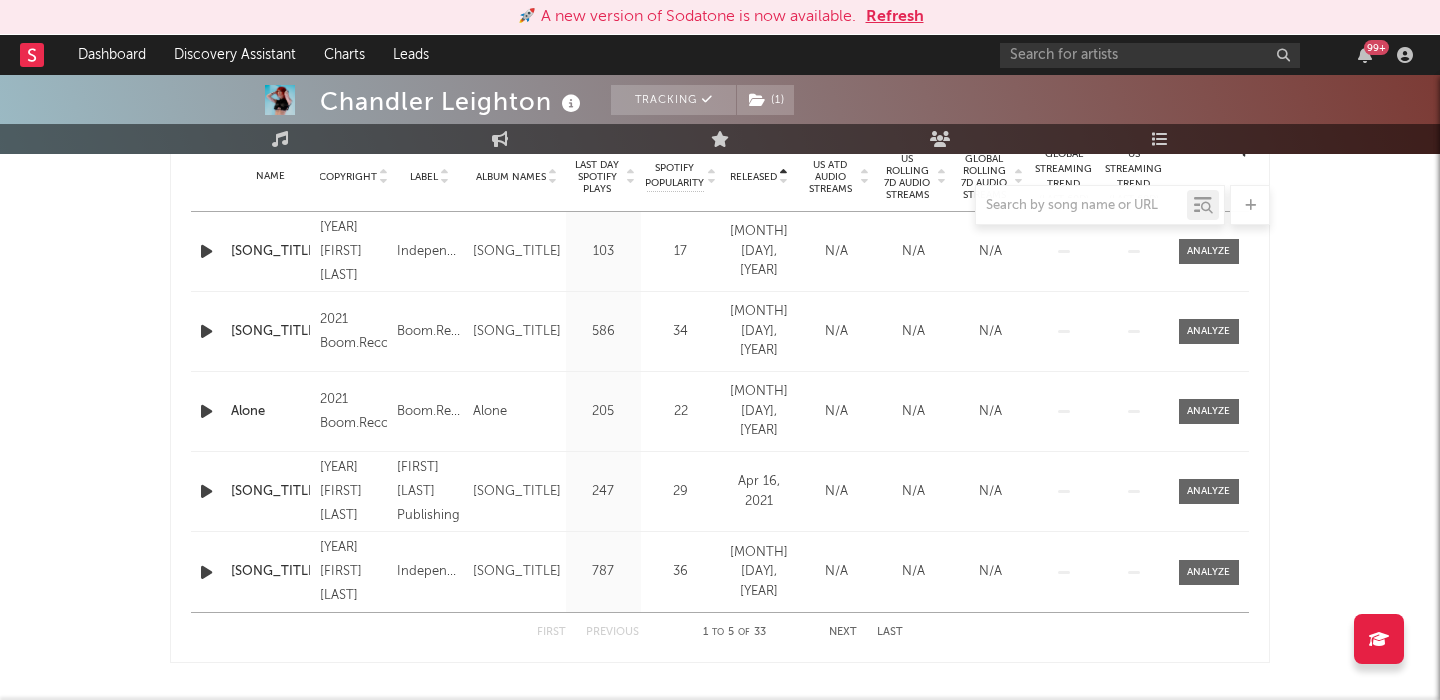 click on "Next" at bounding box center [843, 632] 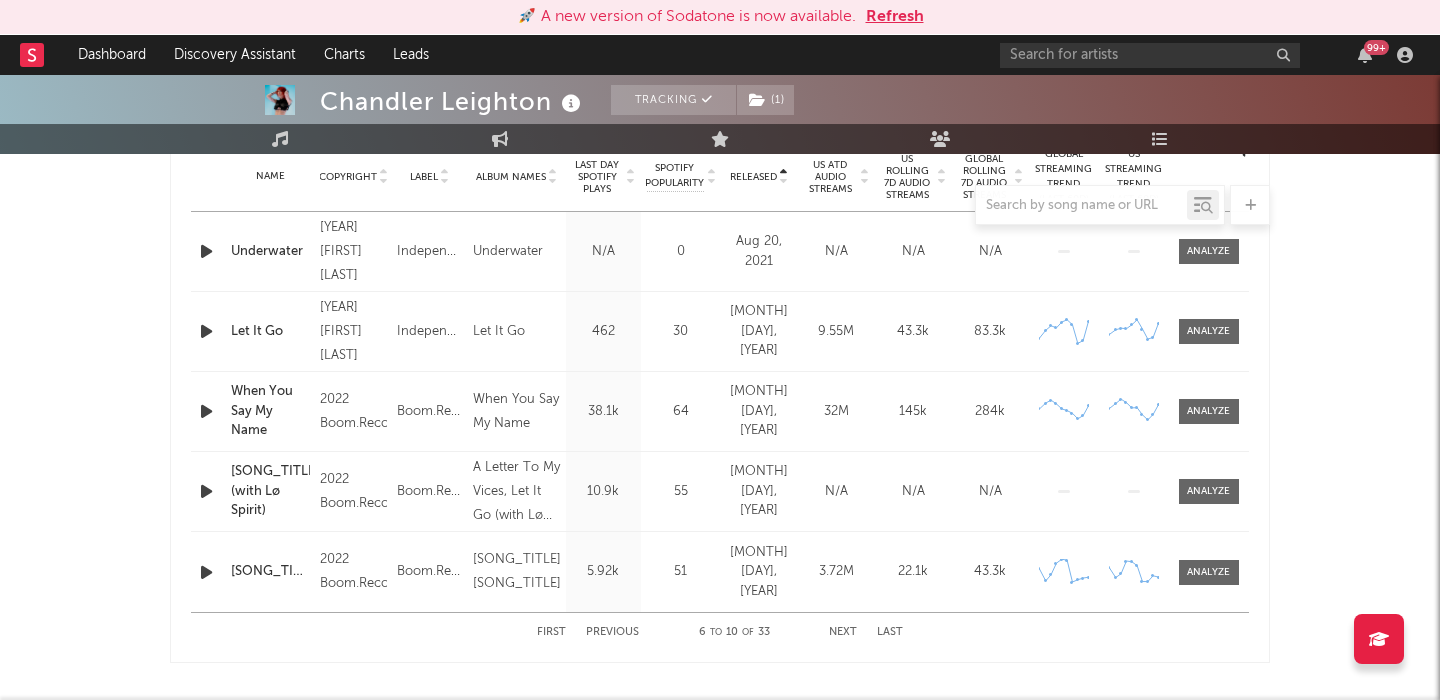 click on "Next" at bounding box center [843, 632] 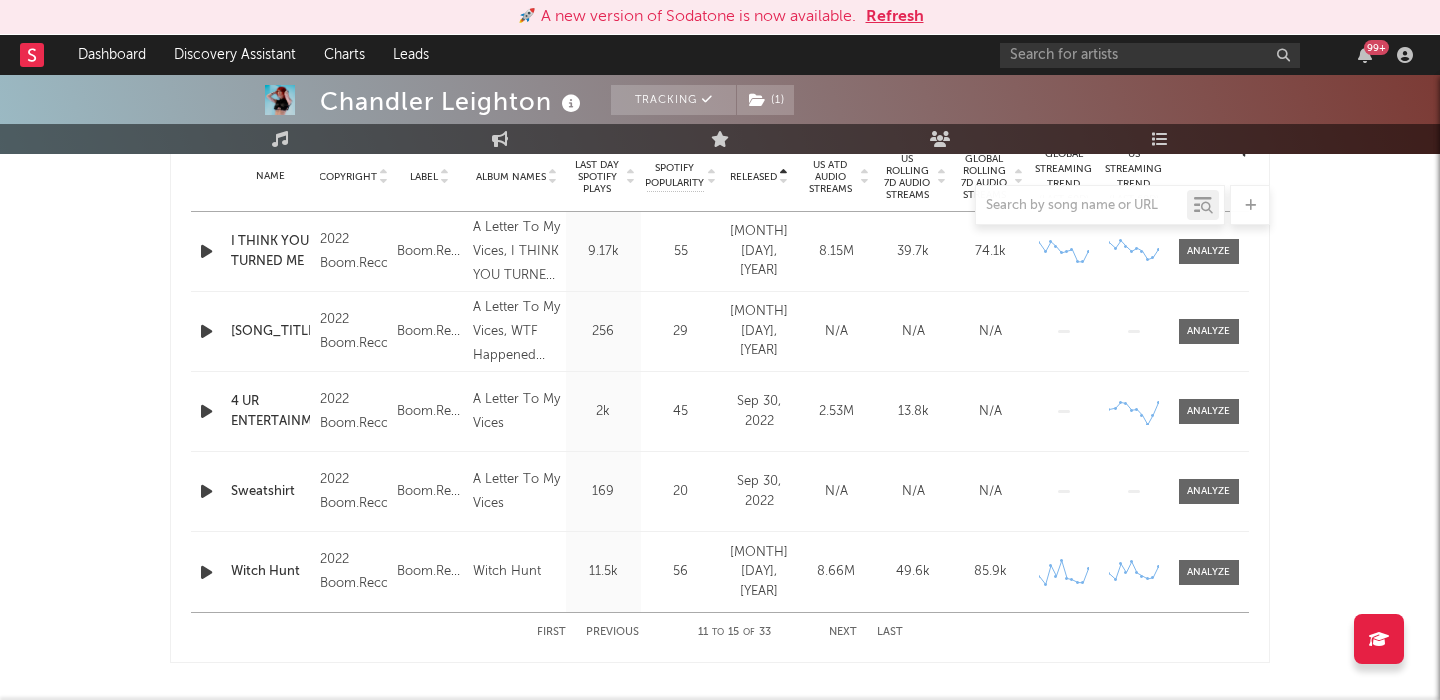 click on "Next" at bounding box center [843, 632] 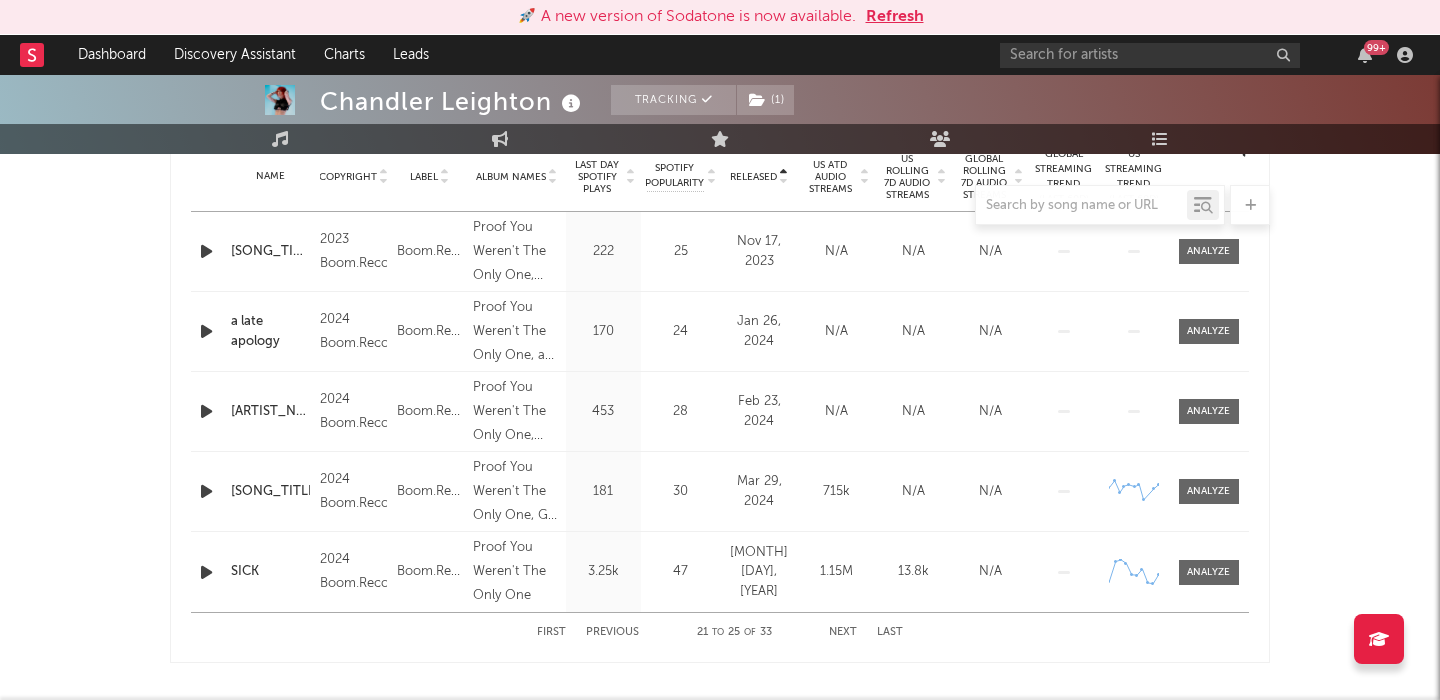 click on "Next" at bounding box center [843, 632] 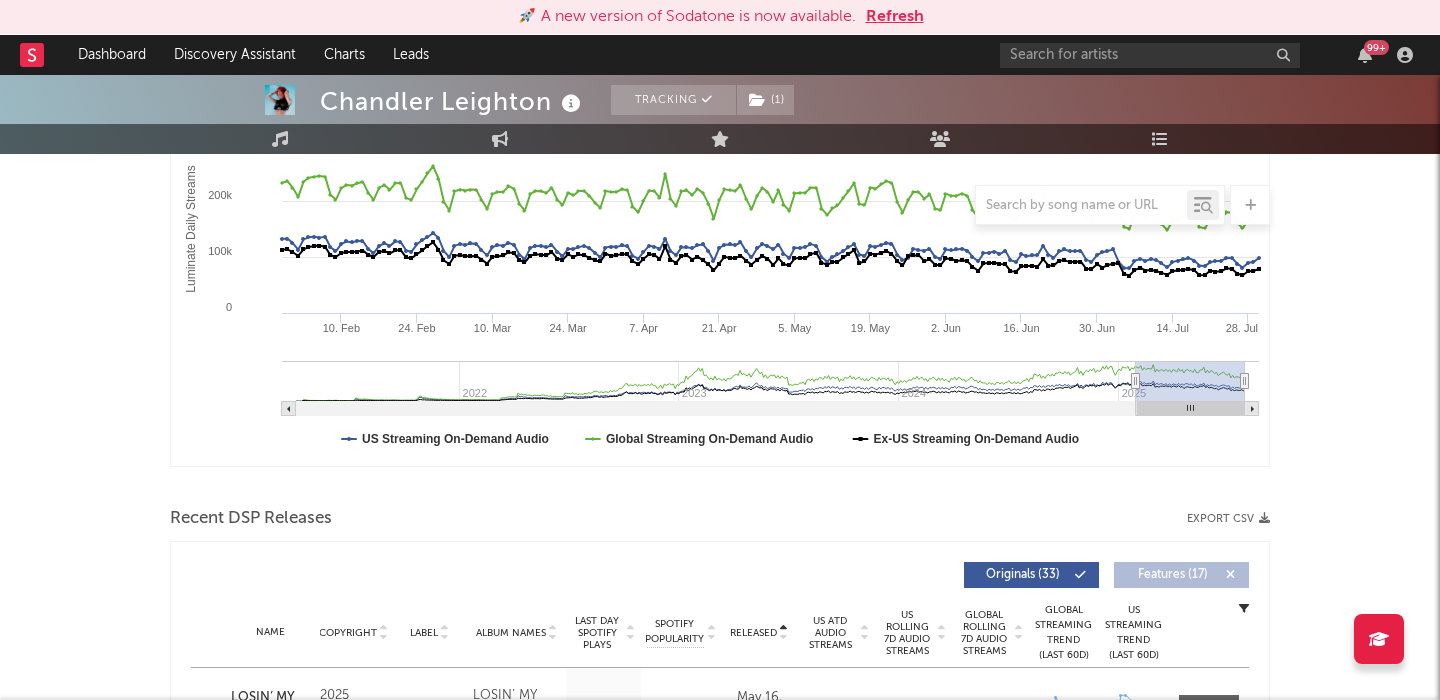 scroll, scrollTop: 0, scrollLeft: 0, axis: both 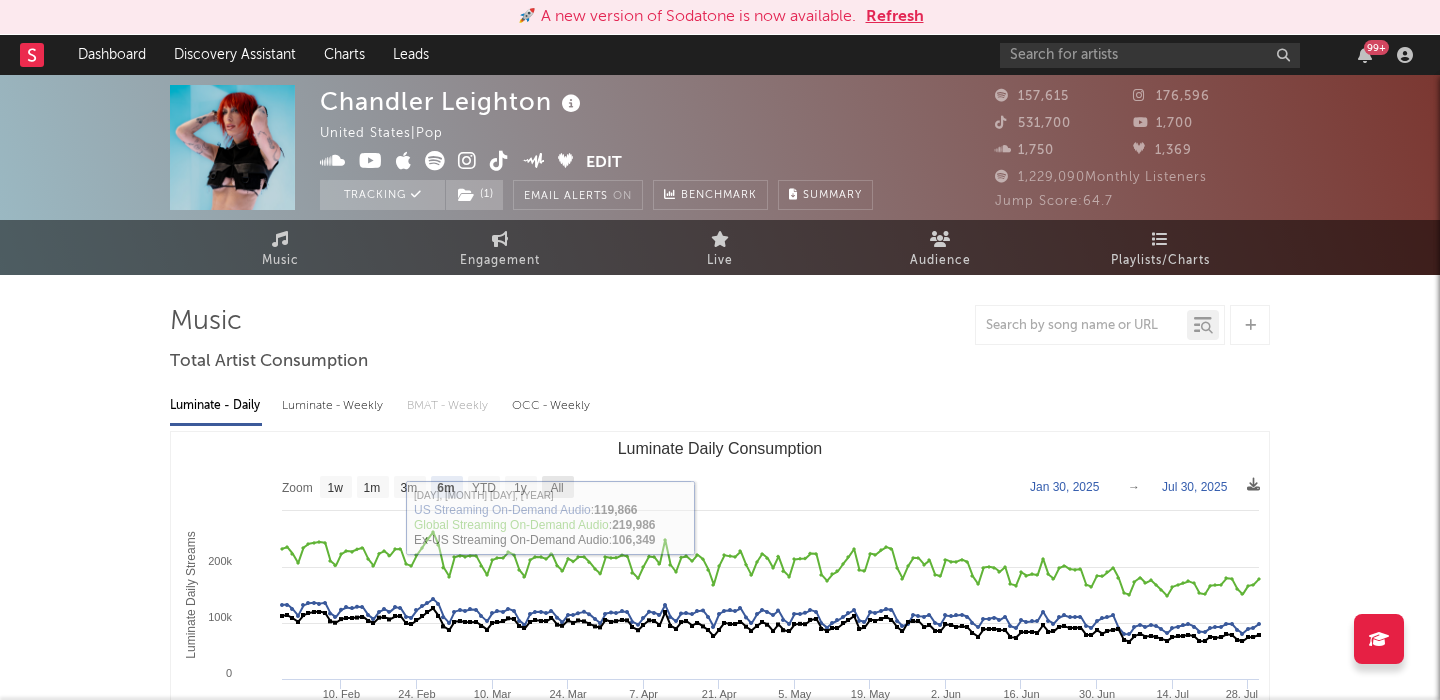 click 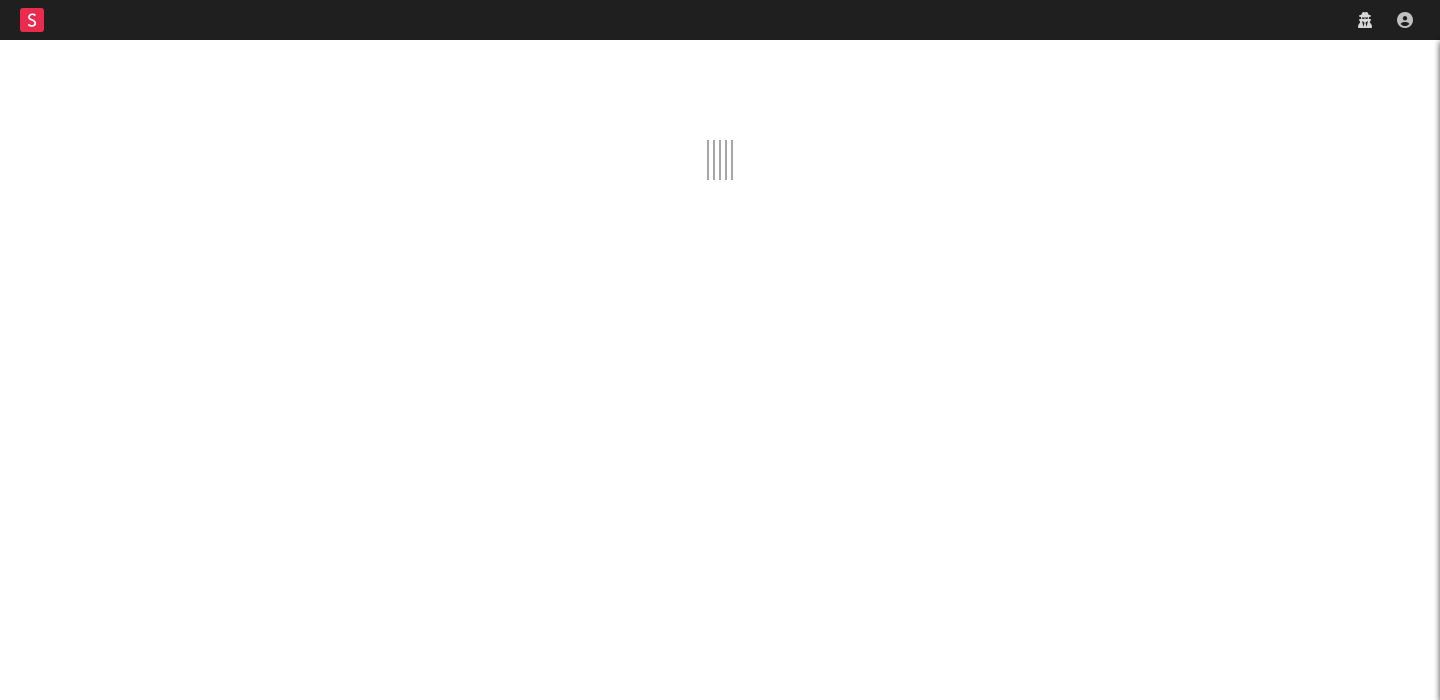 scroll, scrollTop: 0, scrollLeft: 0, axis: both 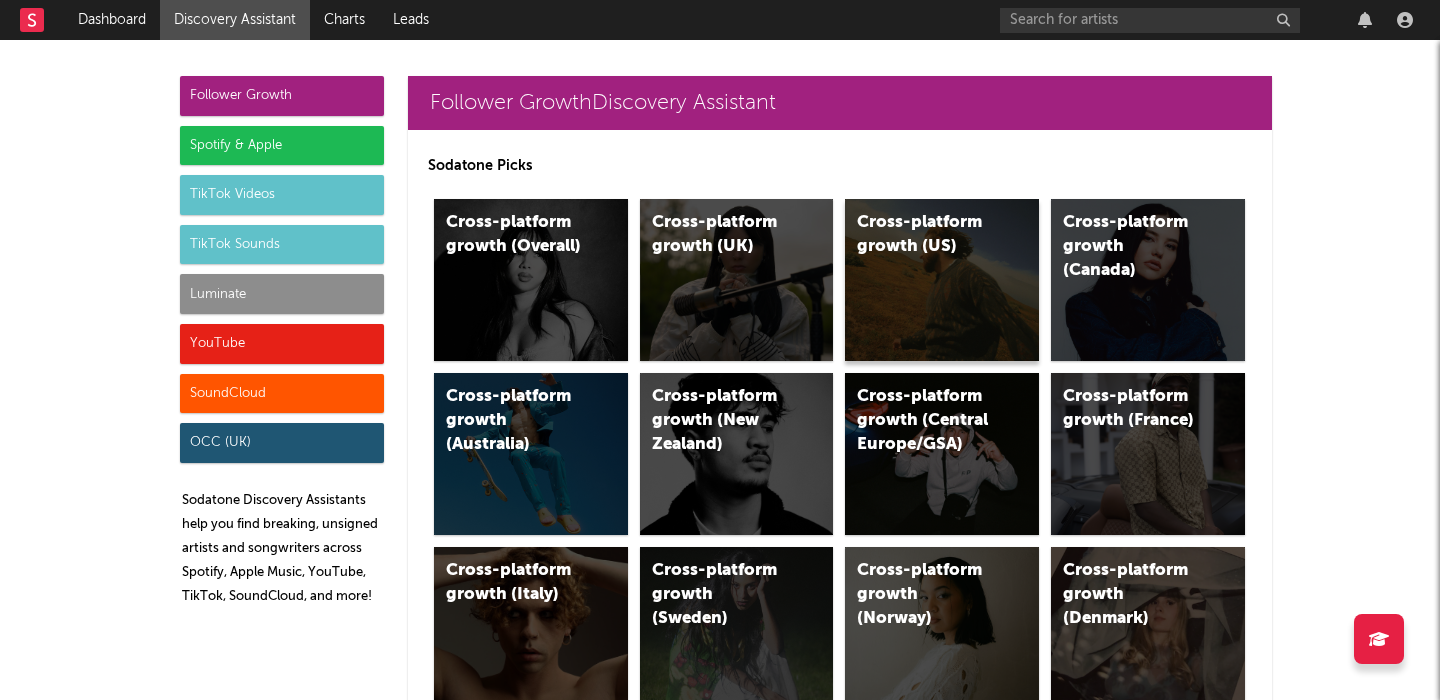 click on "Cross-platform growth (US)" at bounding box center [925, 235] 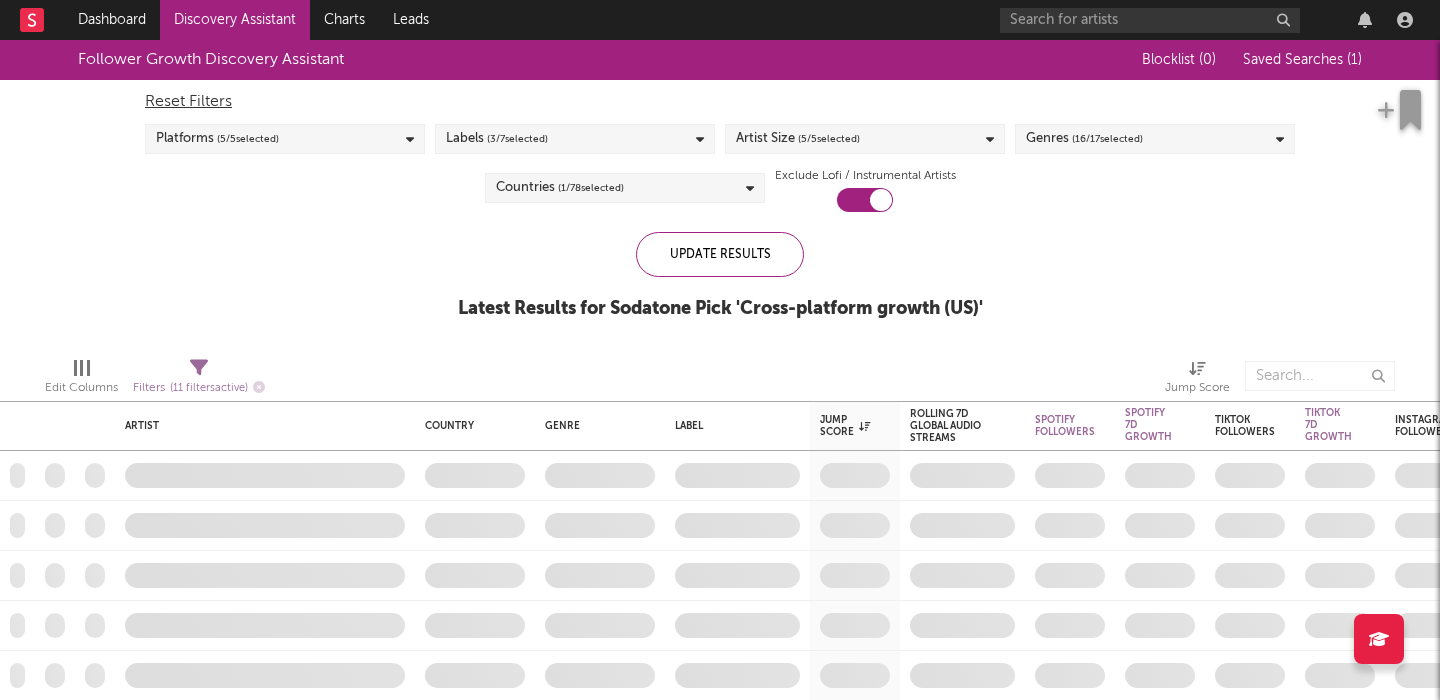 checkbox on "true" 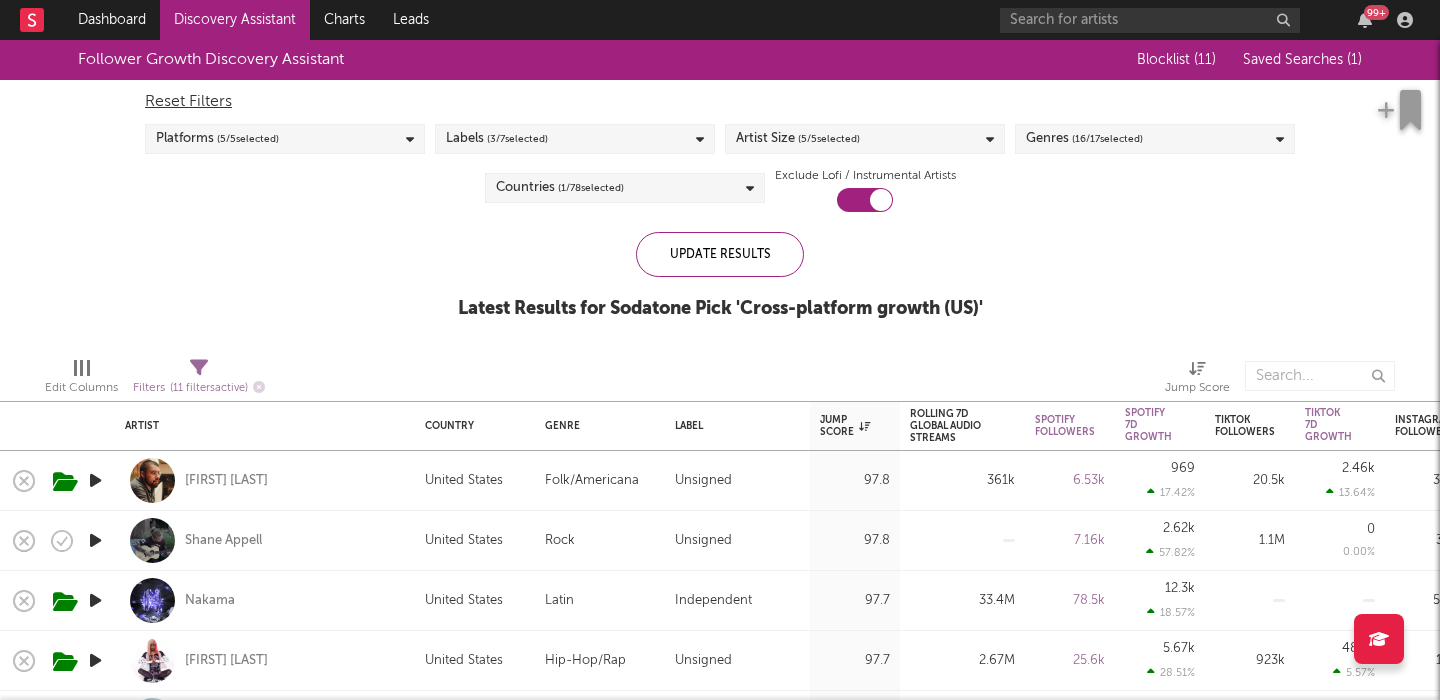 click at bounding box center (95, 540) 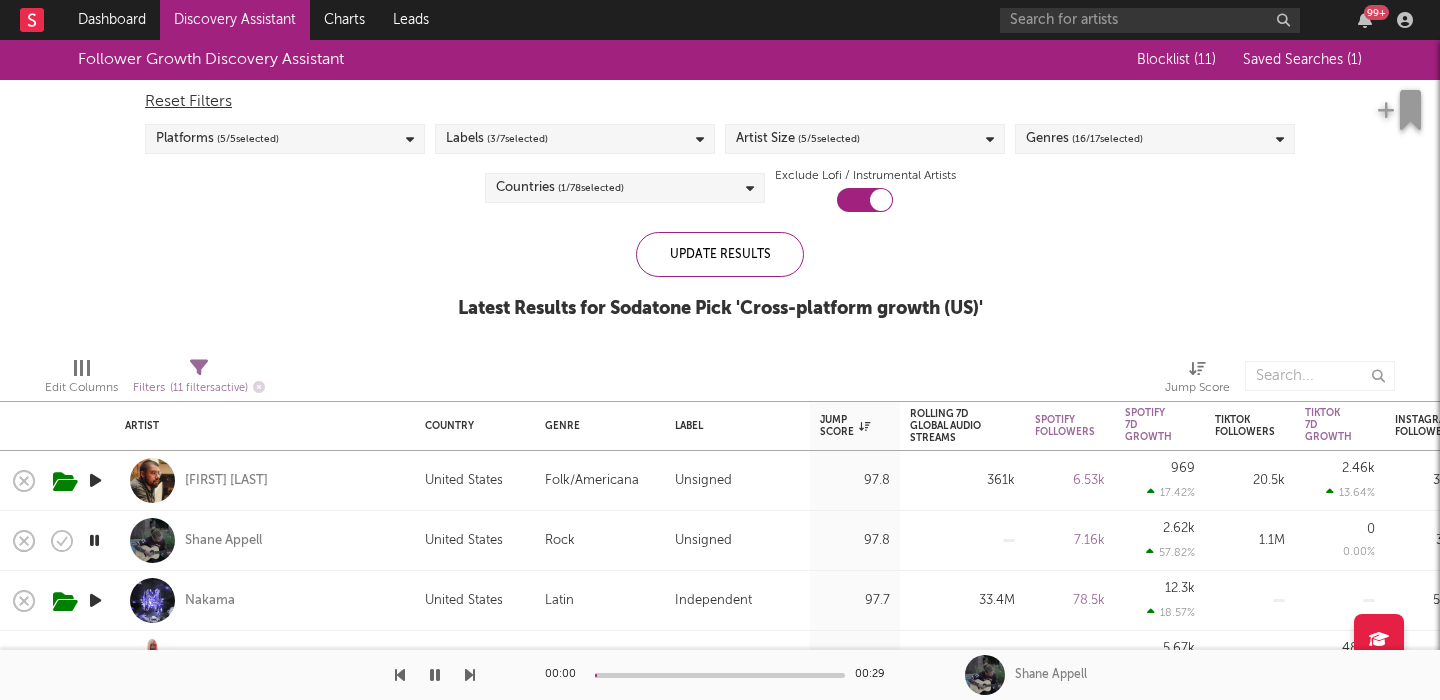 click on "Shane Appell" at bounding box center (265, 540) 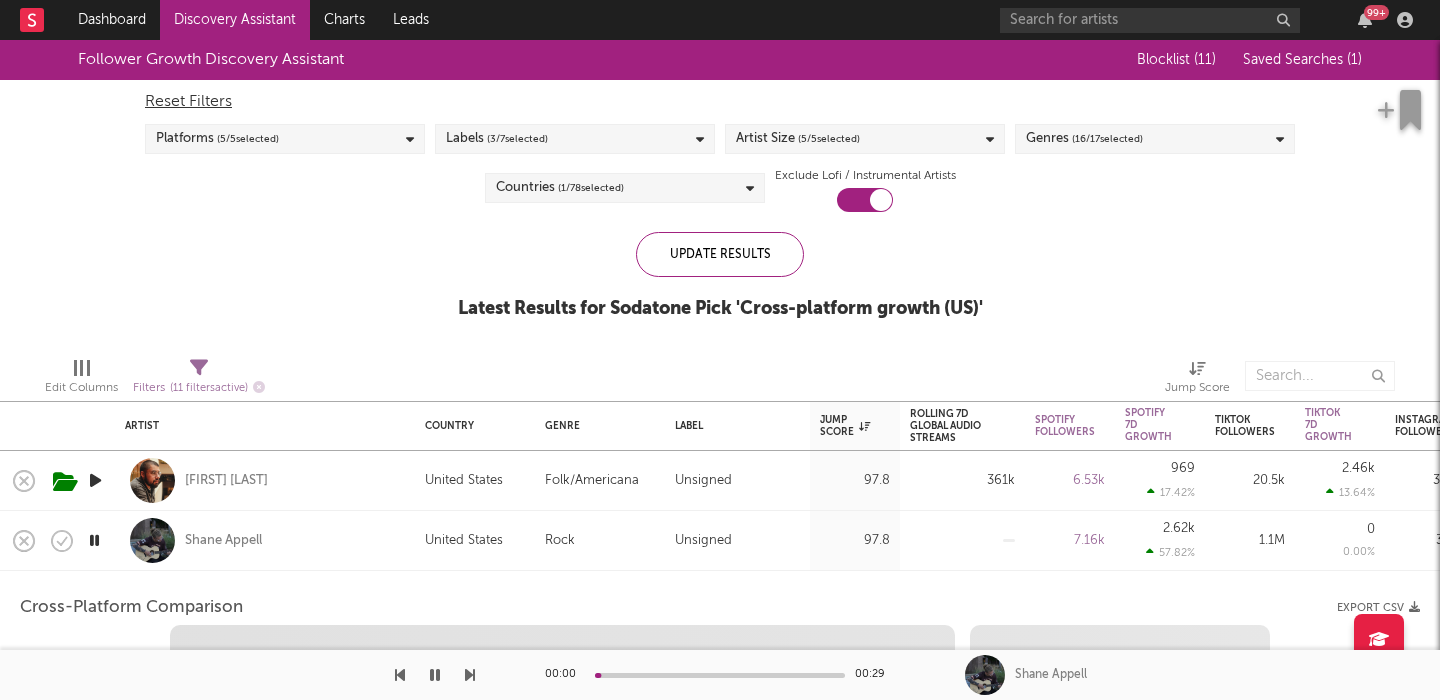 select on "1w" 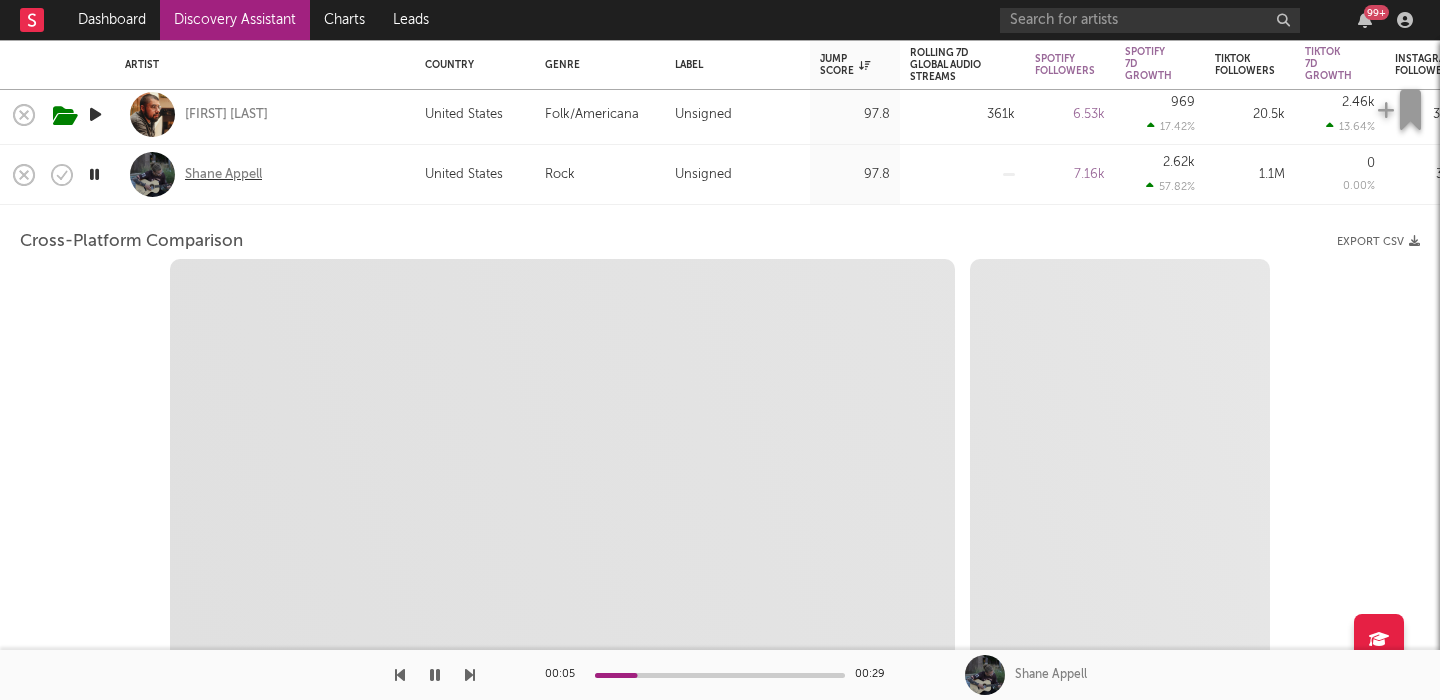 click on "Shane Appell" at bounding box center [223, 175] 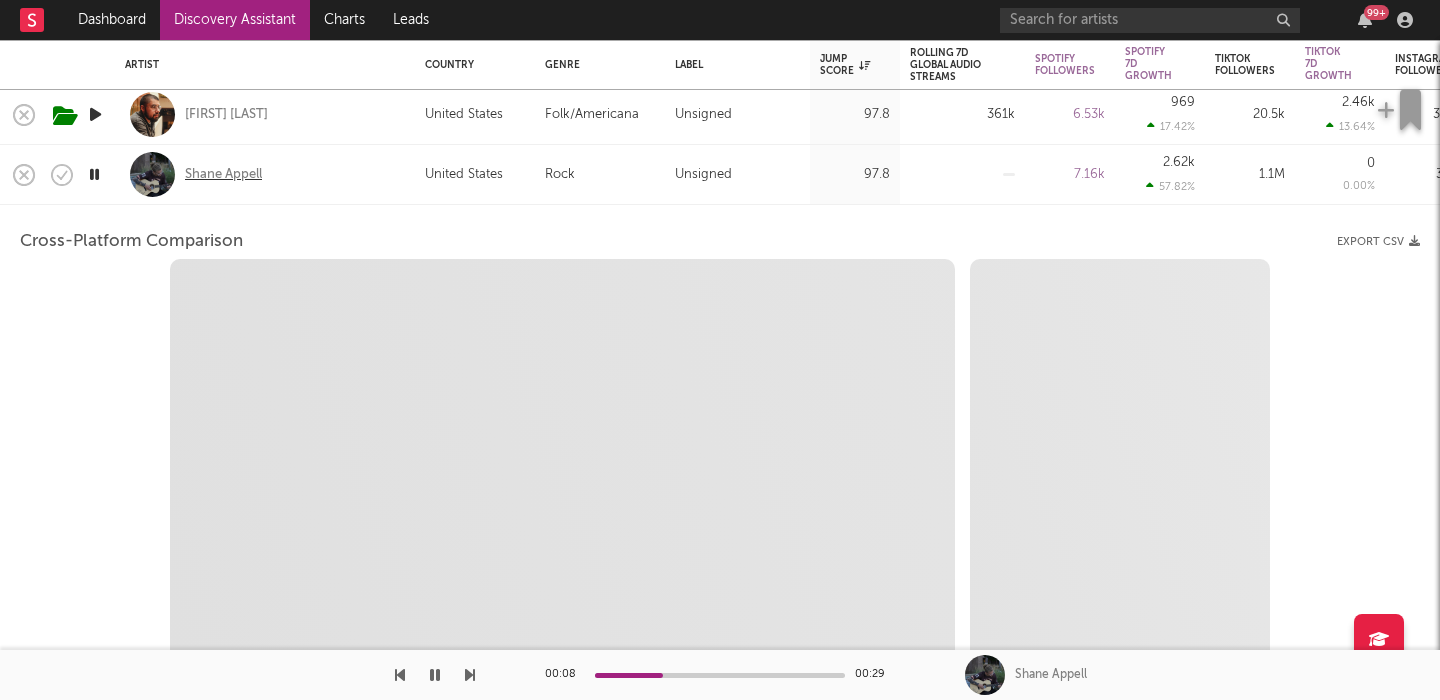 select on "1m" 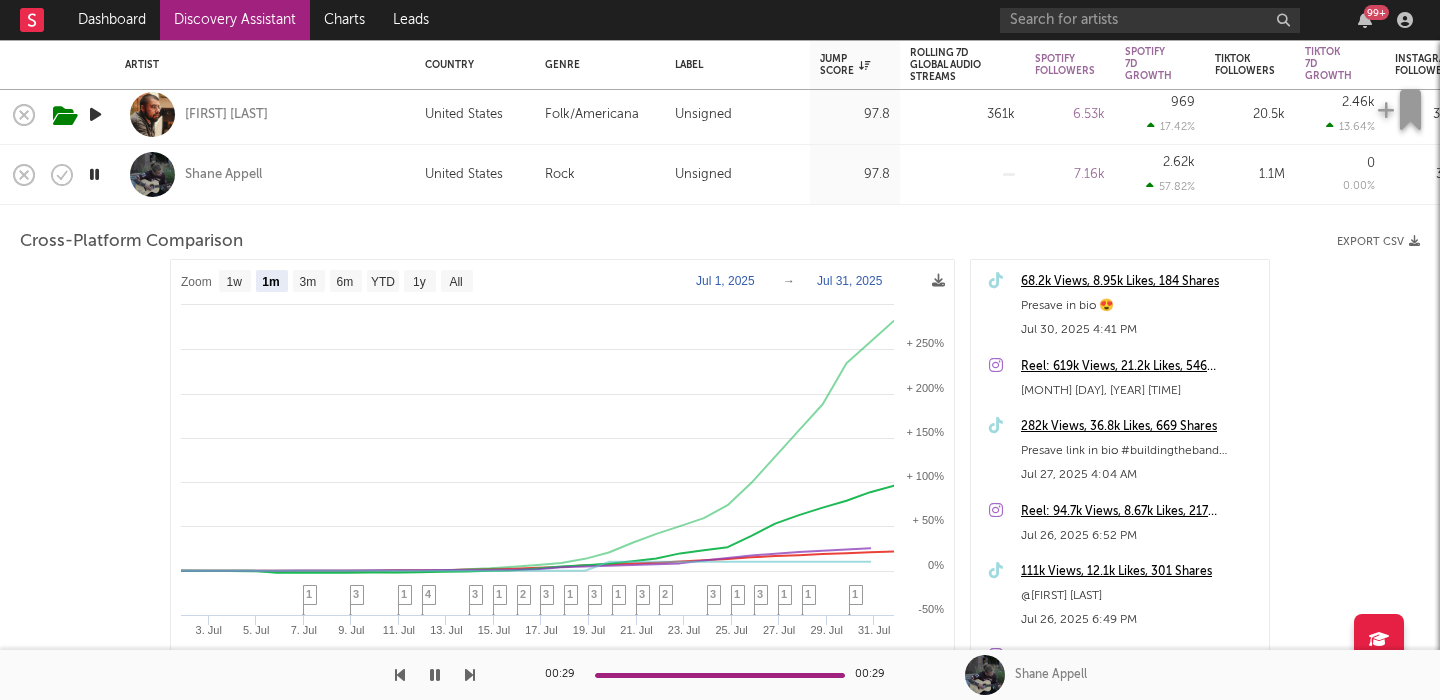 click on "Shane Appell" at bounding box center [265, 174] 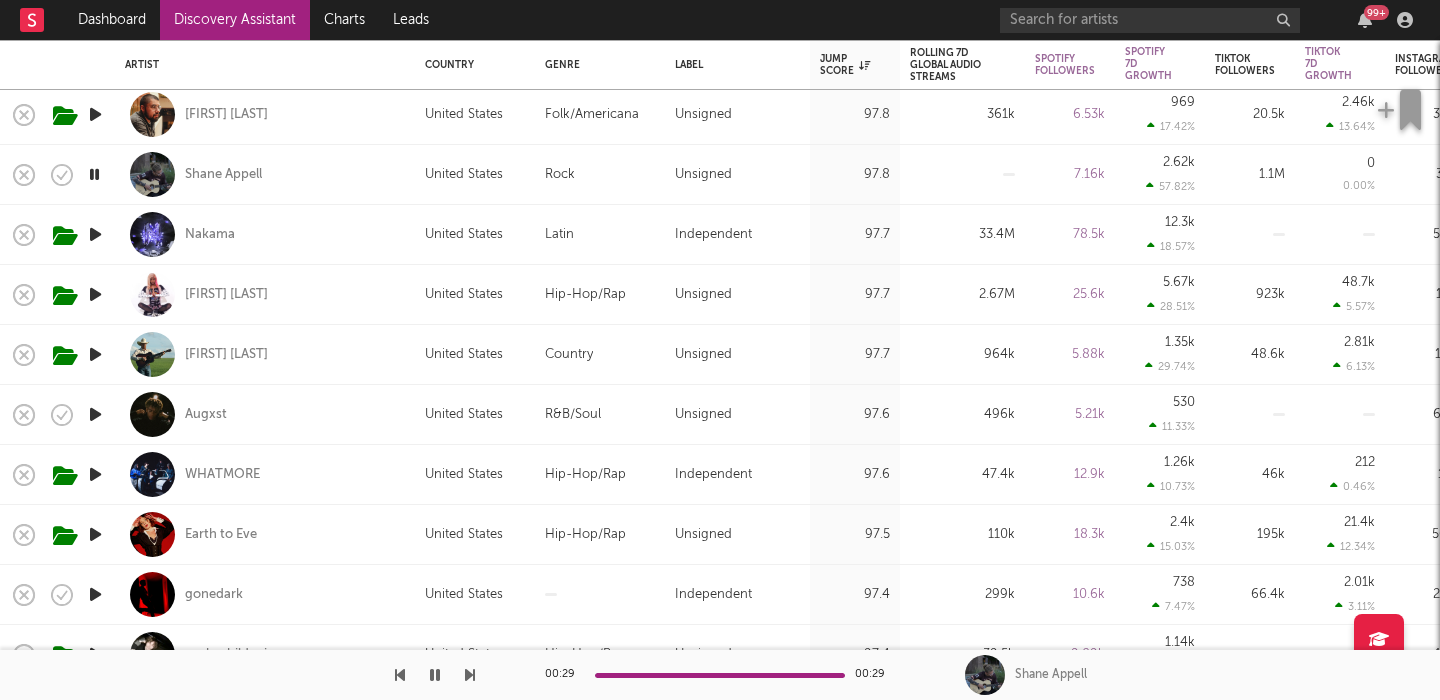 click on "Augxst" at bounding box center [265, 414] 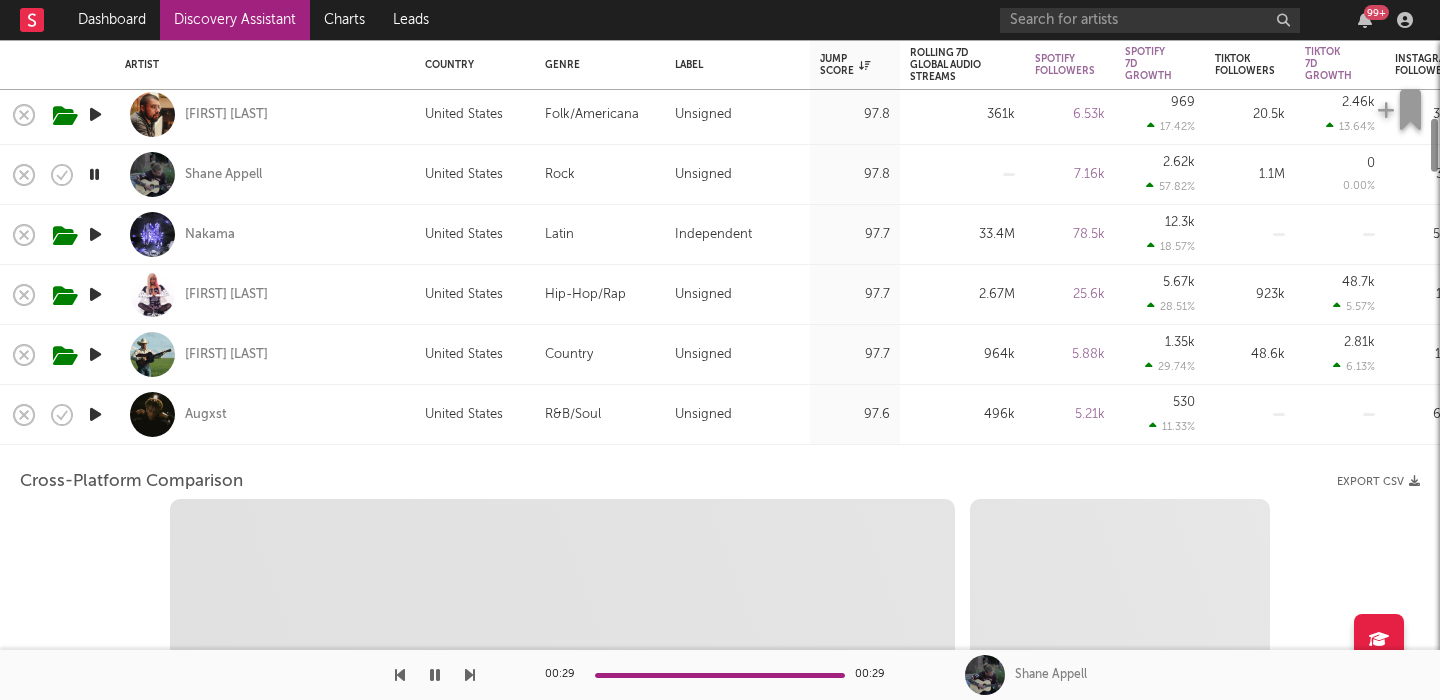 click on "Augxst" at bounding box center (265, 414) 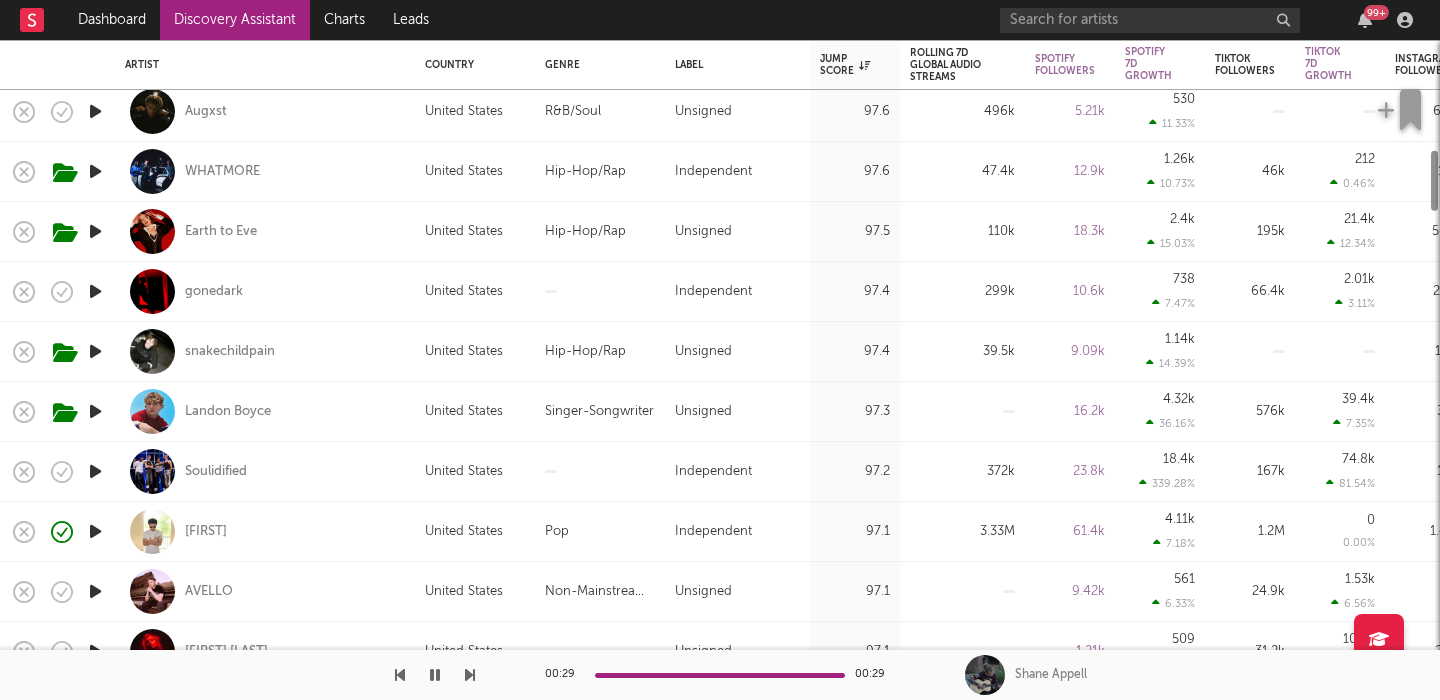 click on "Landon Boyce" at bounding box center (265, 411) 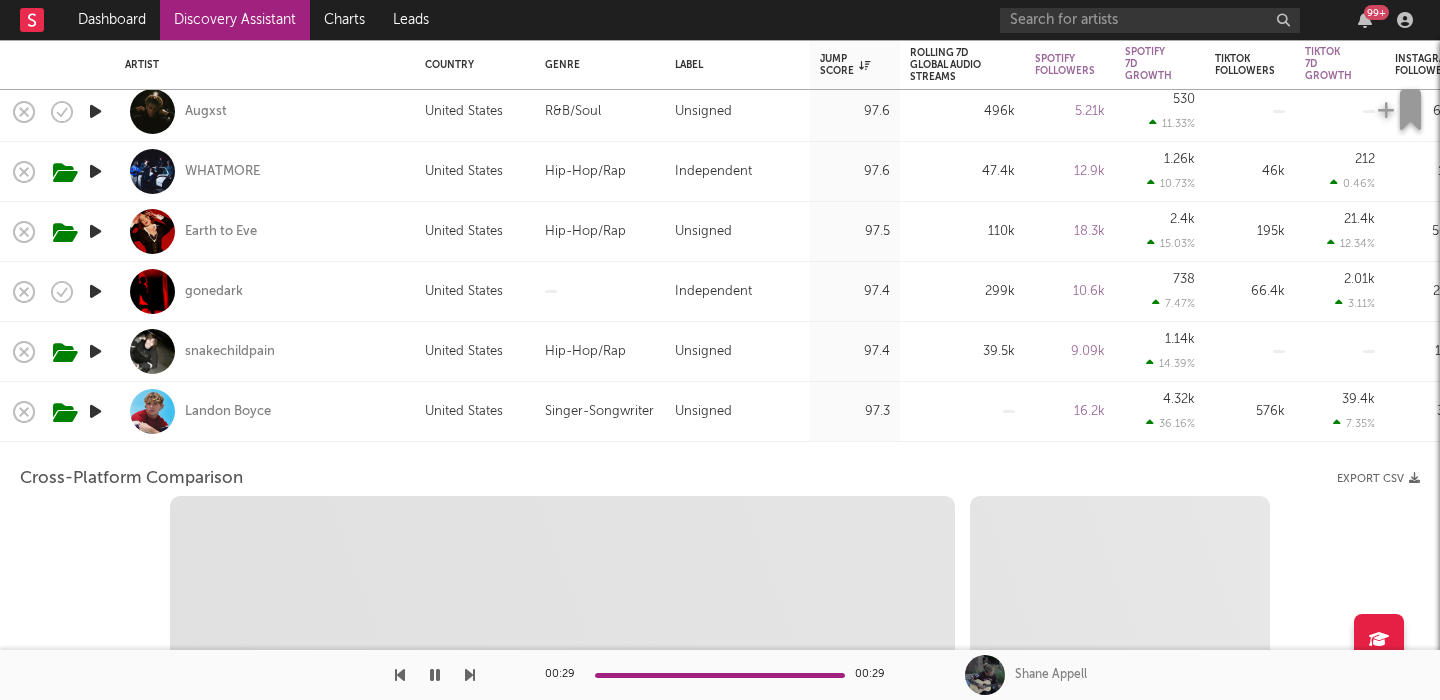 click at bounding box center (95, 411) 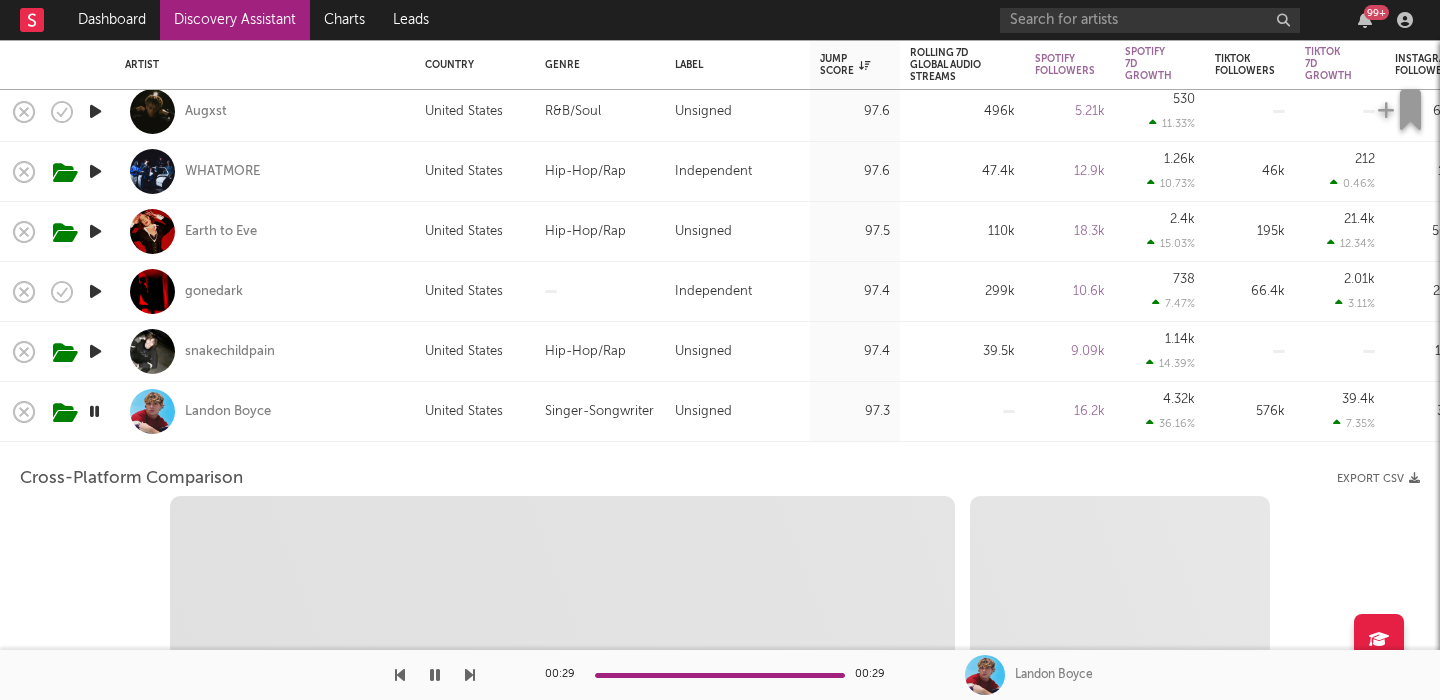 select on "6m" 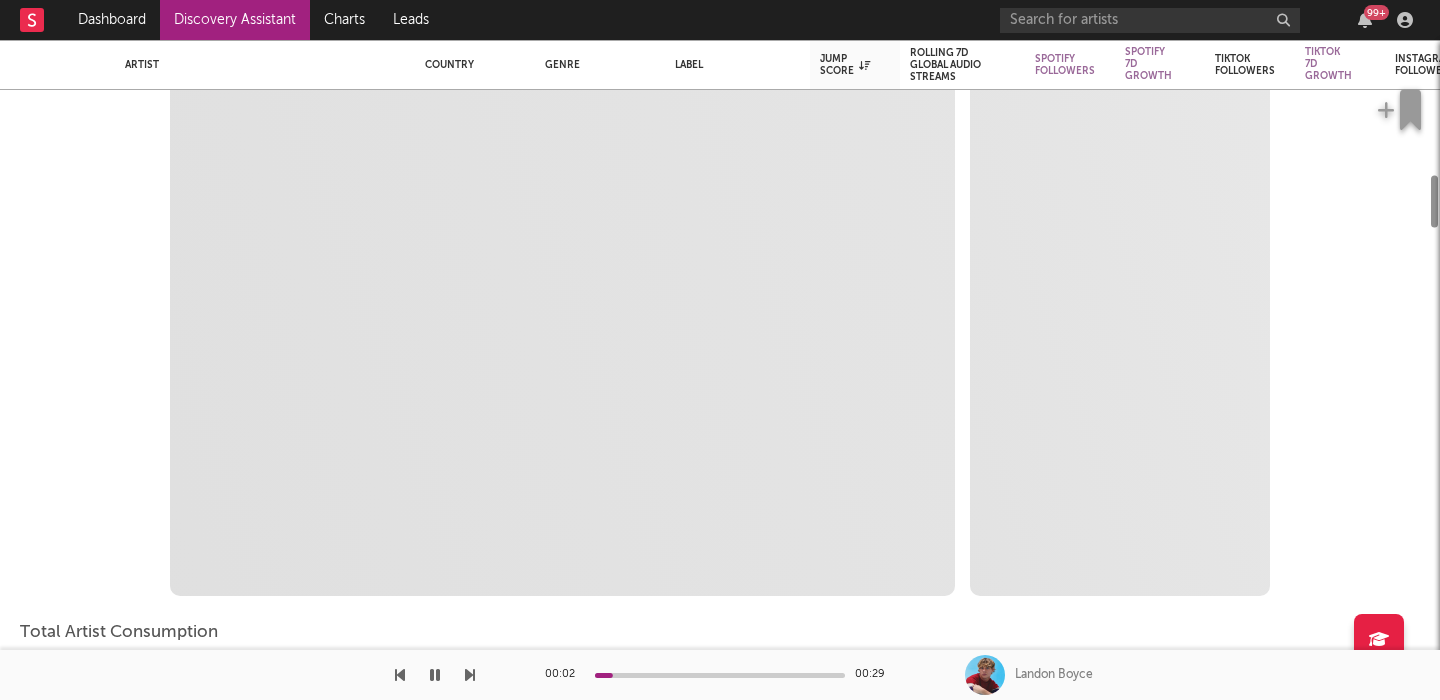 select on "1m" 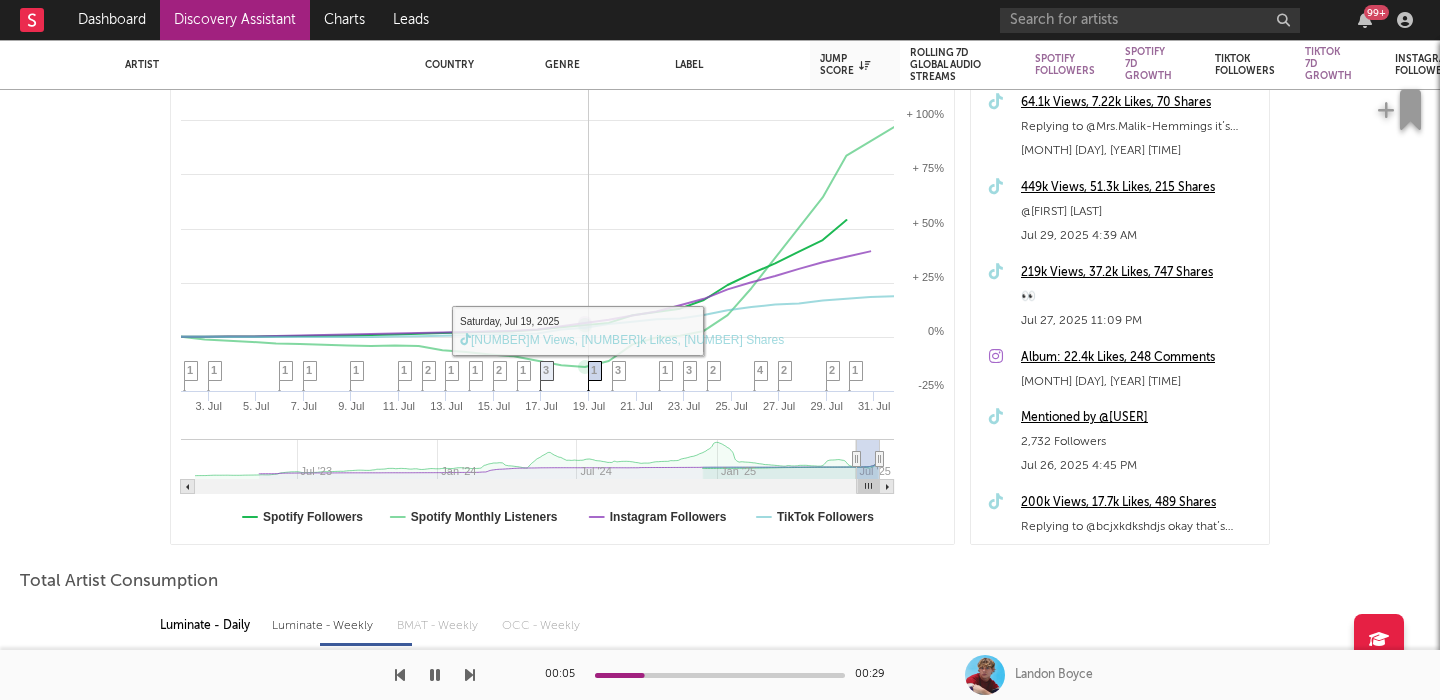 click on "1" at bounding box center (594, 370) 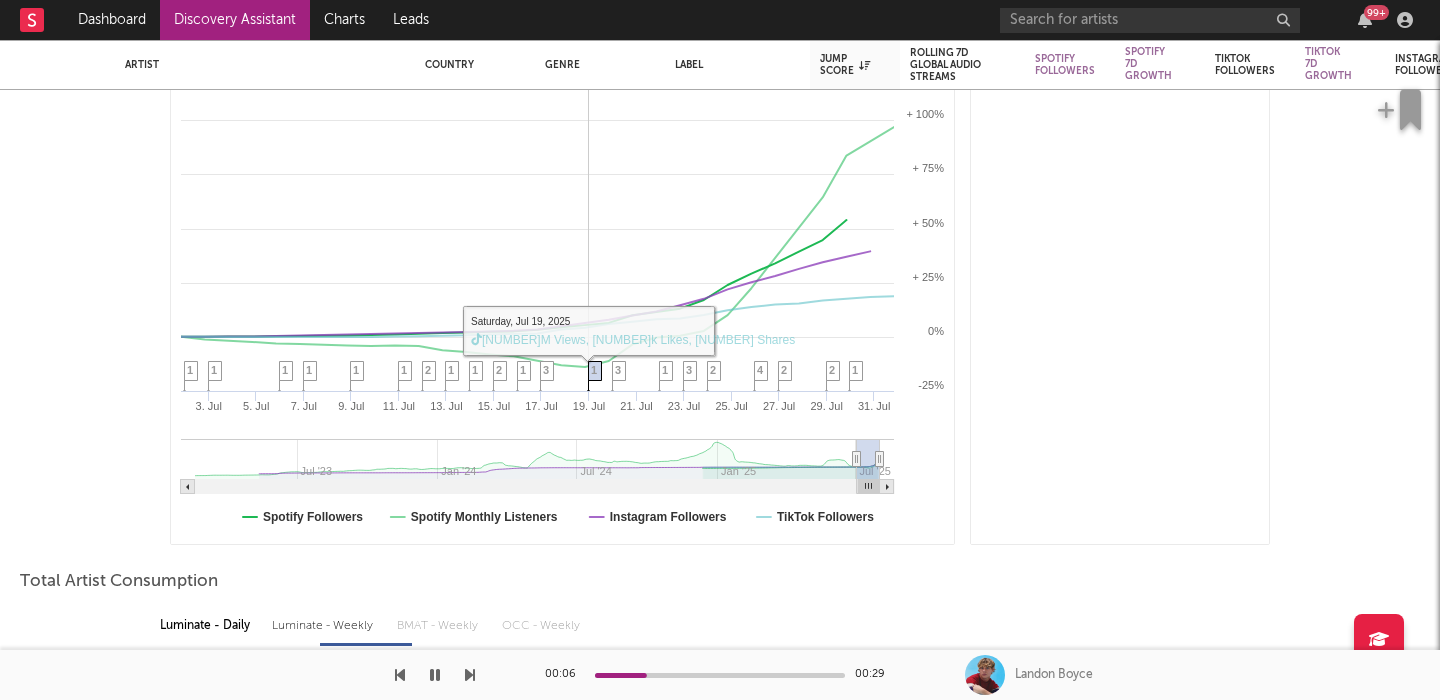 scroll, scrollTop: 1405, scrollLeft: 0, axis: vertical 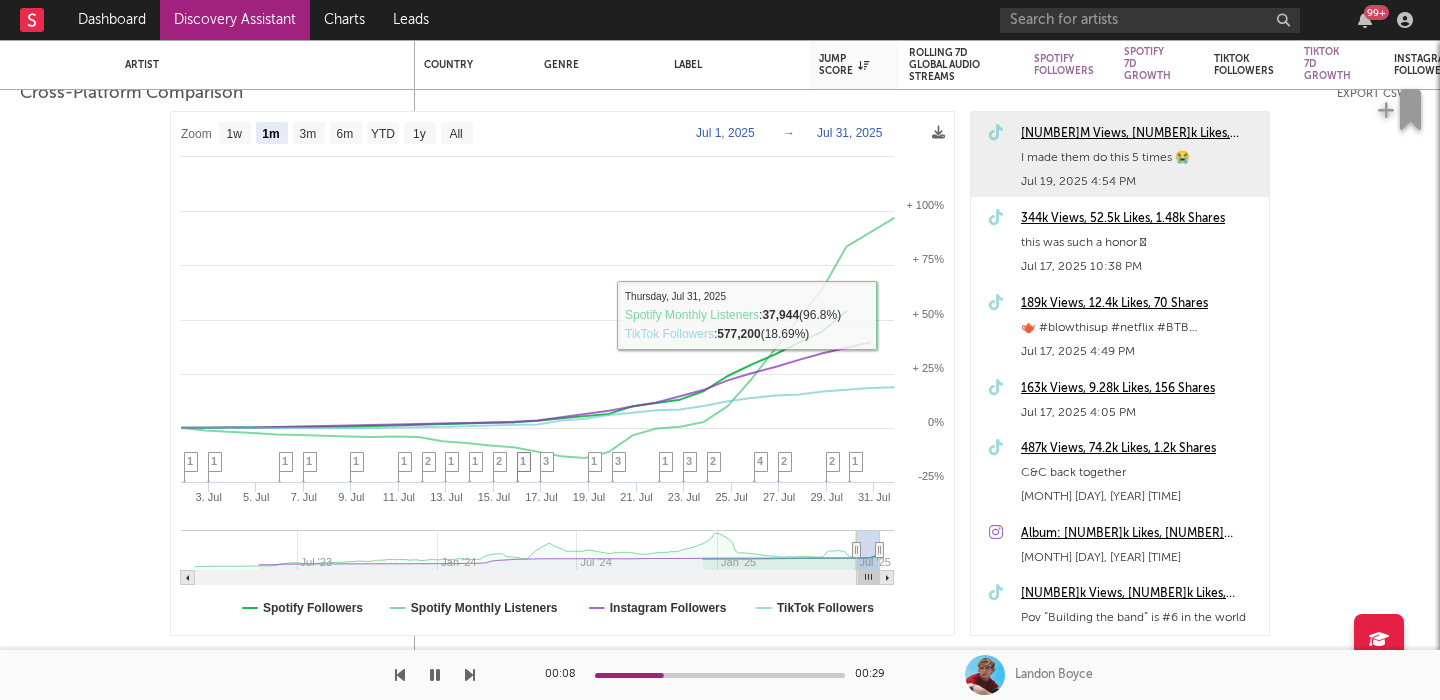 click on "2.6M Views, 422k Likes, 5.46k Shares" at bounding box center (1140, 134) 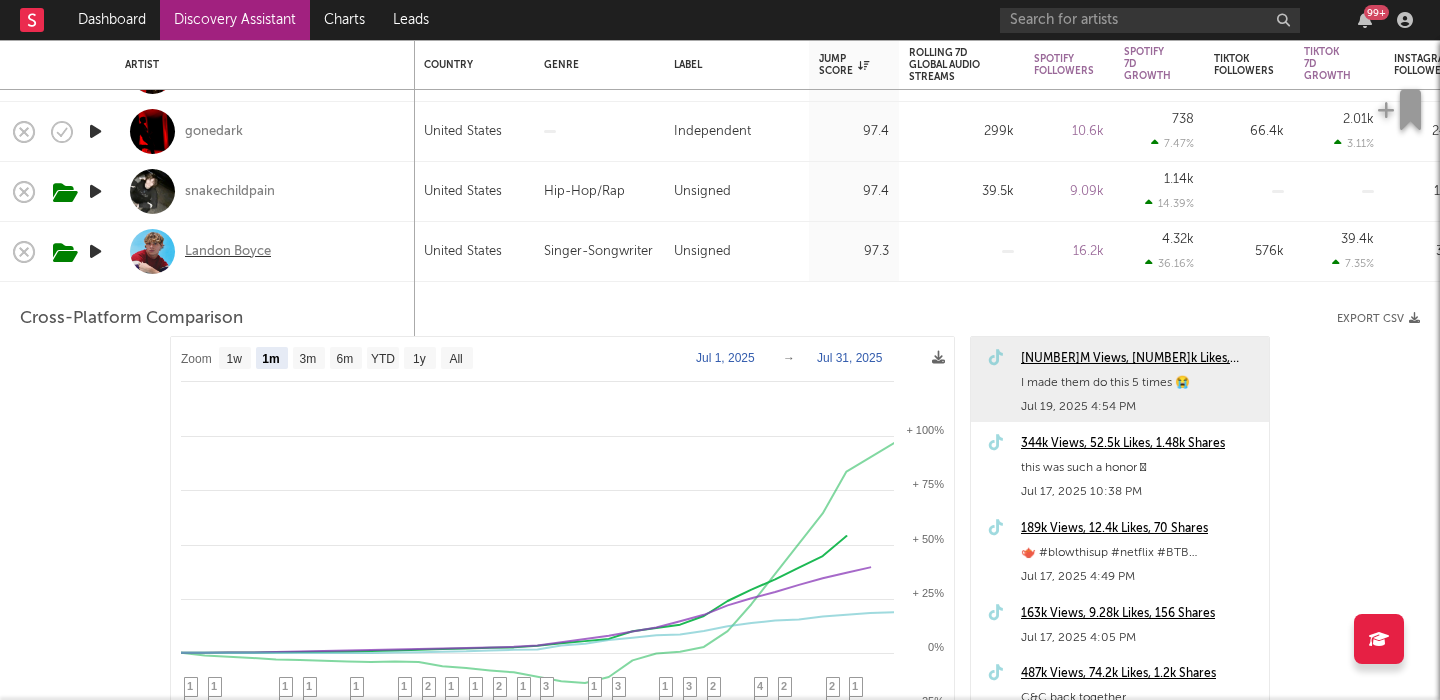 click on "Landon Boyce" at bounding box center (228, 252) 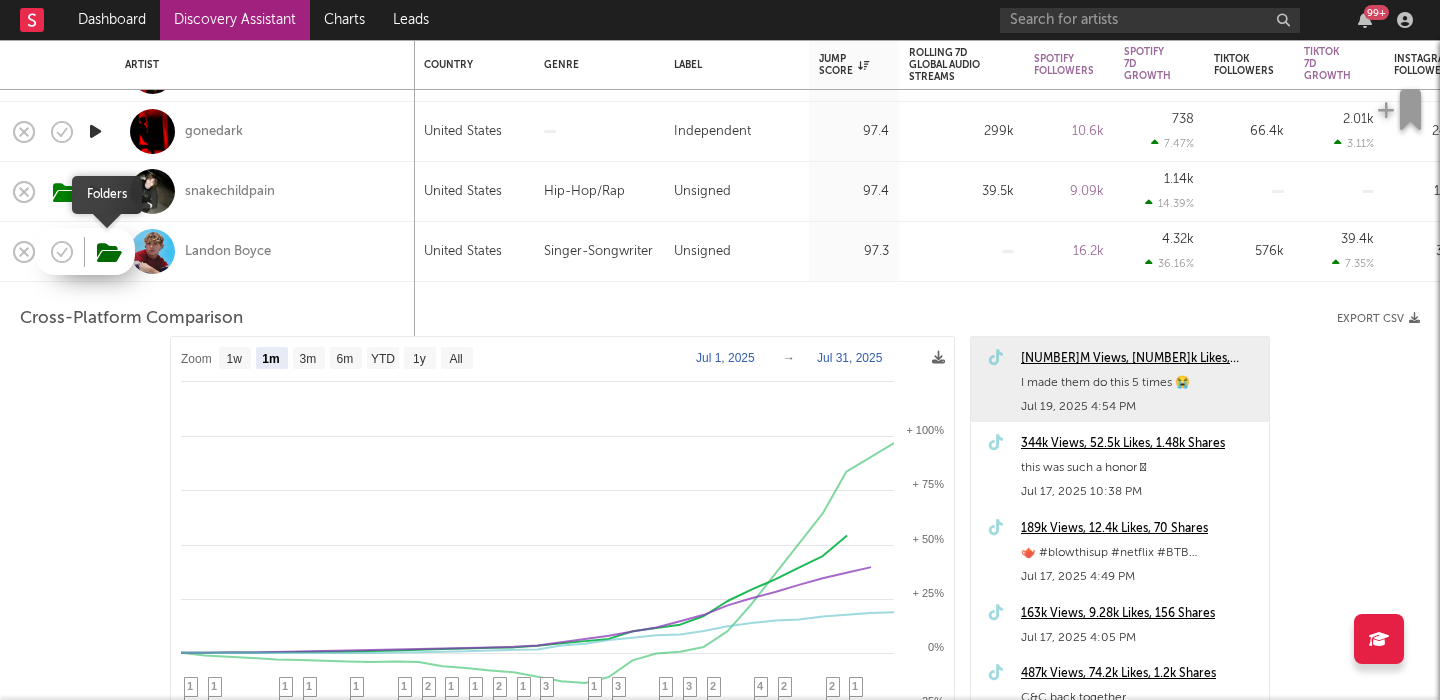 click at bounding box center [109, 253] 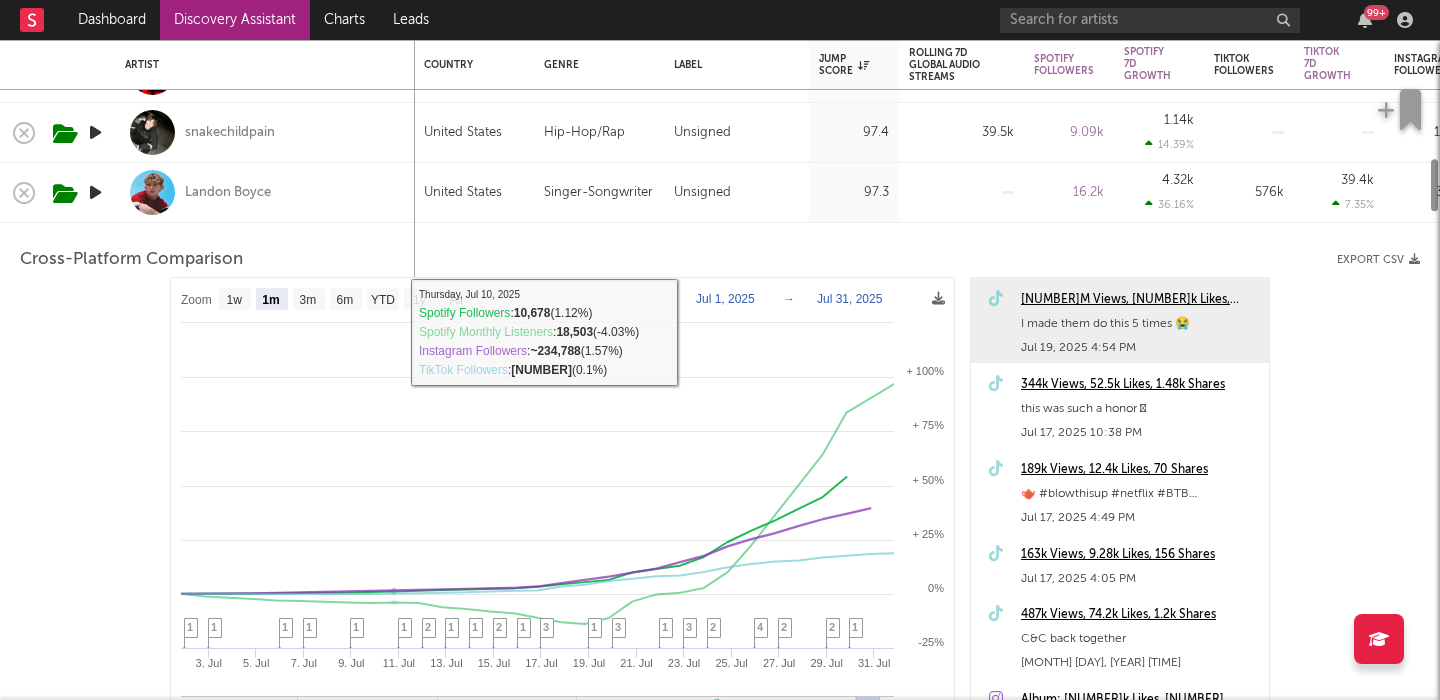 click on "Landon Boyce" at bounding box center (265, 192) 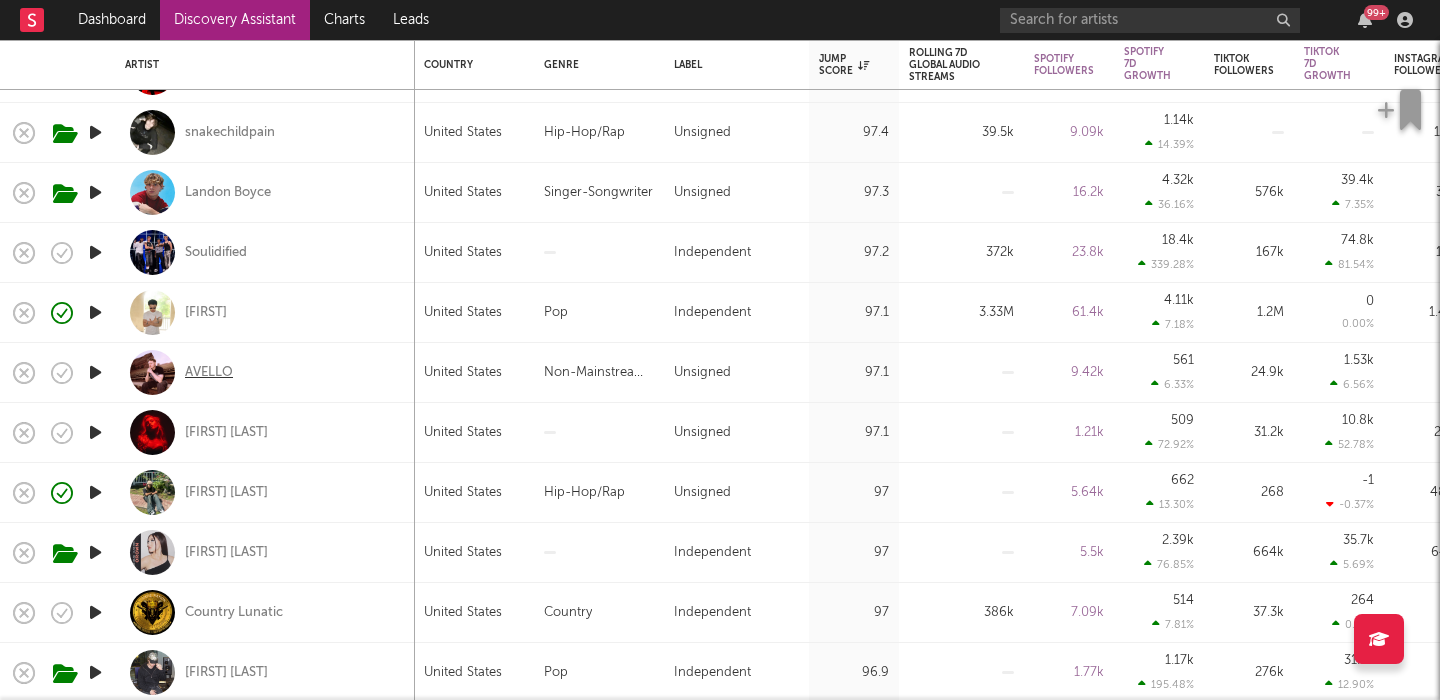 click on "AVELLO" at bounding box center [209, 373] 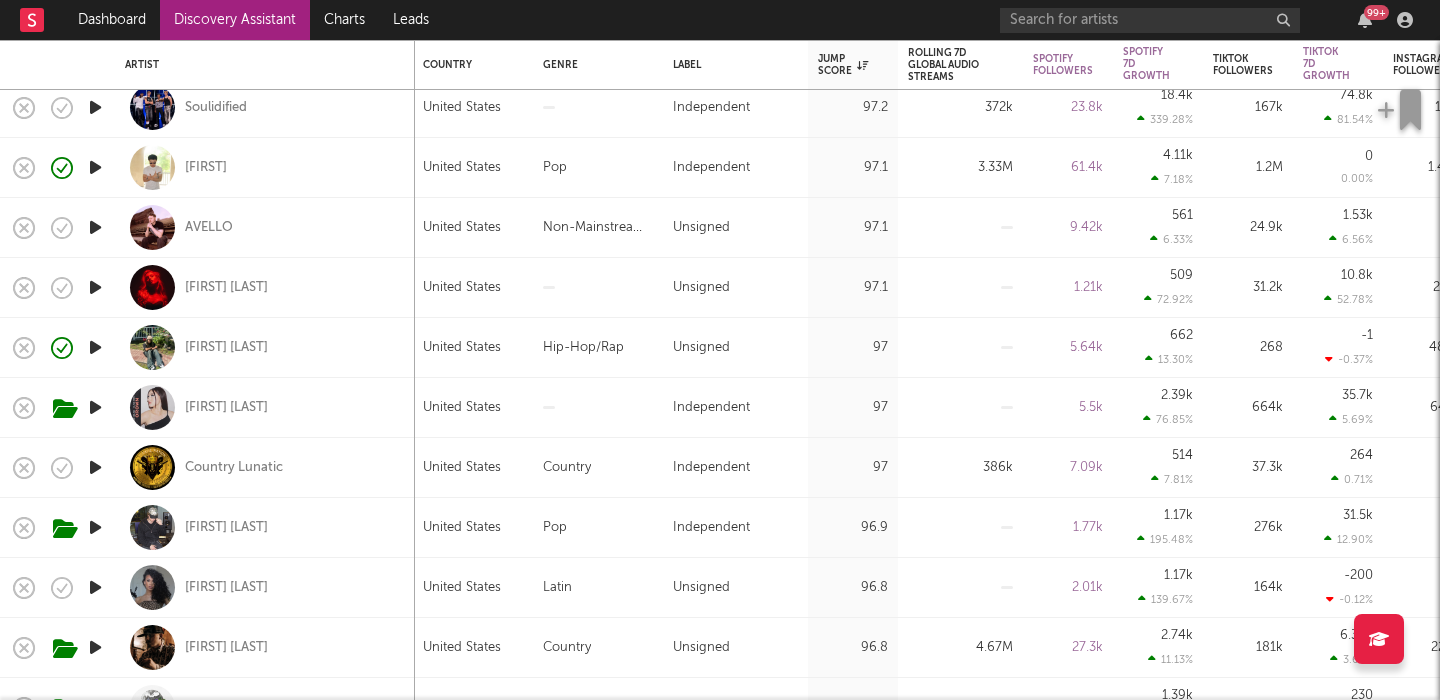 click at bounding box center [95, 527] 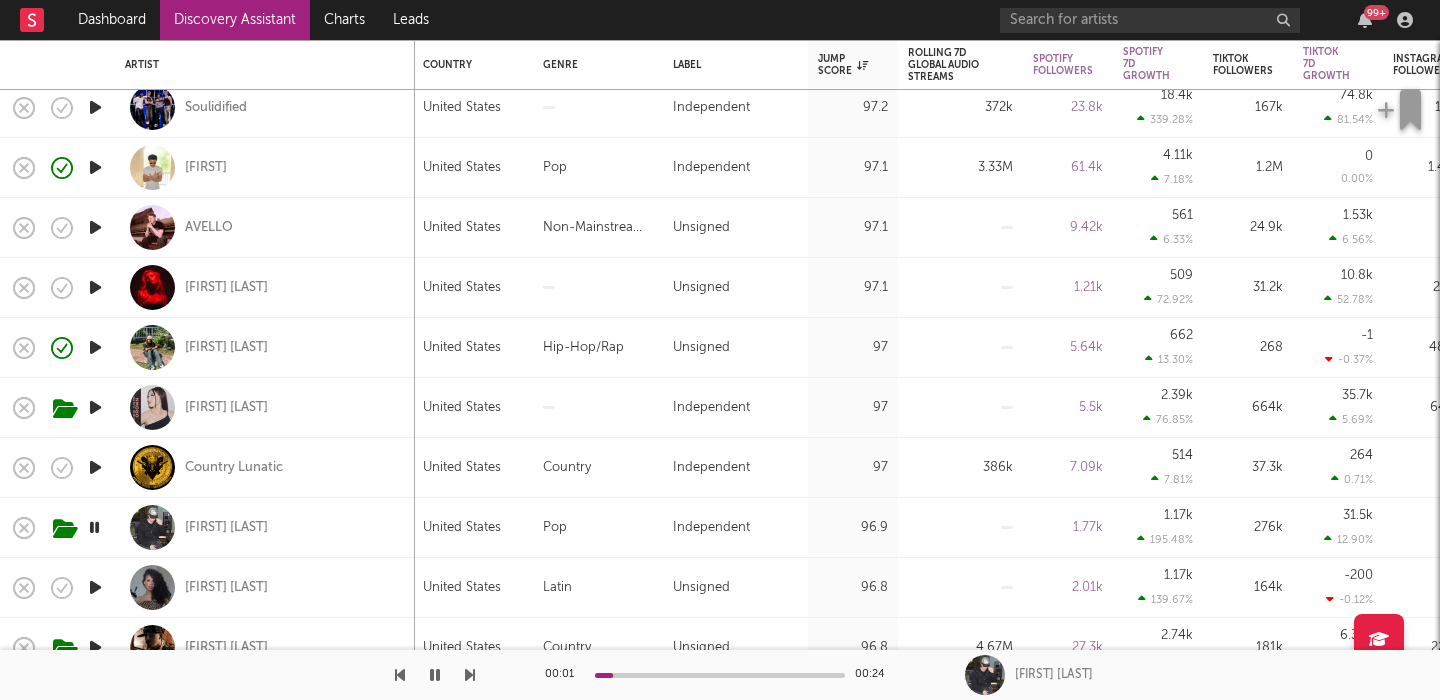 click at bounding box center (95, 407) 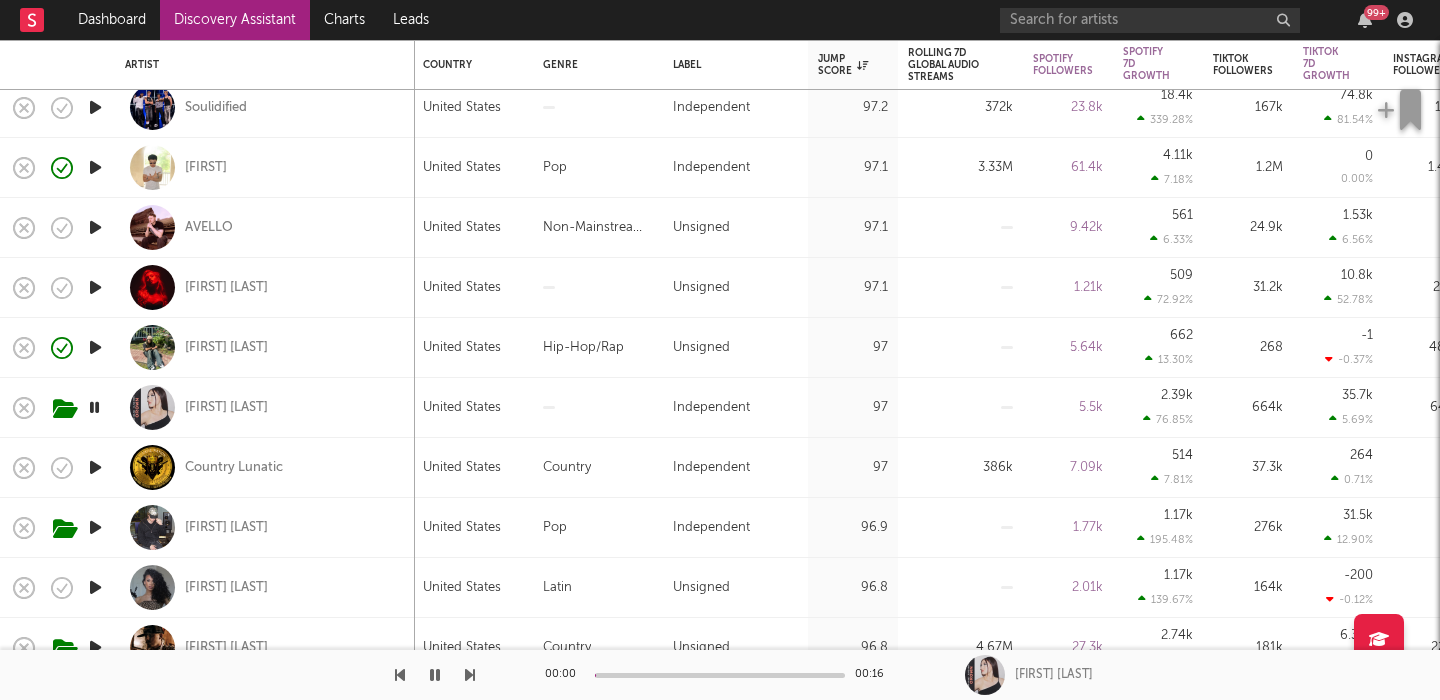 click on "Elise Kristine" at bounding box center (265, 407) 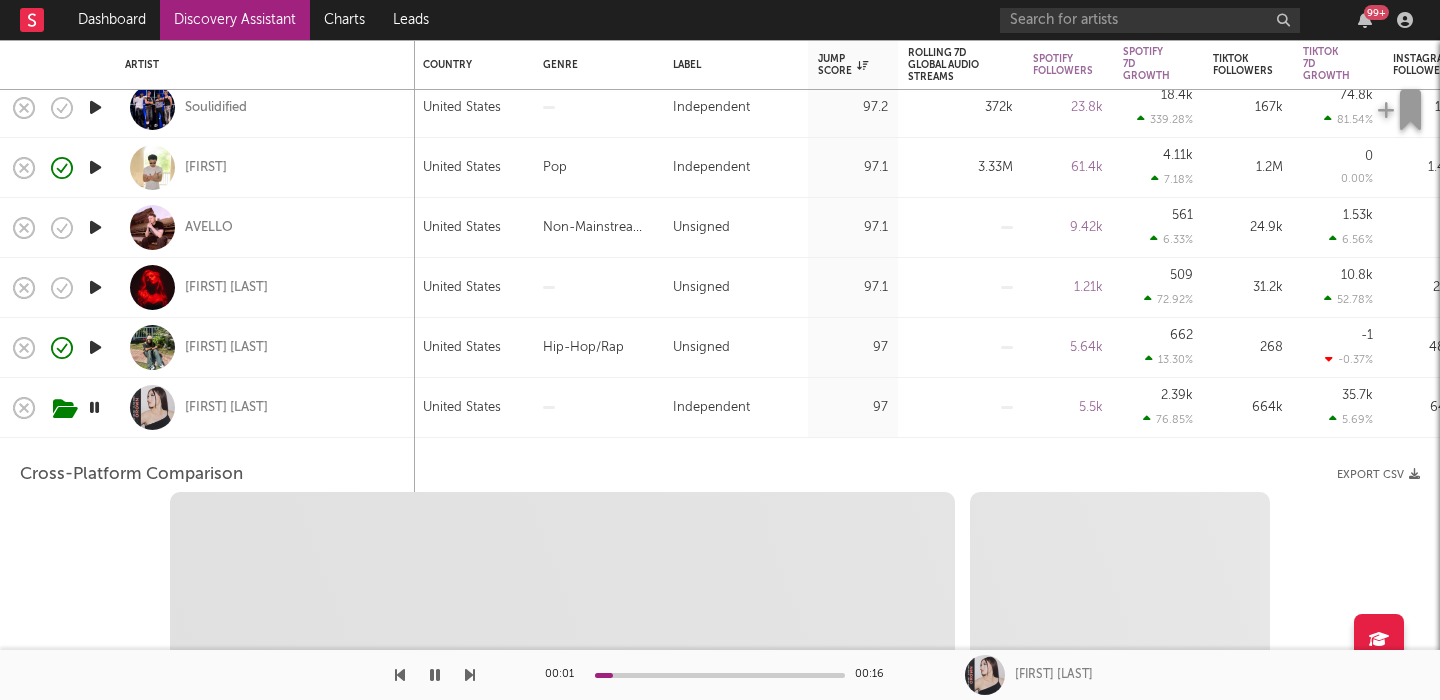 select on "1w" 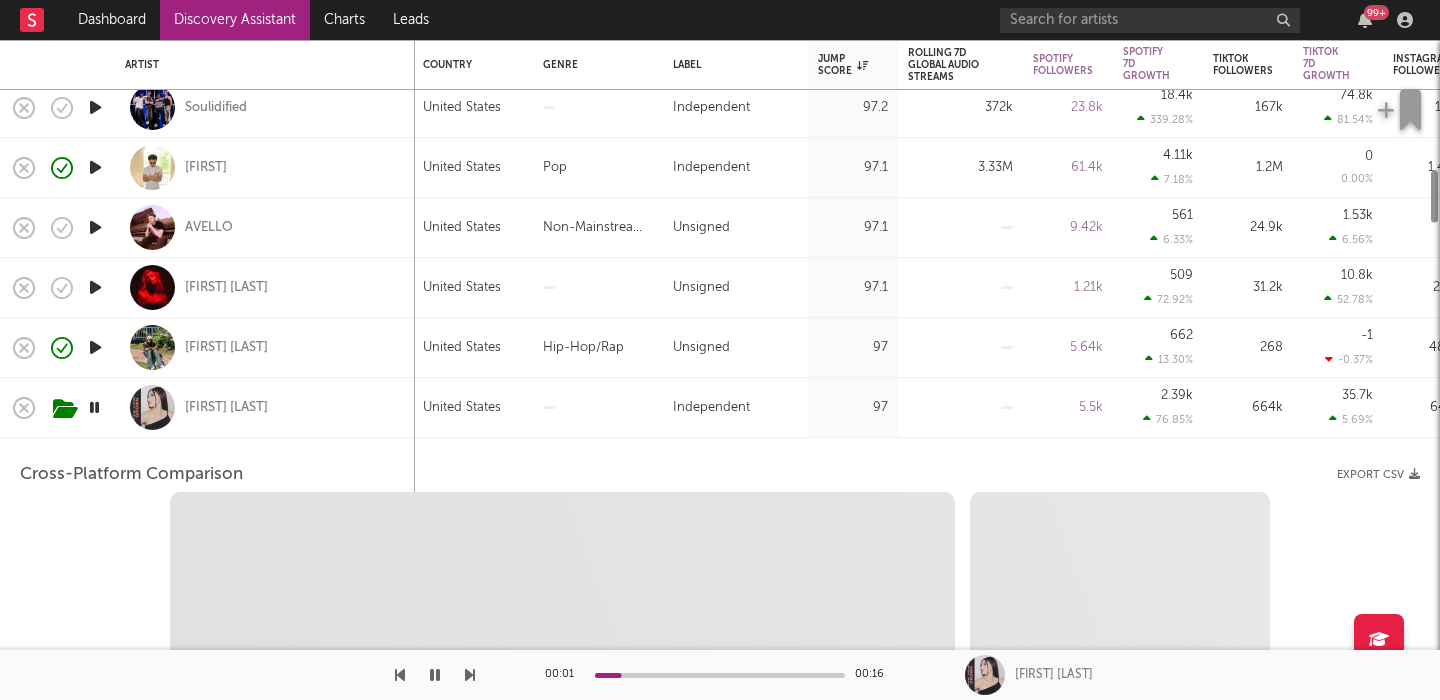 select on "1m" 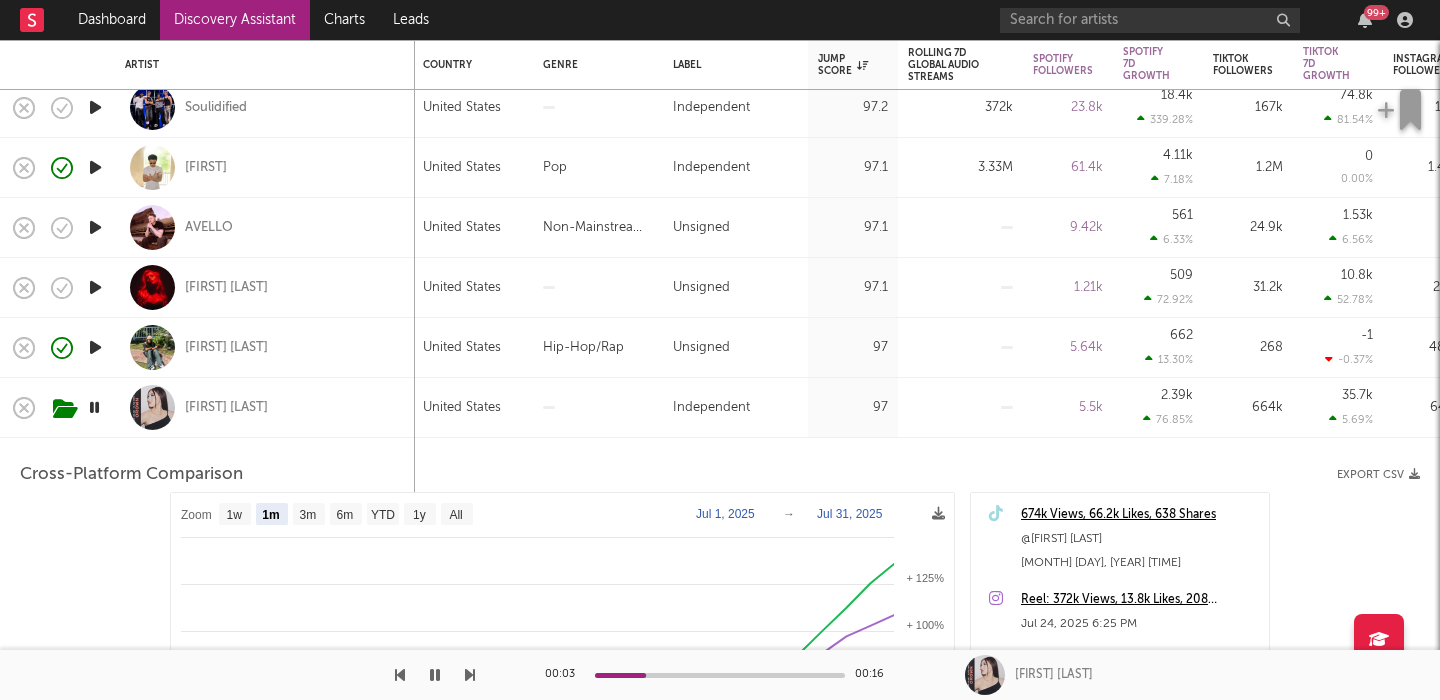 click at bounding box center (95, 287) 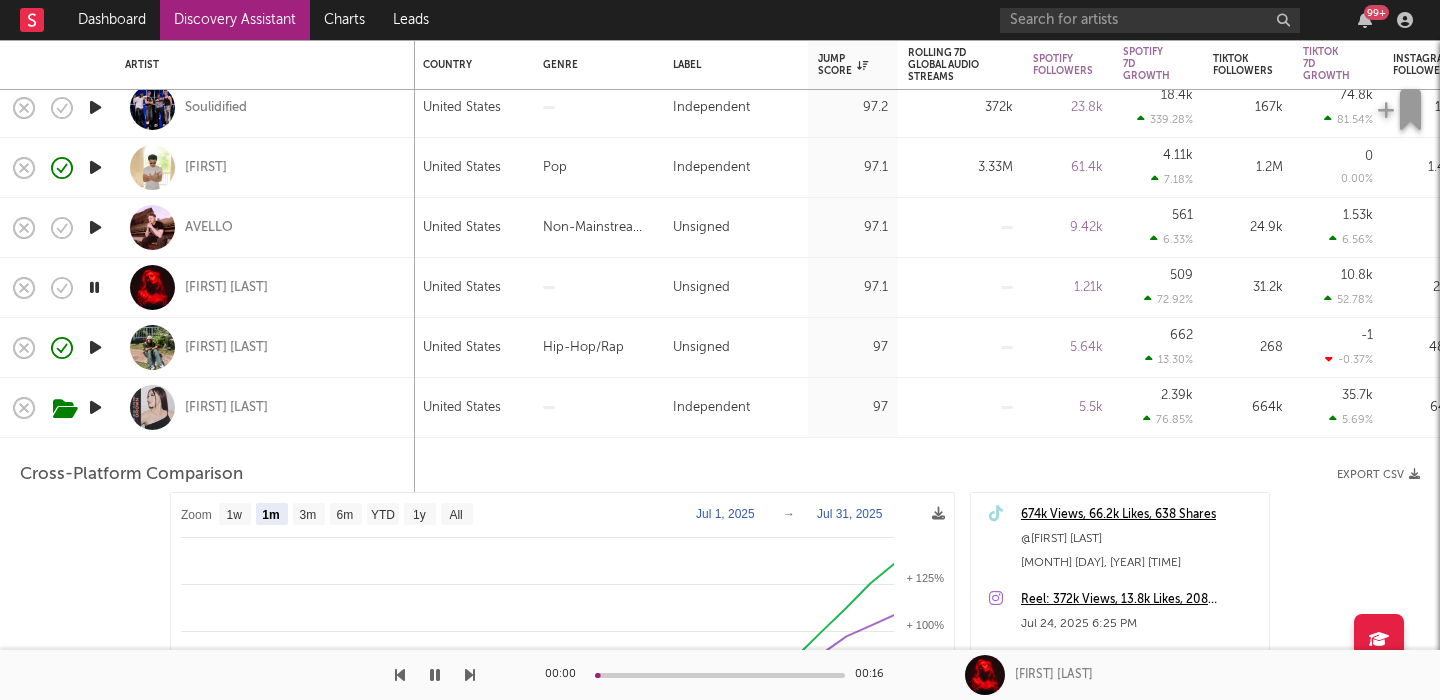 click on "Alison Ogden" at bounding box center [265, 287] 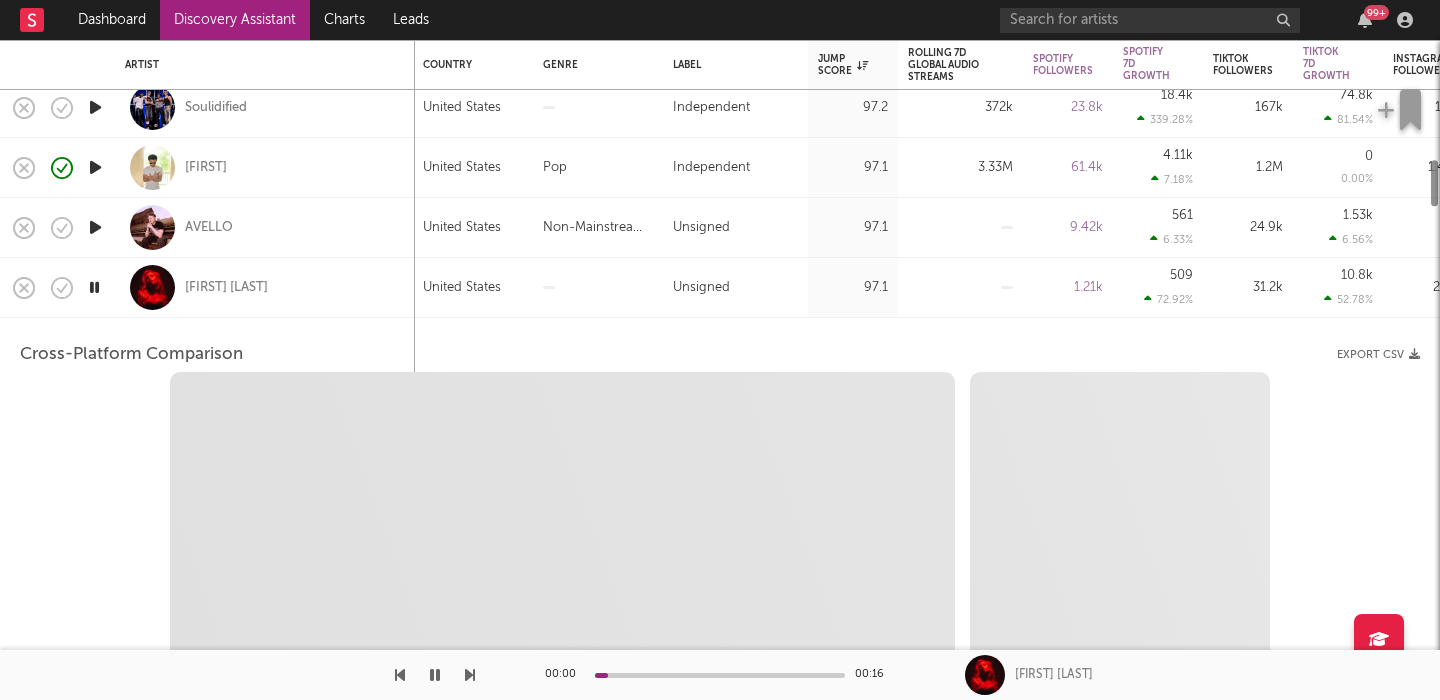 select on "1w" 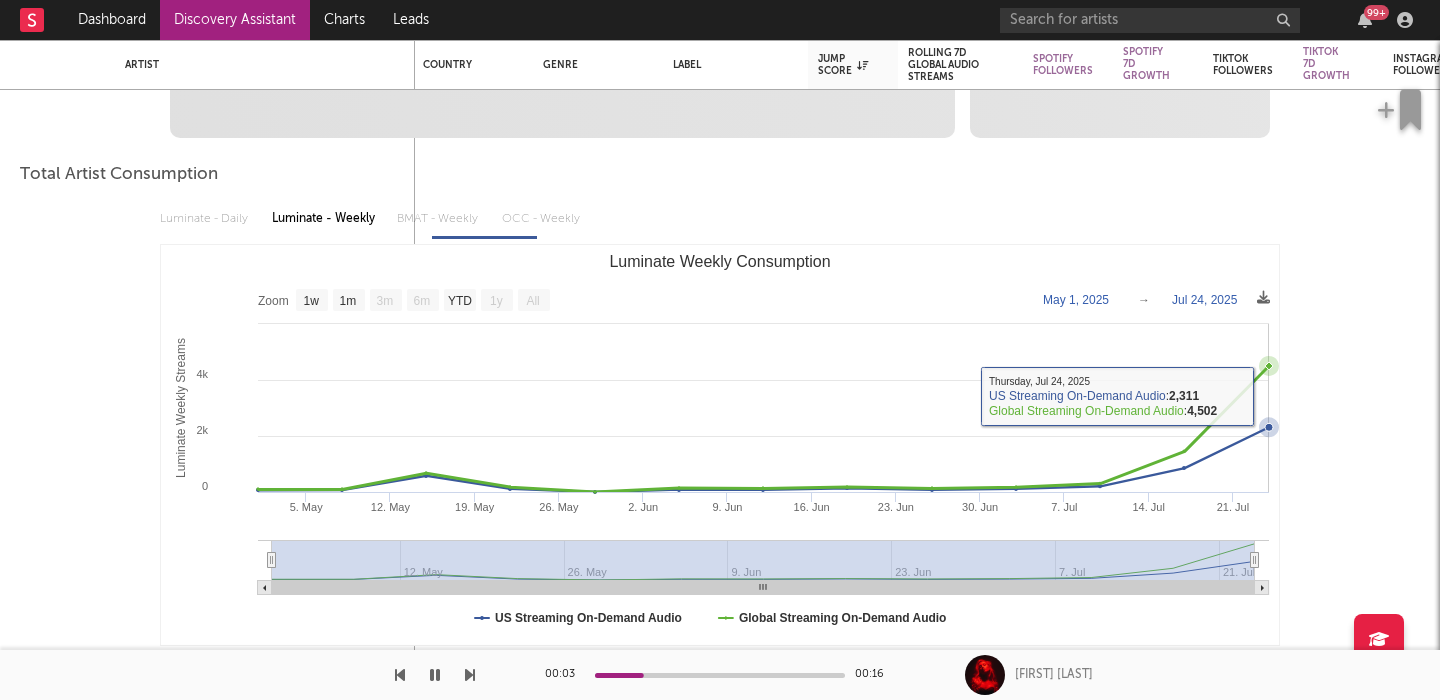 select on "1m" 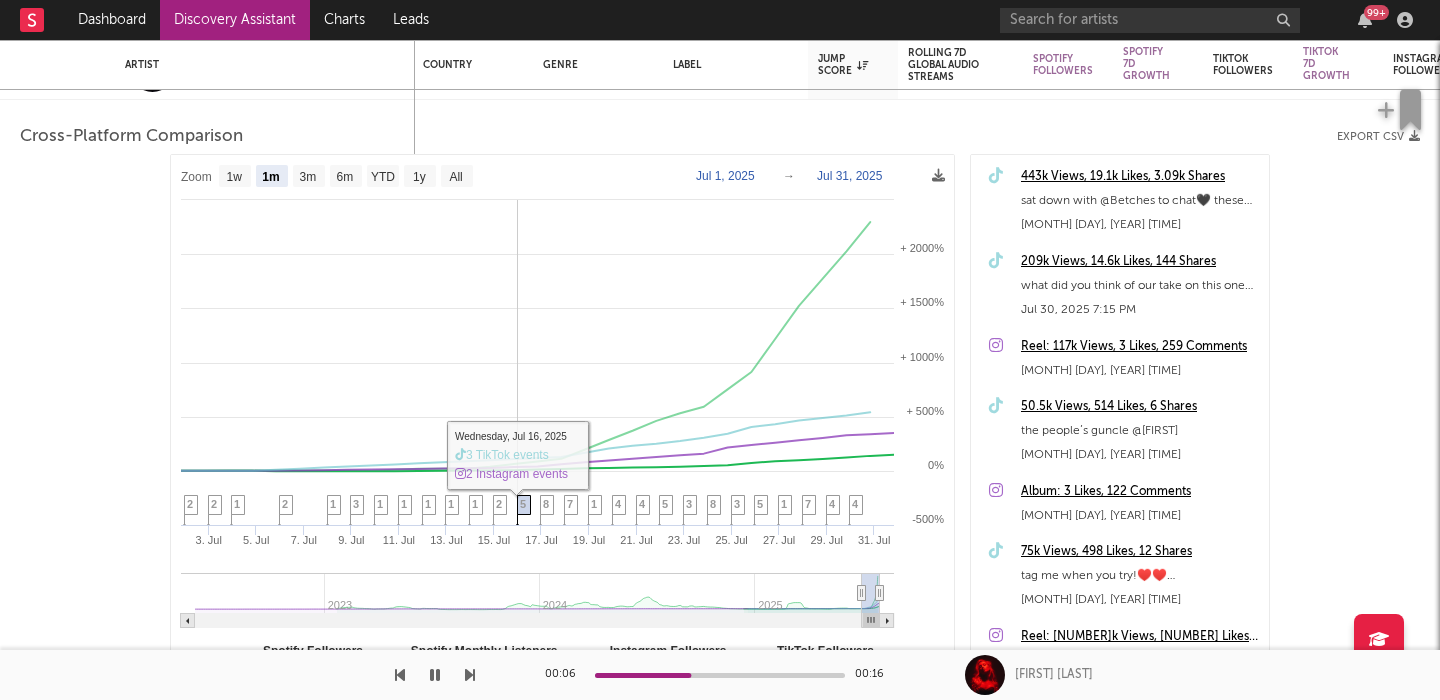 click 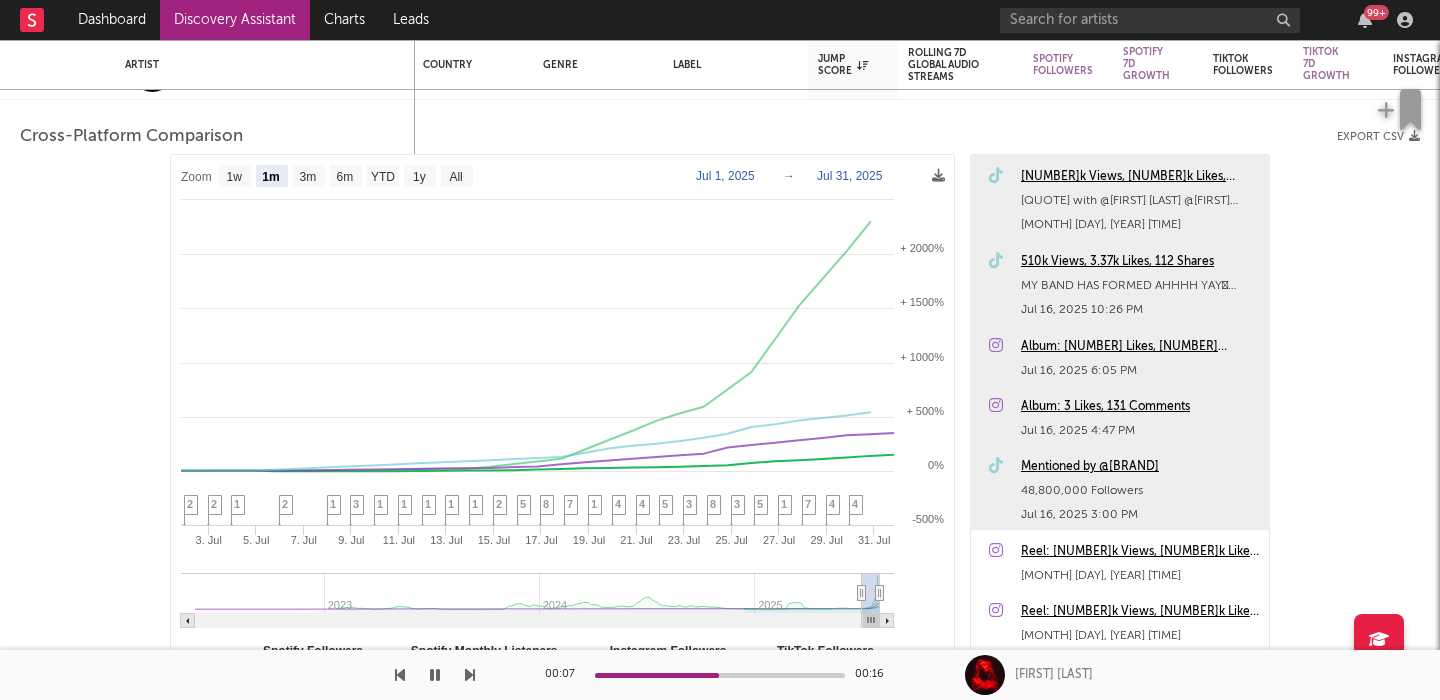 click on "510k Views, 3.37k Likes, 112 Shares" at bounding box center (1140, 262) 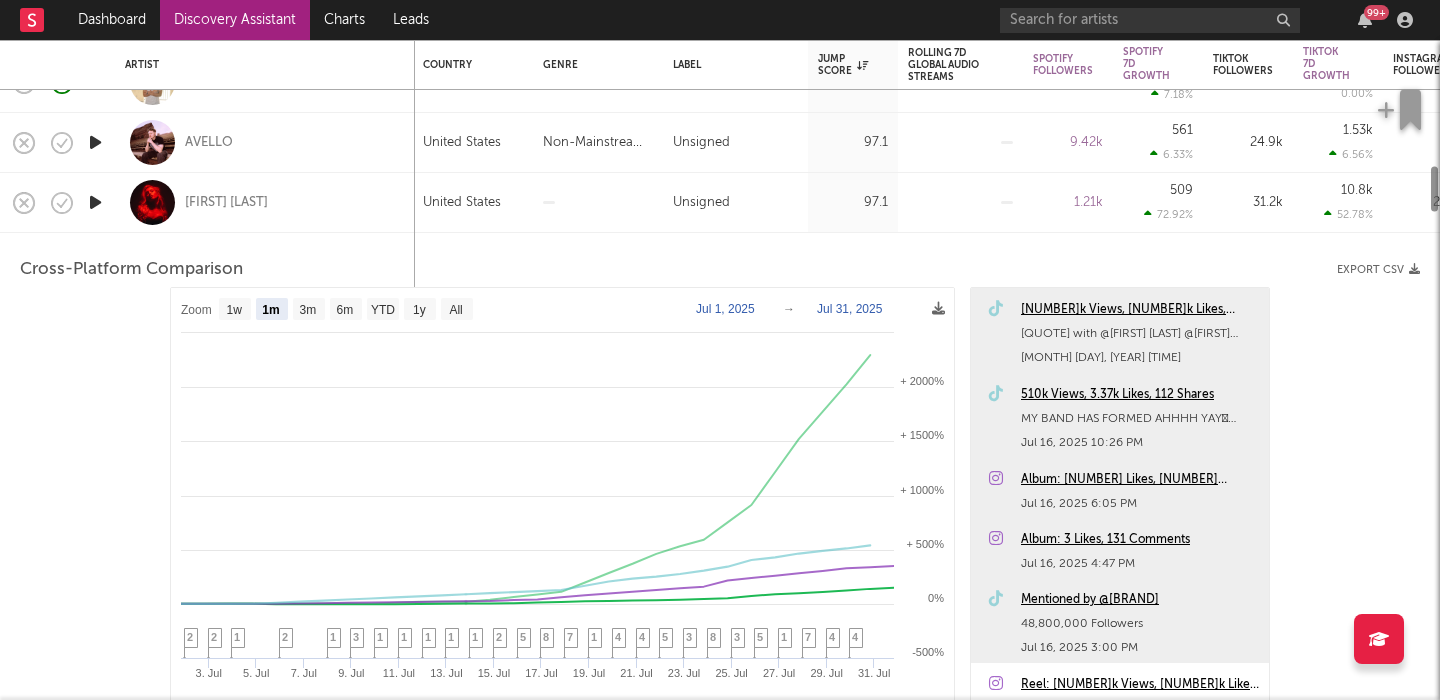 click on "Alison Ogden" at bounding box center [265, 202] 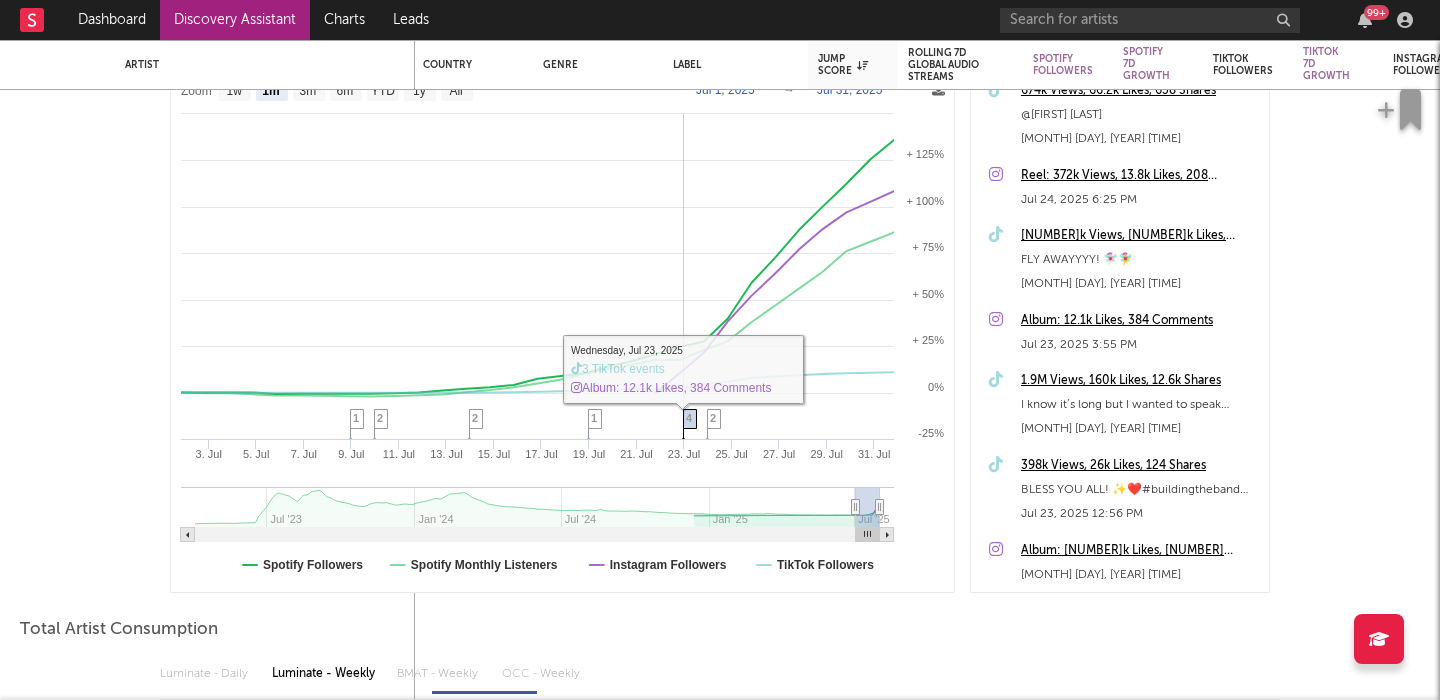 click on "4" at bounding box center (689, 418) 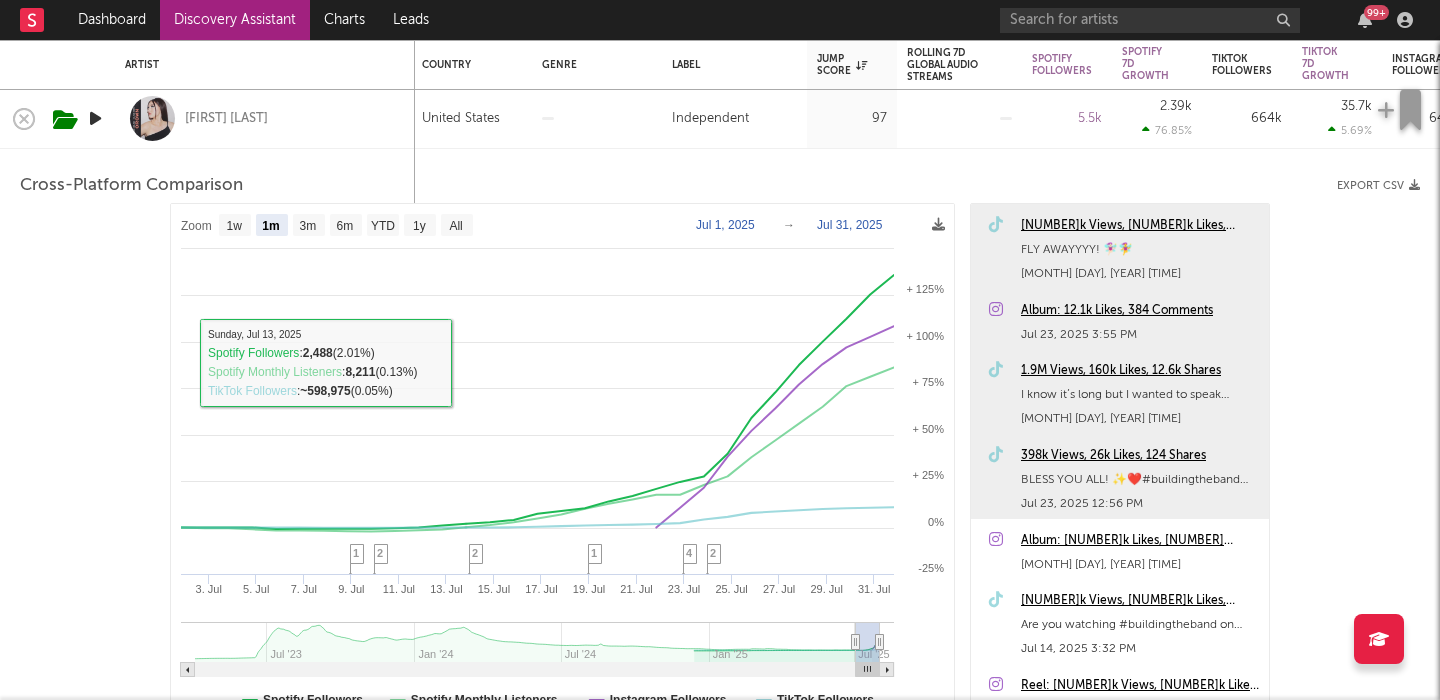 click on "Elise Kristine" at bounding box center [265, 118] 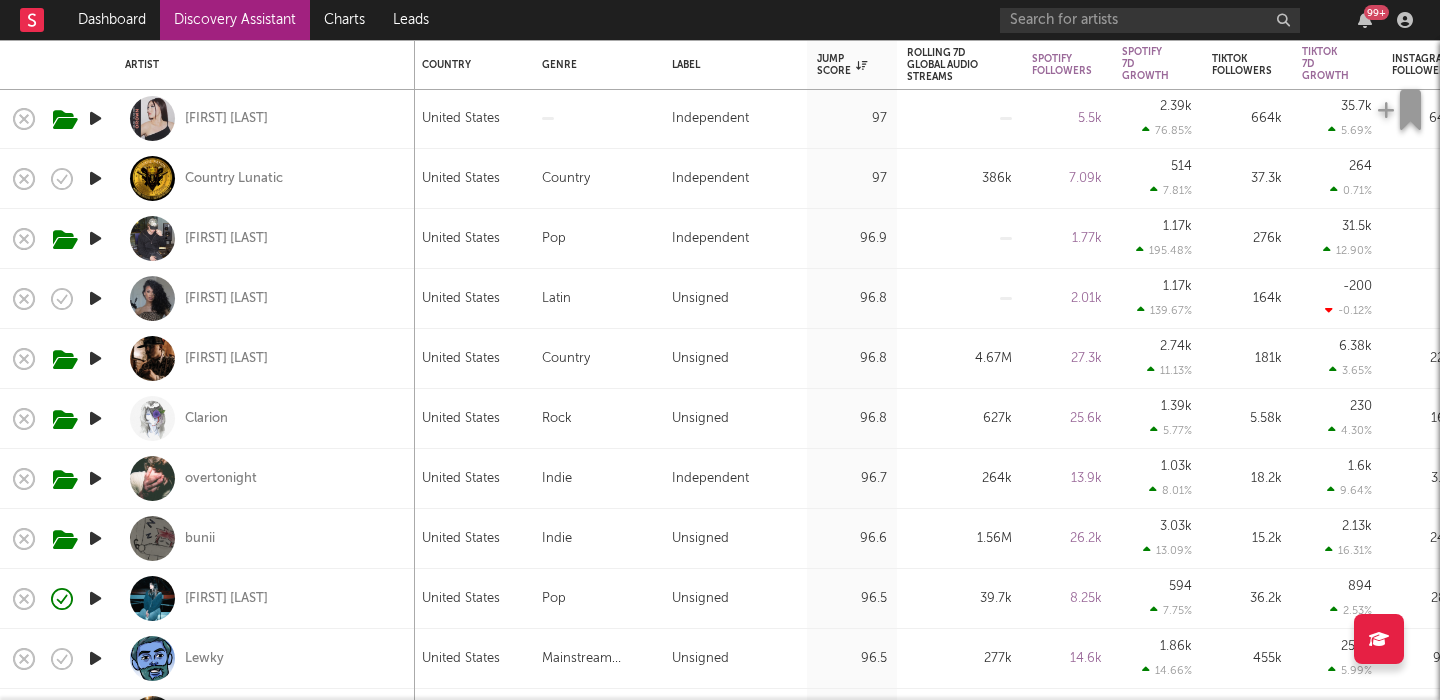click at bounding box center [95, 238] 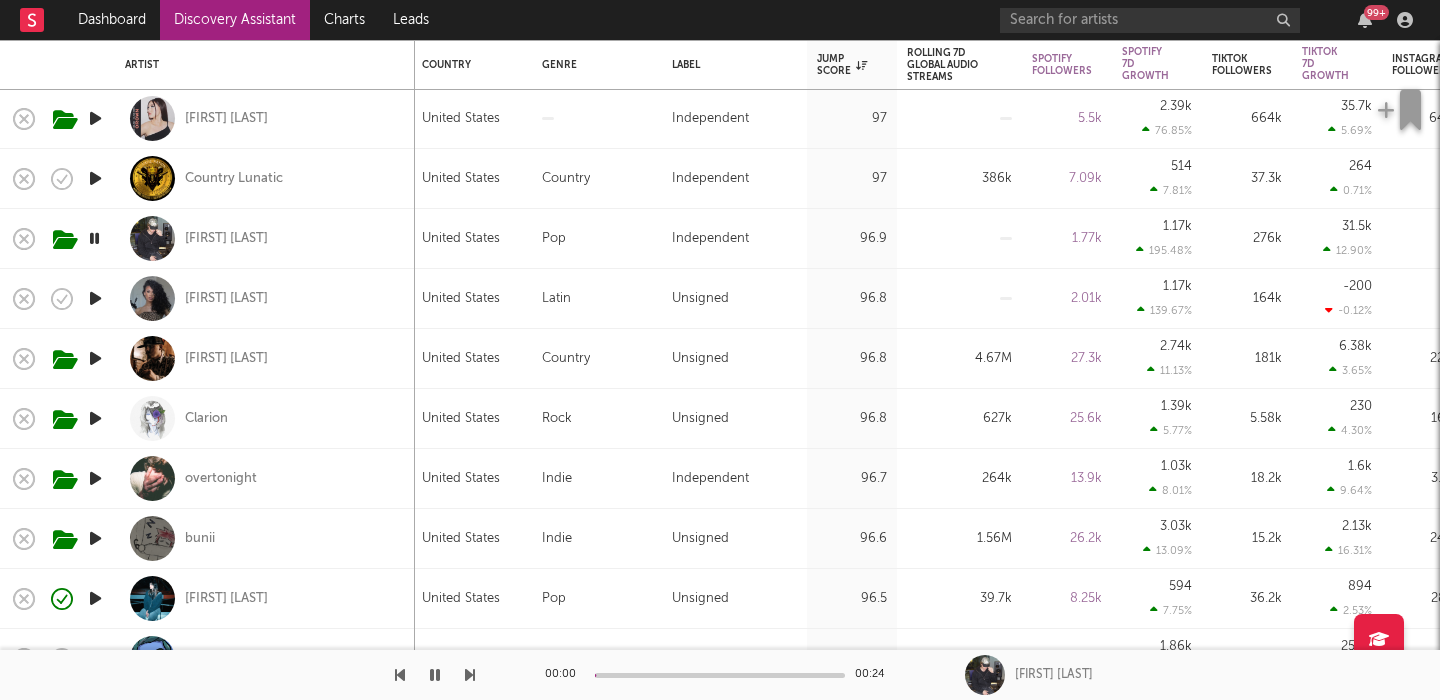 click on "Bradley Rittmann" at bounding box center [265, 238] 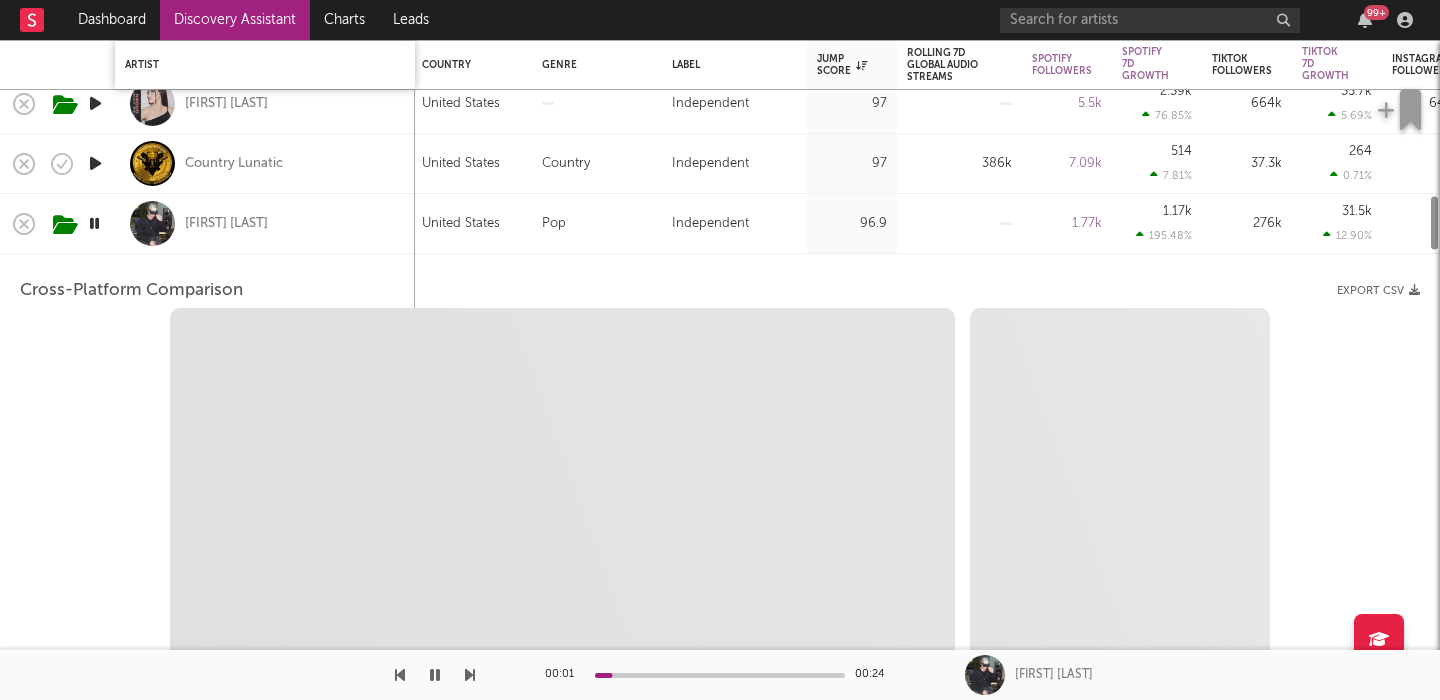 select on "1w" 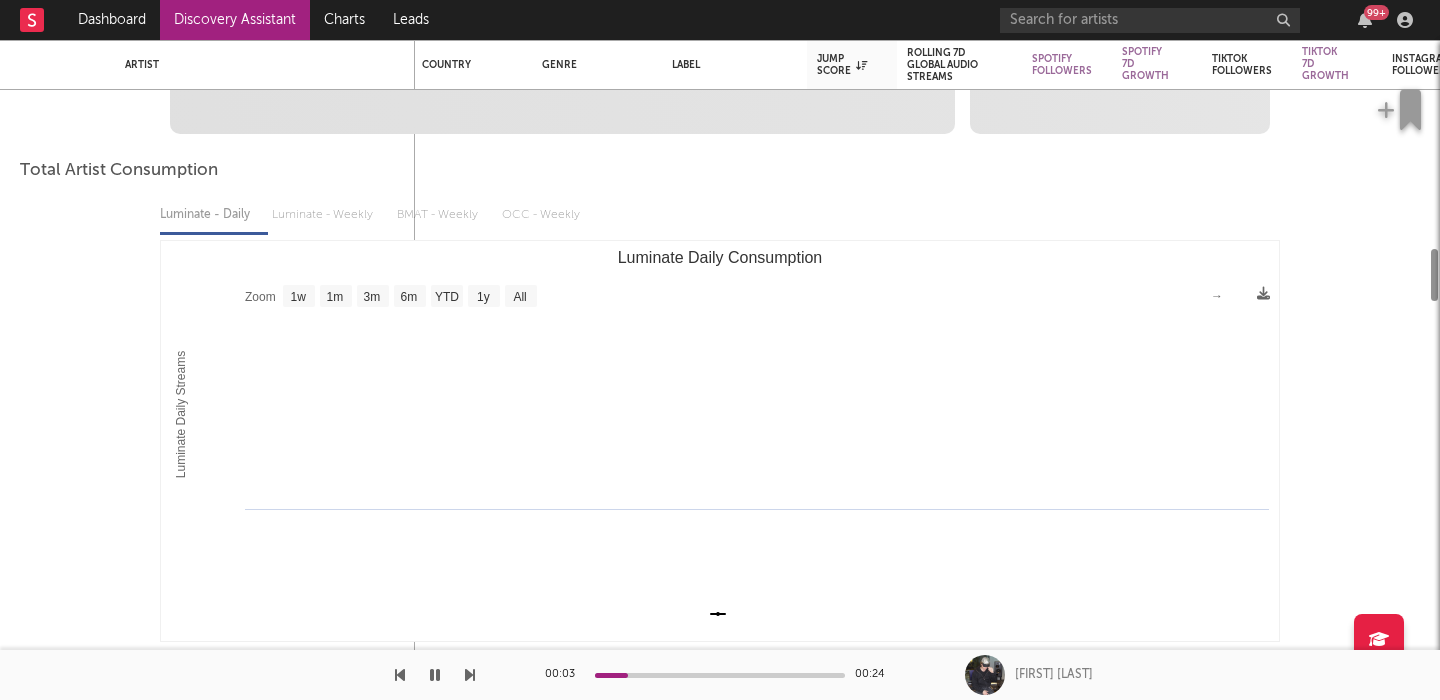 select on "1m" 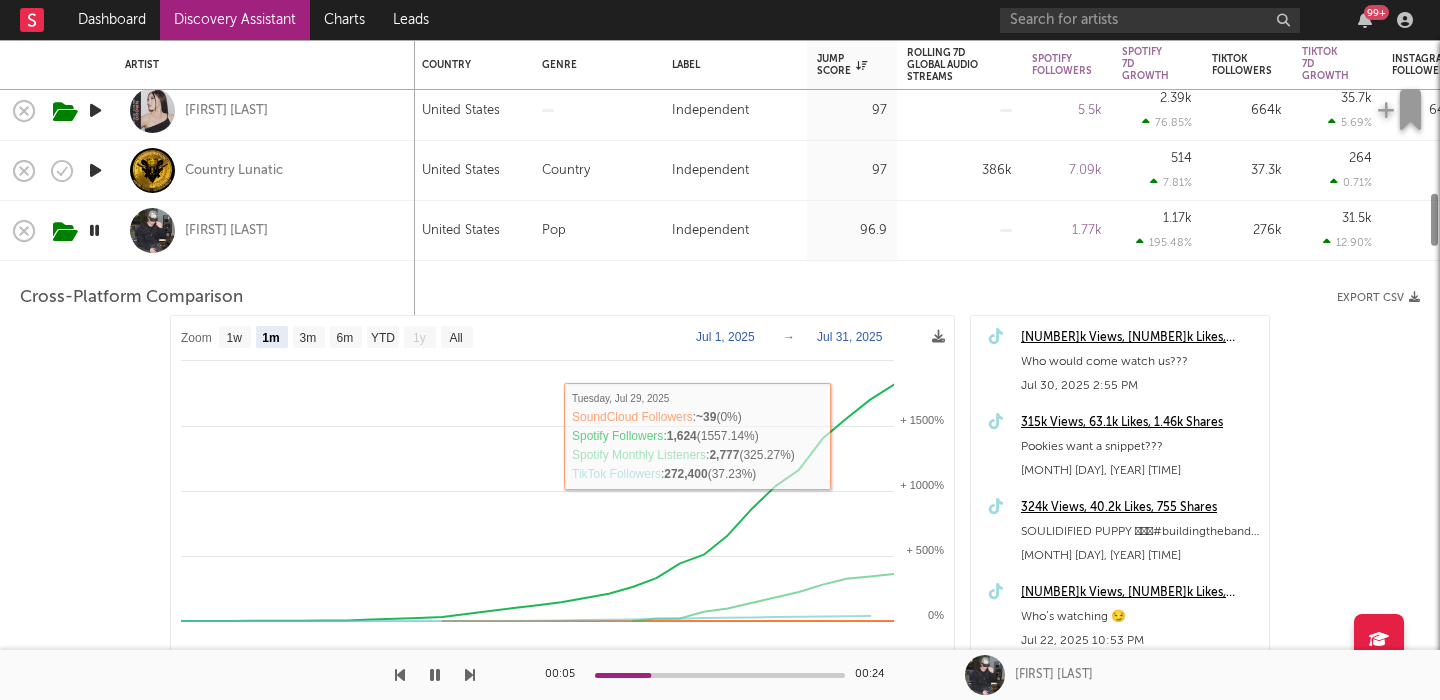 click on "United States" at bounding box center (461, 231) 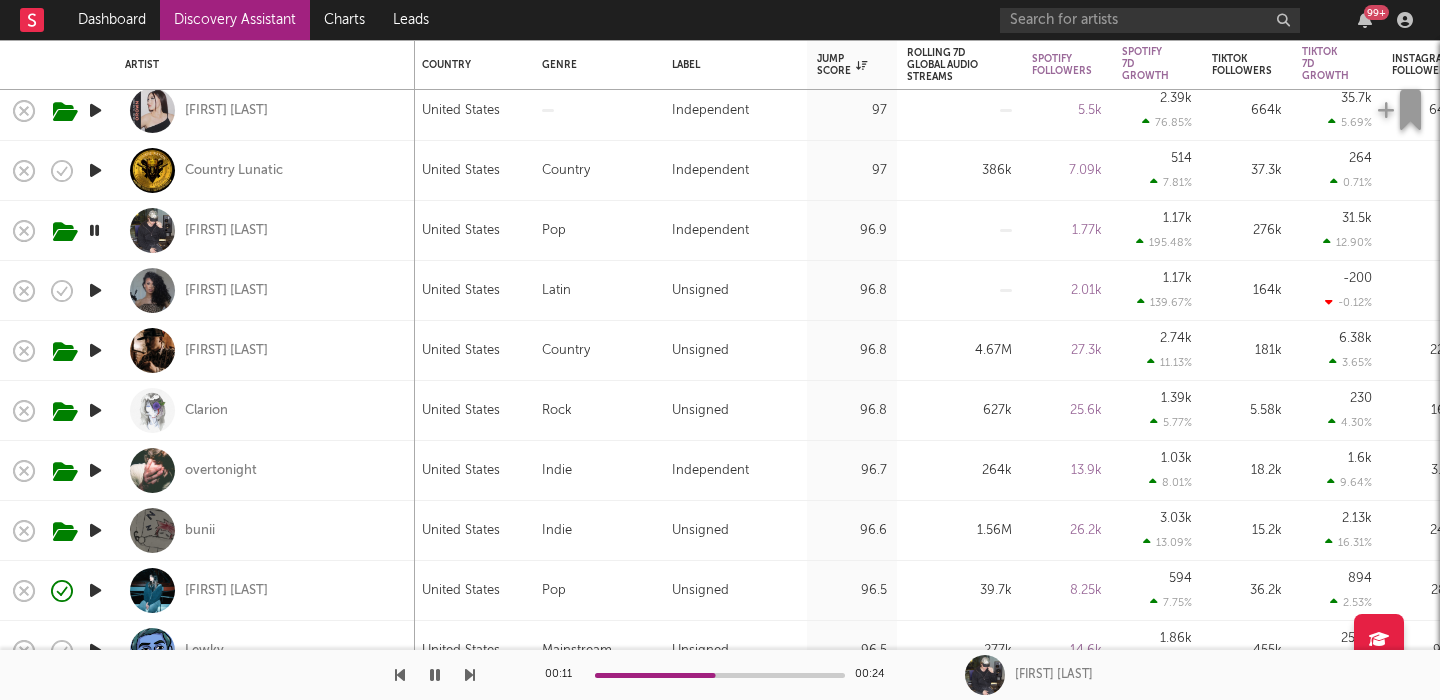 click at bounding box center [95, 530] 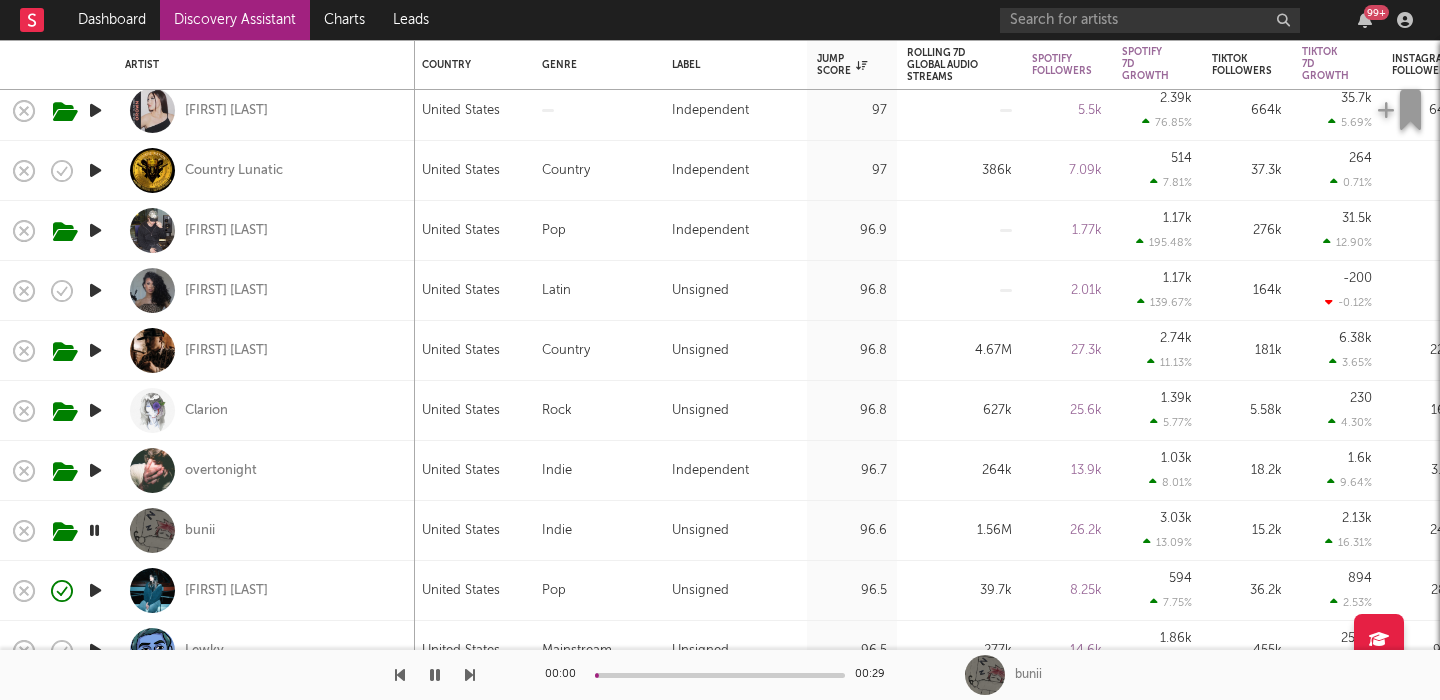click at bounding box center [95, 470] 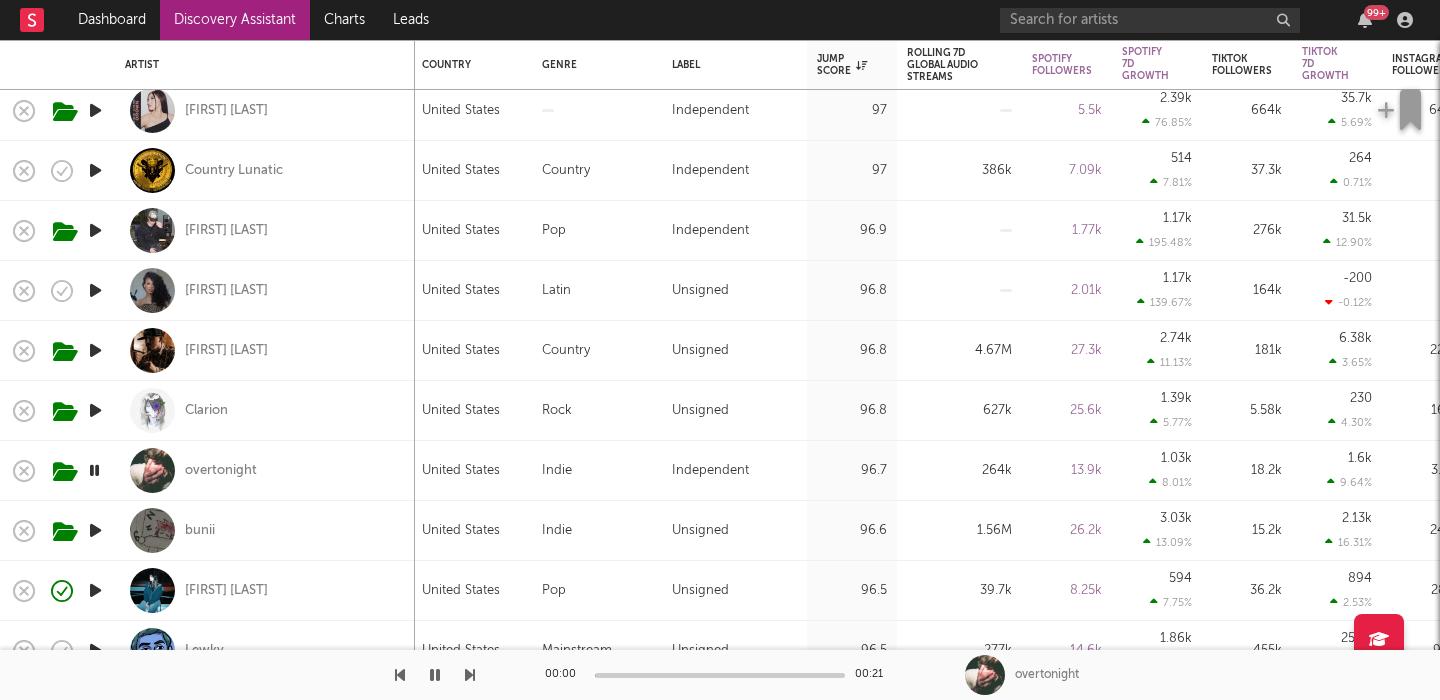 click on "overtonight" at bounding box center [265, 470] 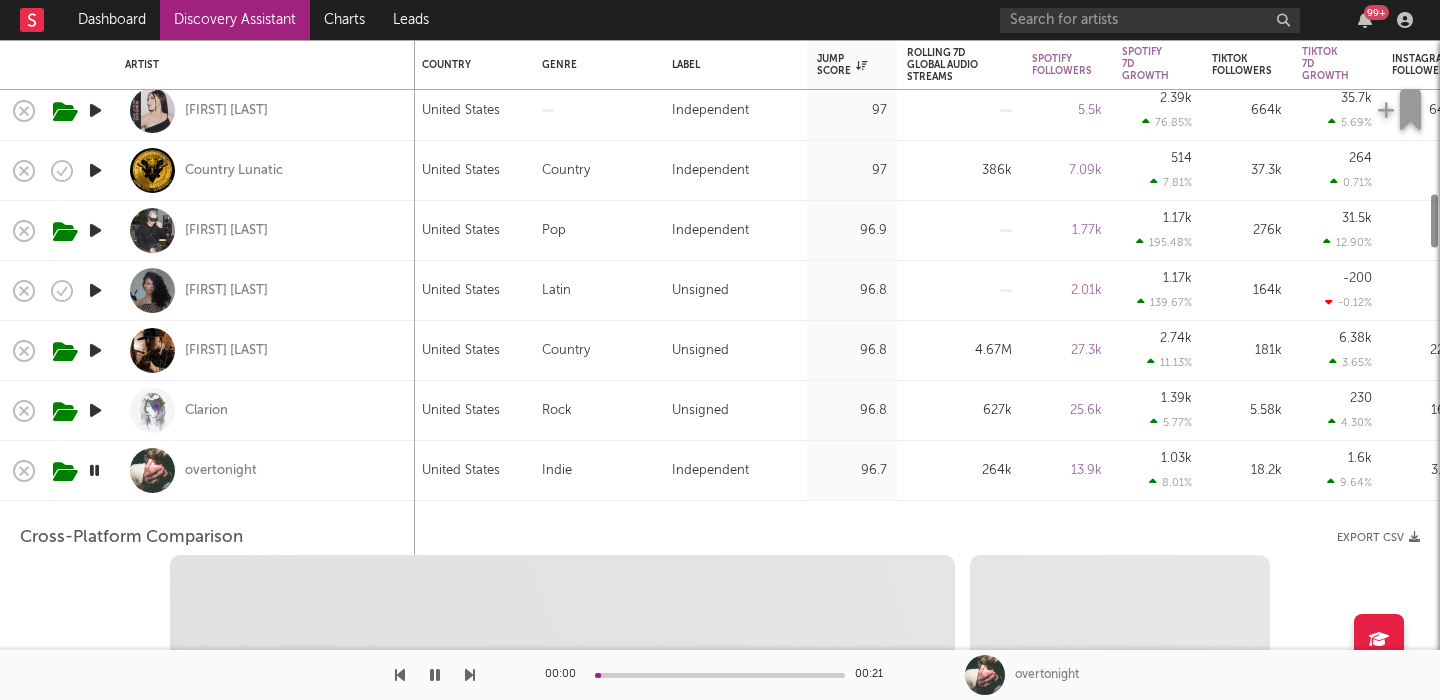 click on "Clarion" at bounding box center [265, 410] 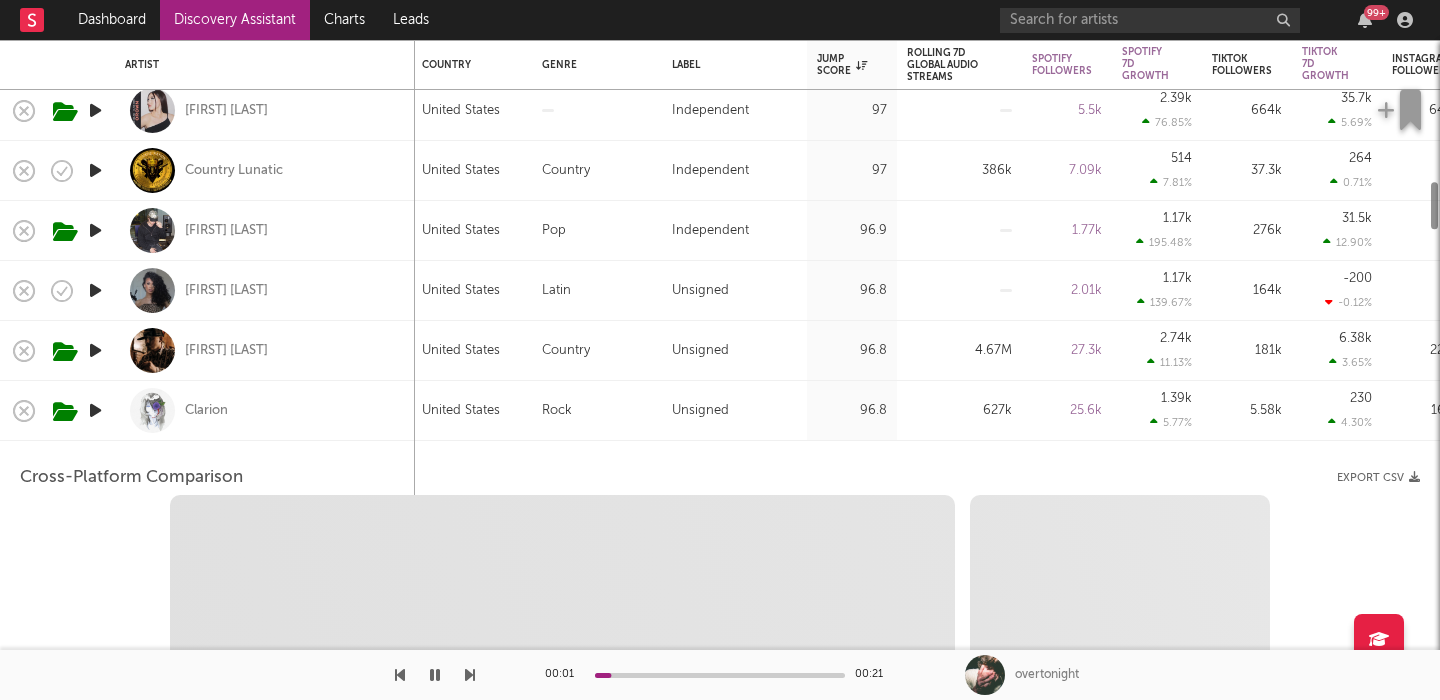 select on "1w" 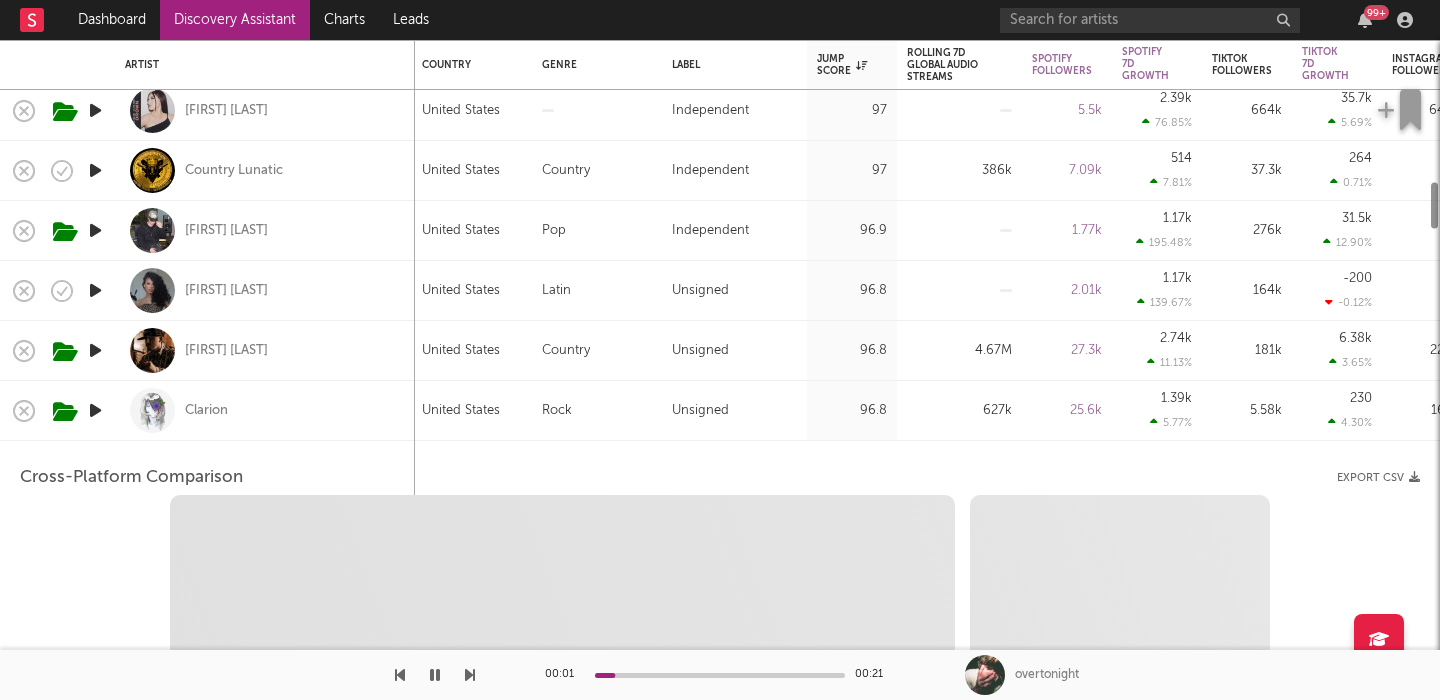 select on "1w" 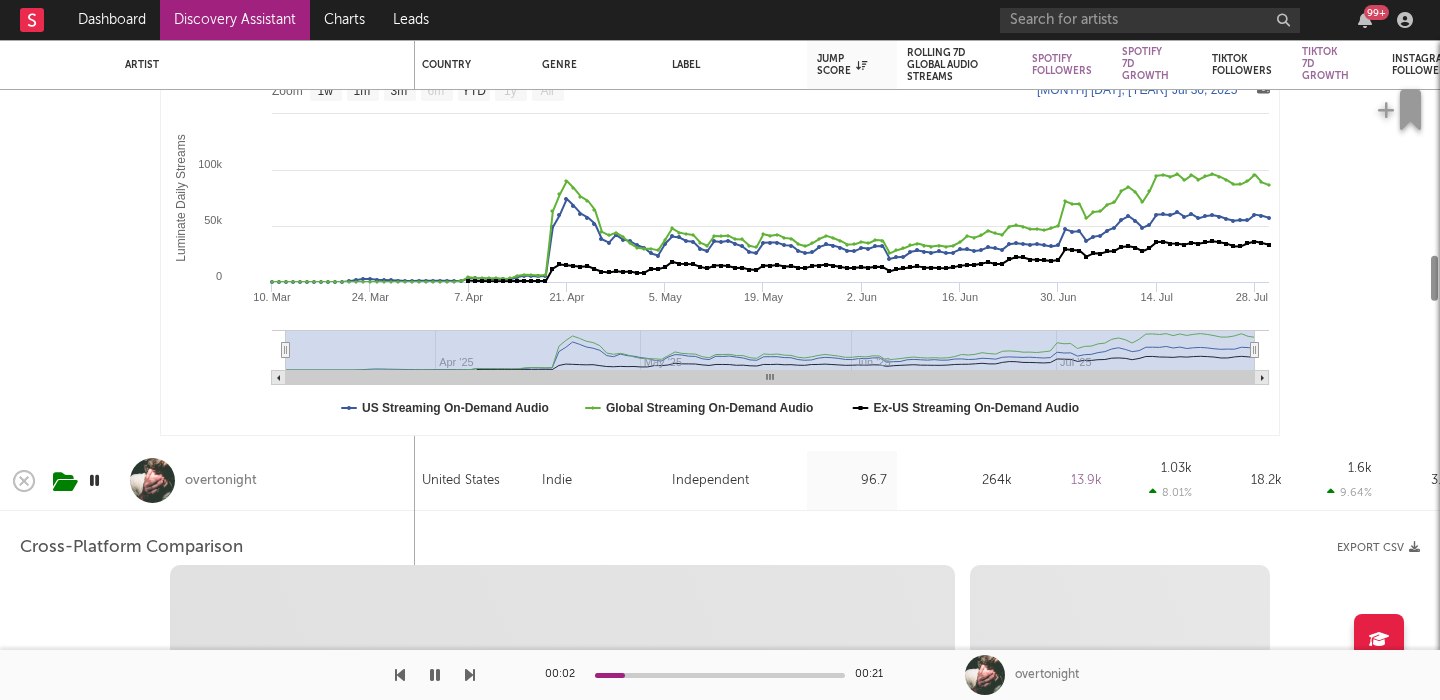 select on "1m" 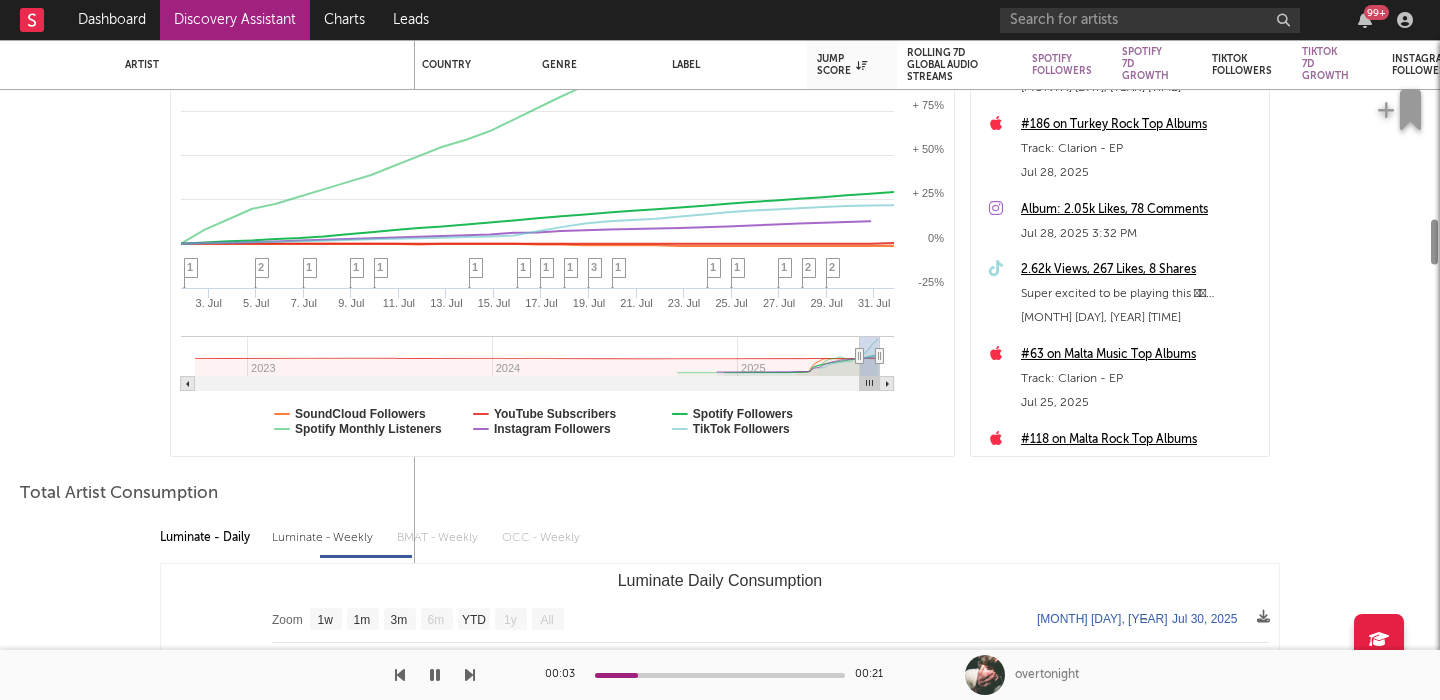 select on "1m" 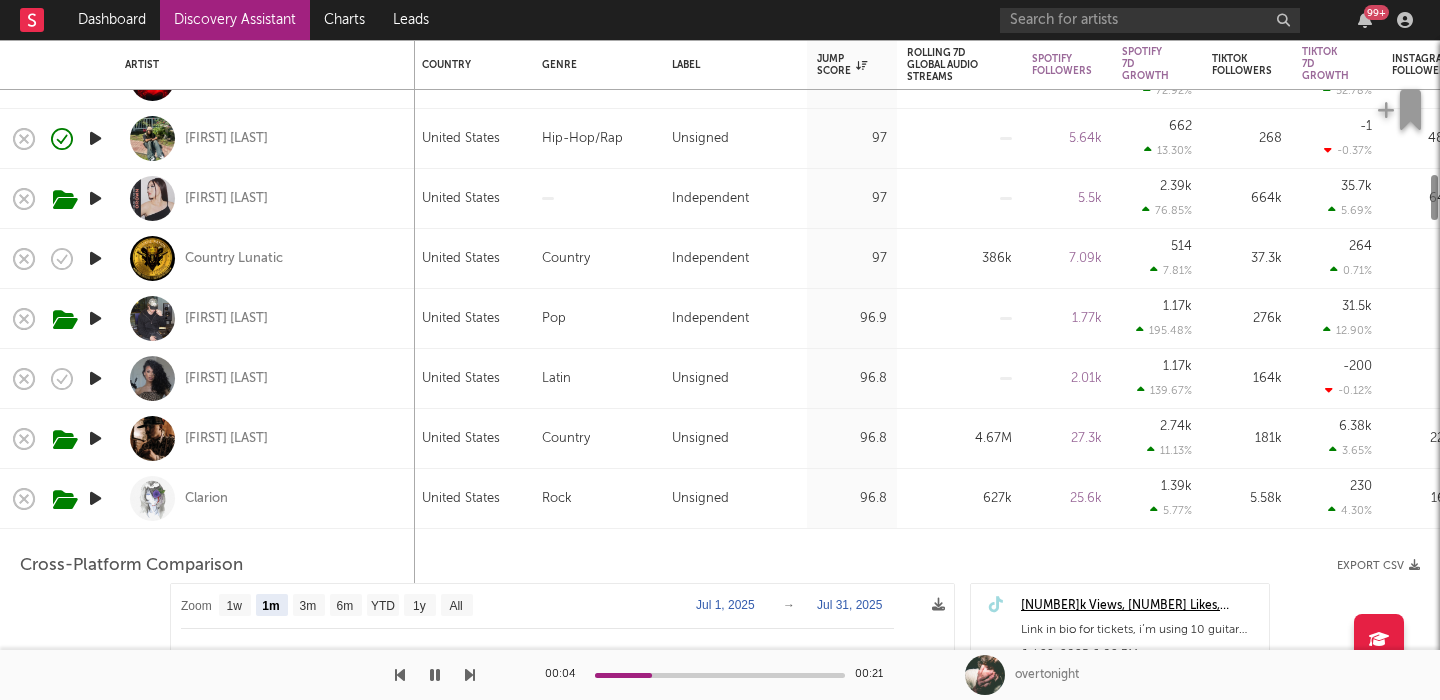 click on "Clarion" at bounding box center (265, 498) 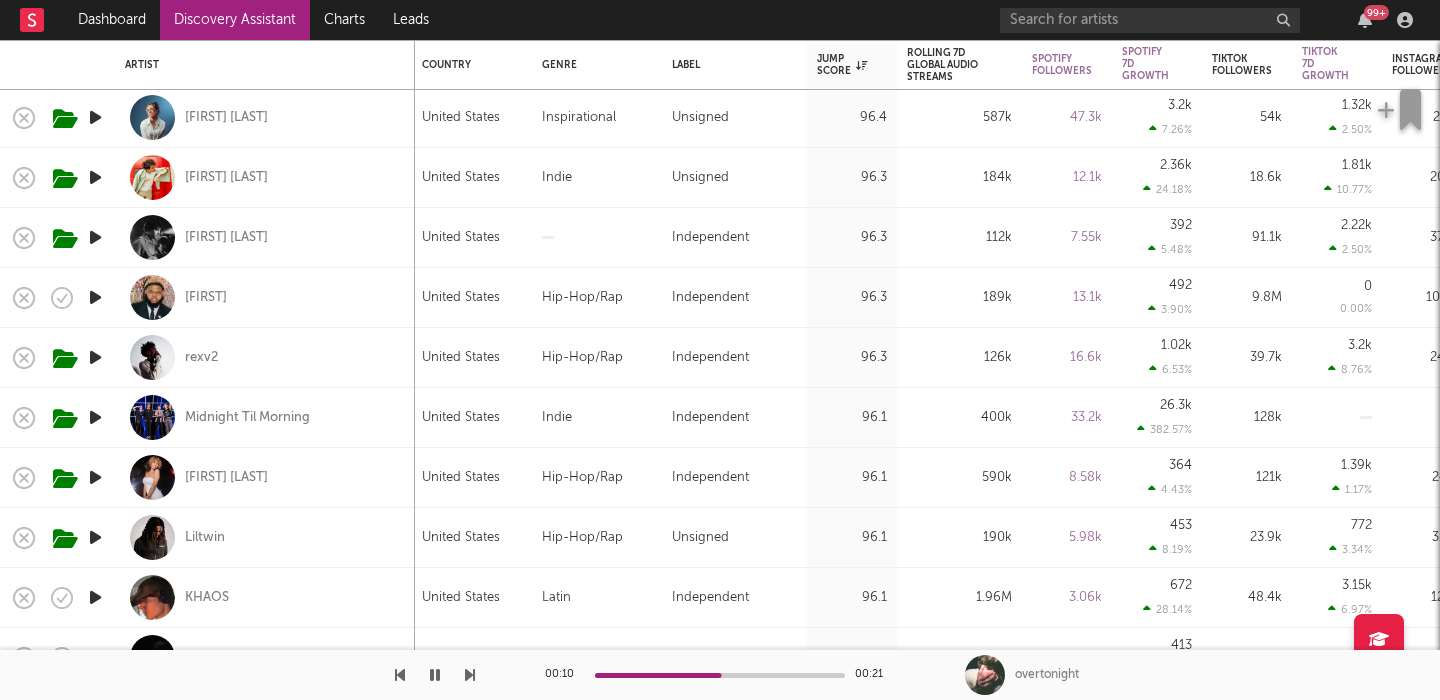 click at bounding box center (95, 417) 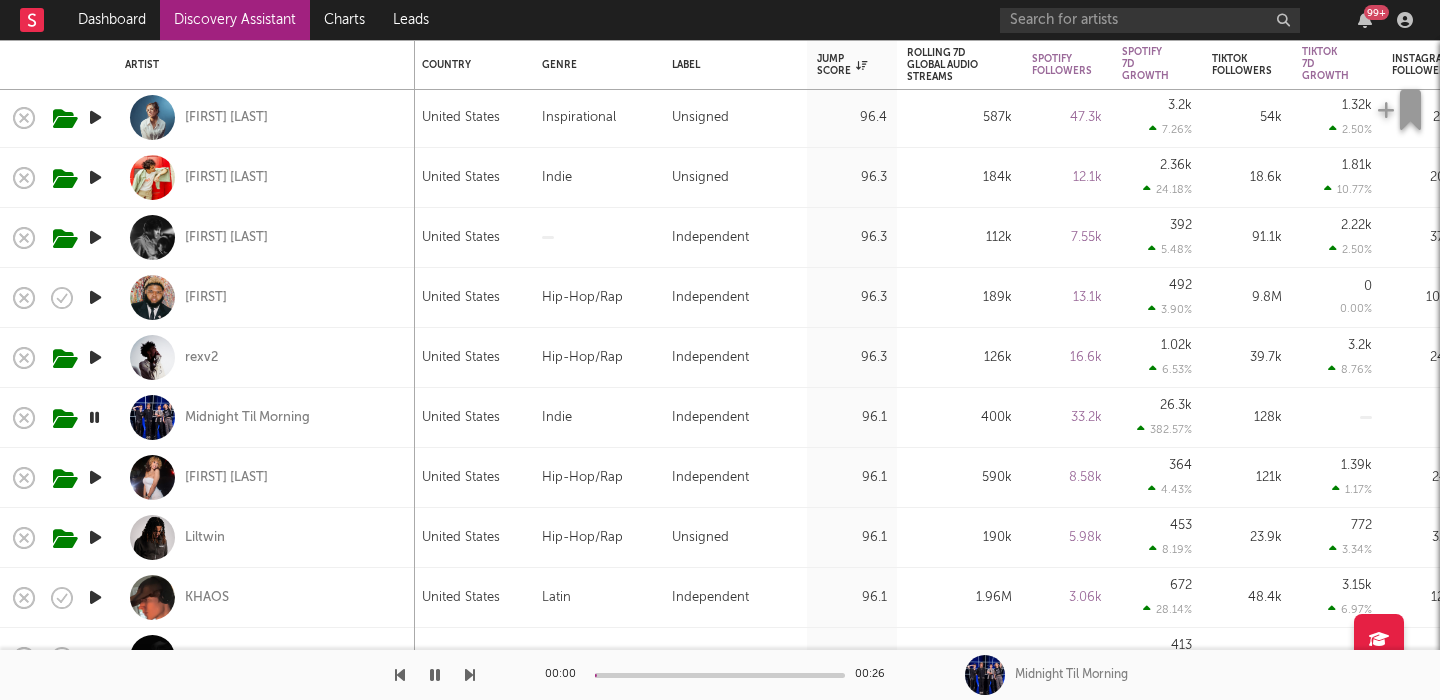 click on "Midnight Til Morning" at bounding box center [265, 417] 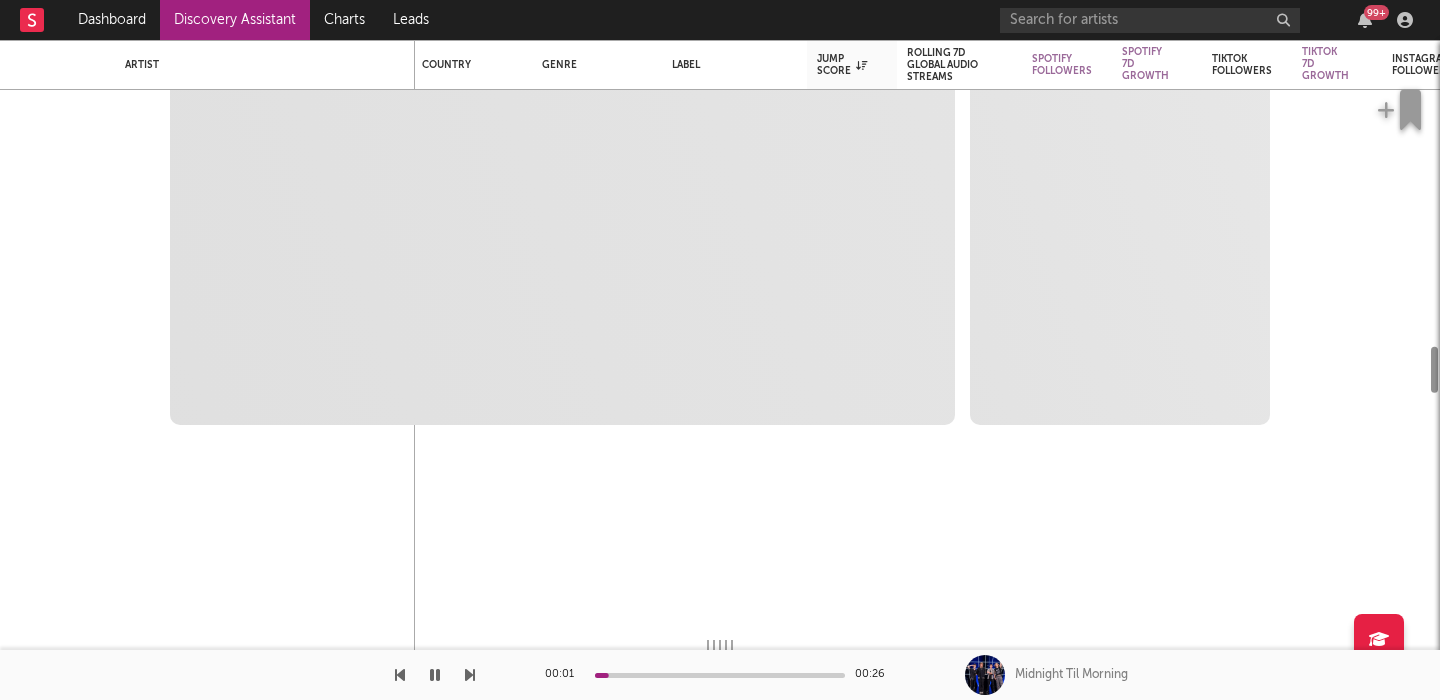 select on "1w" 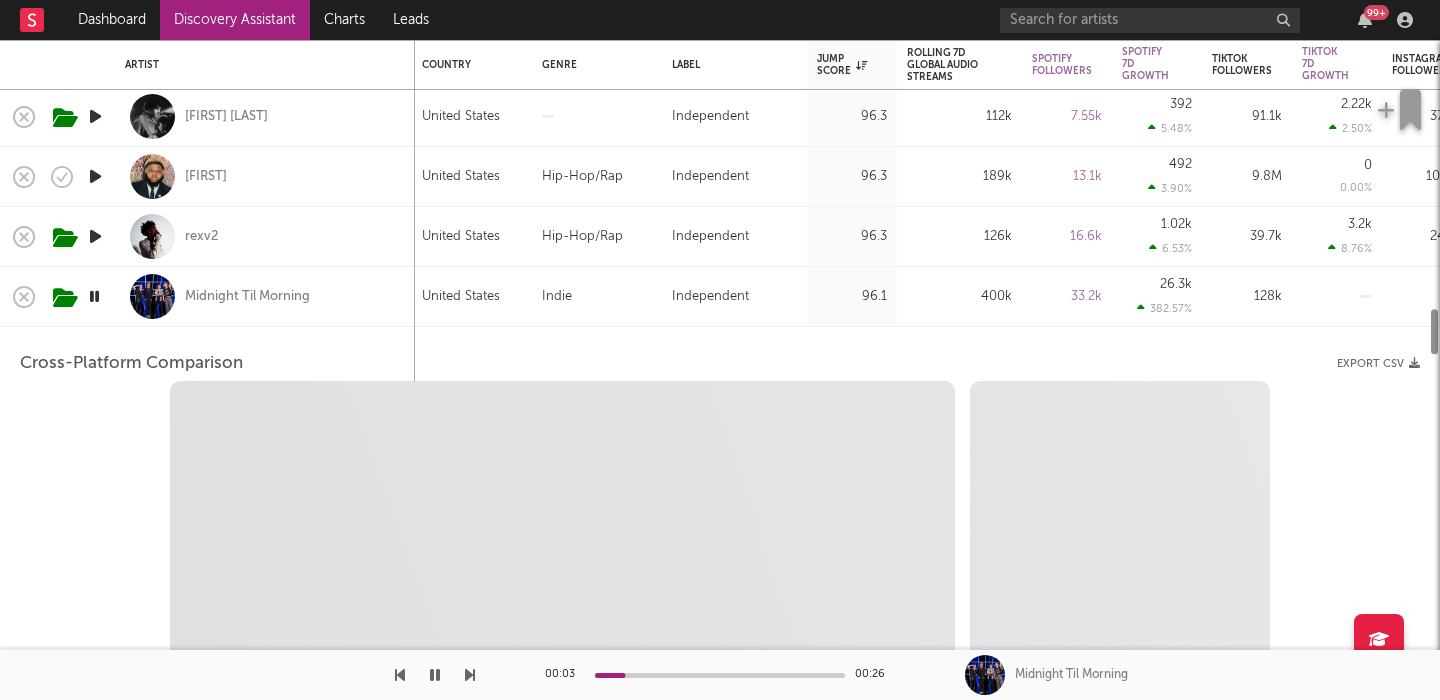 click on "Midnight Til Morning" at bounding box center (265, 296) 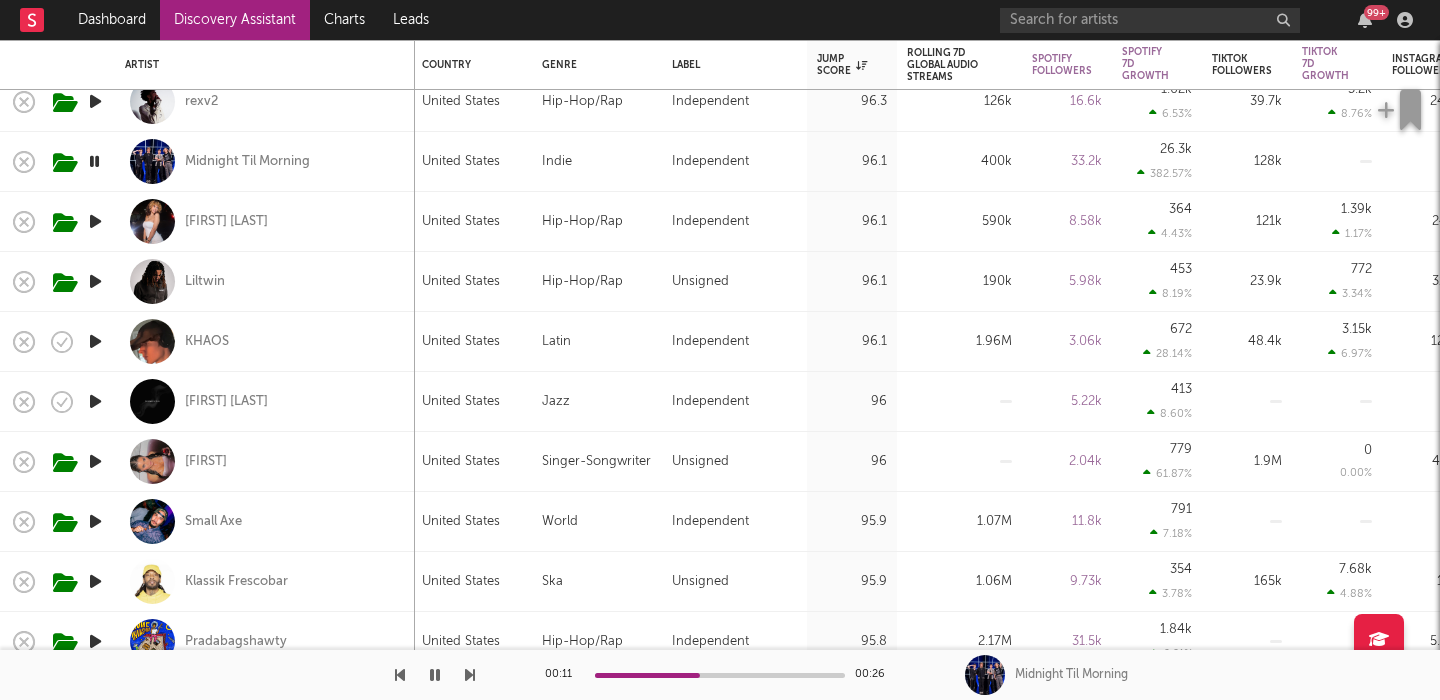 click at bounding box center [95, 461] 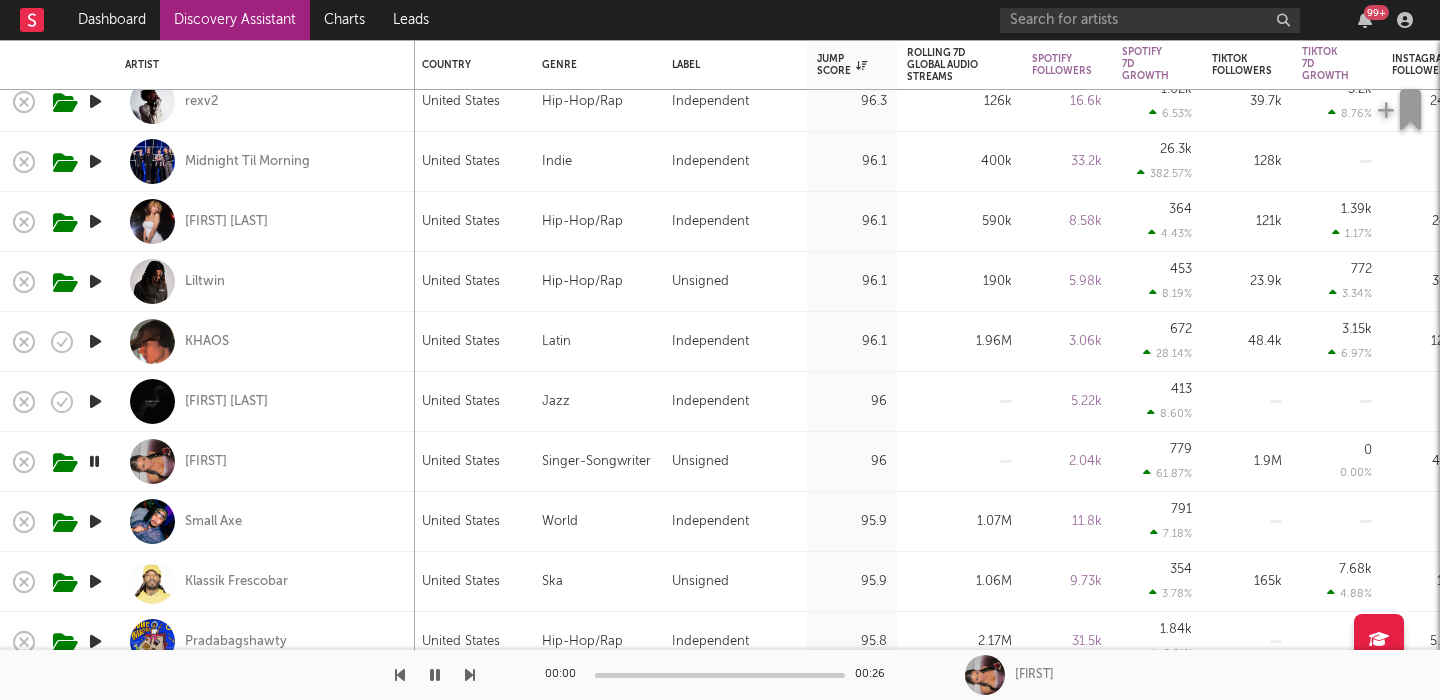 click on "Noriella" at bounding box center [265, 461] 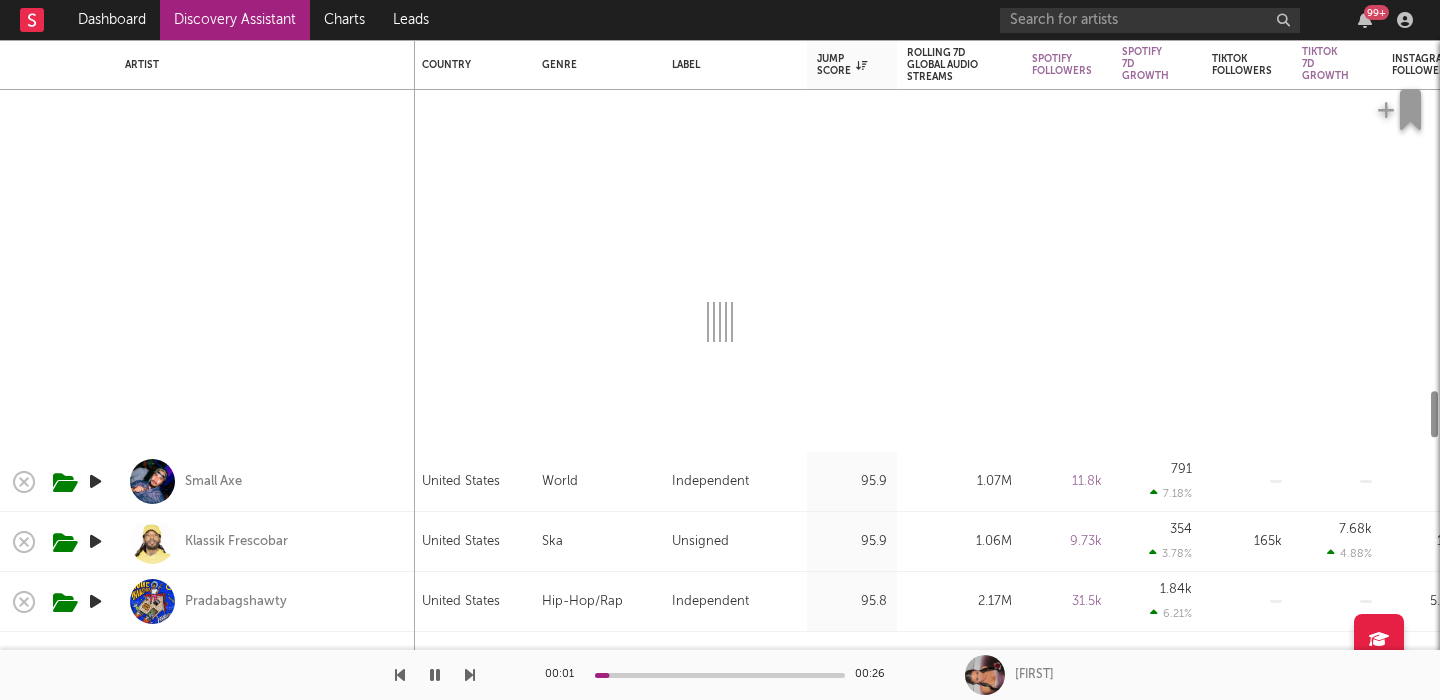 select on "1w" 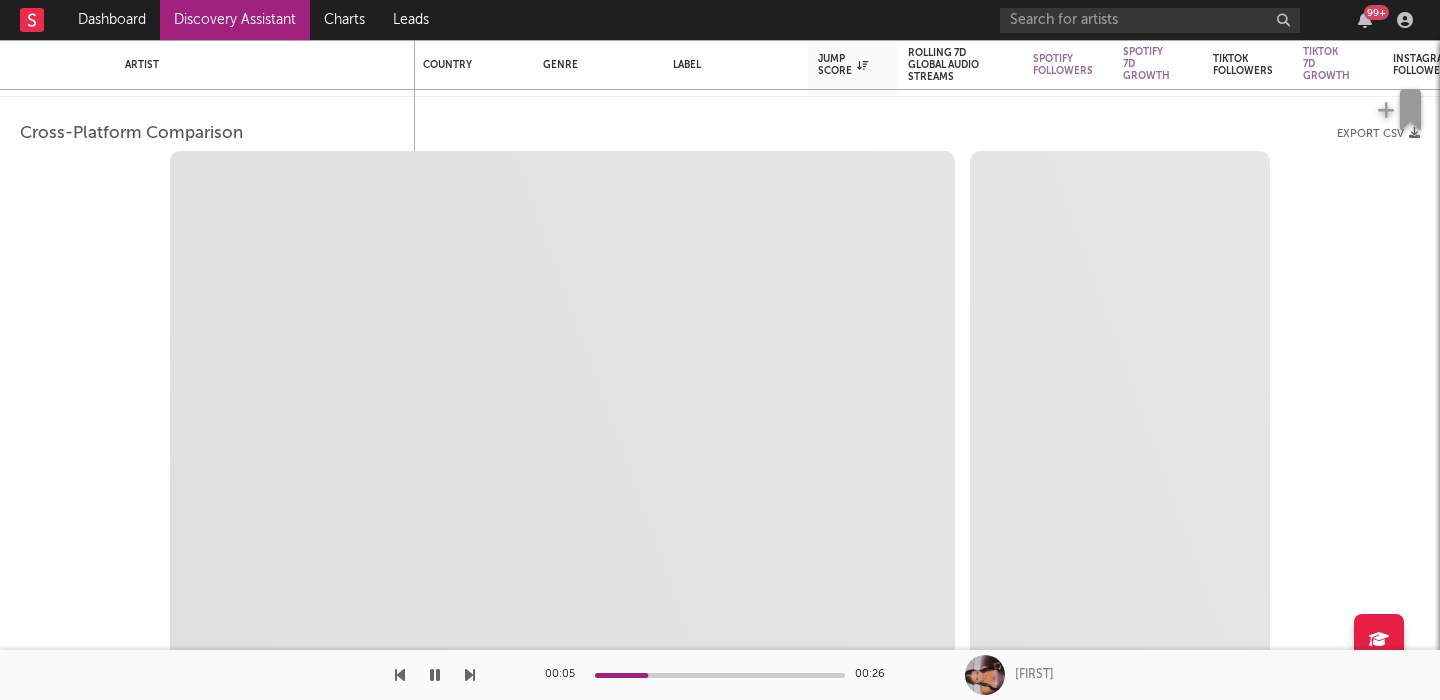 select on "1m" 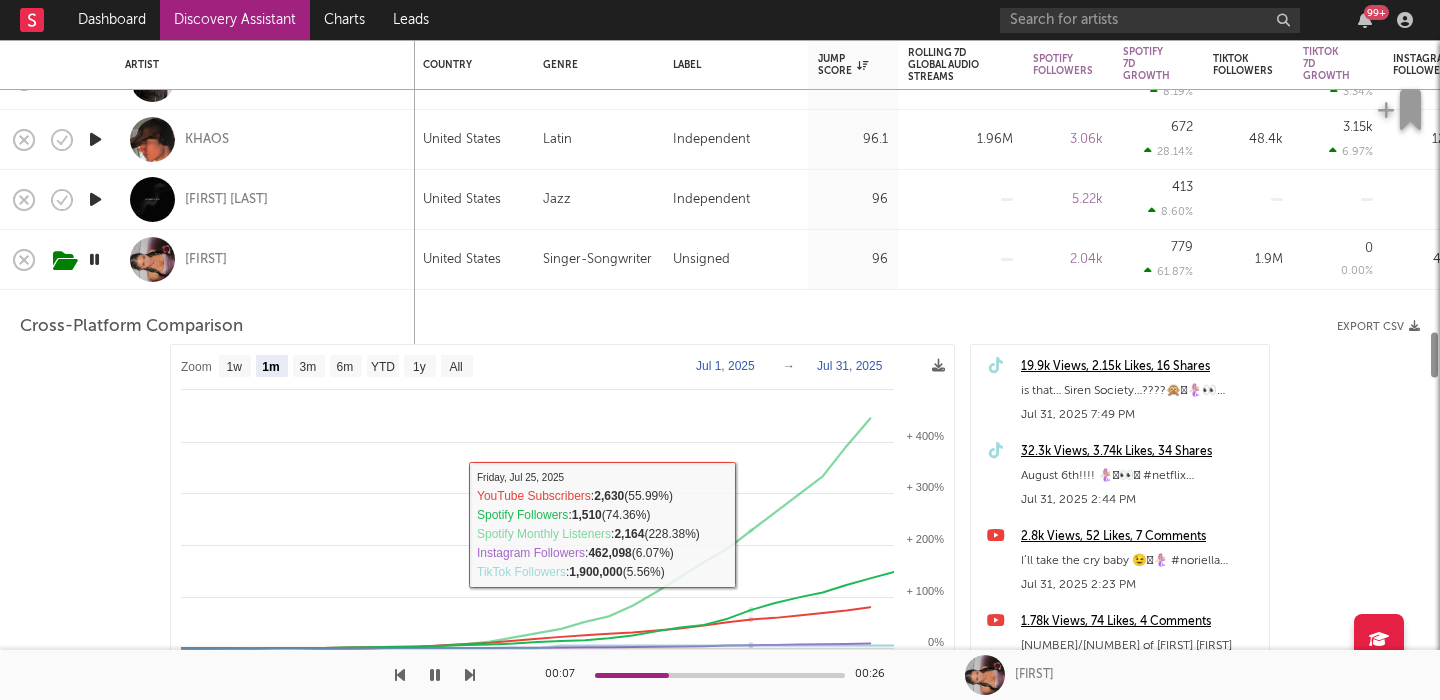 click on "Noriella" at bounding box center [265, 259] 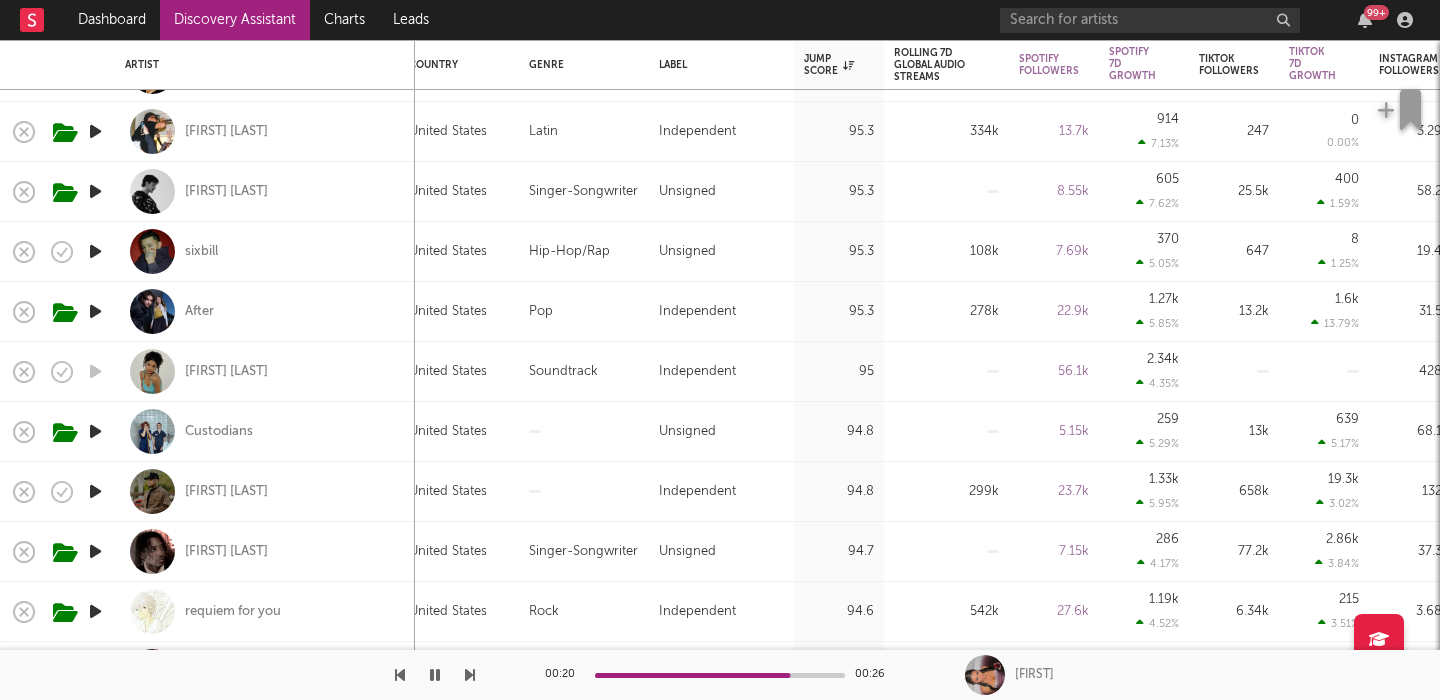 click at bounding box center (95, 311) 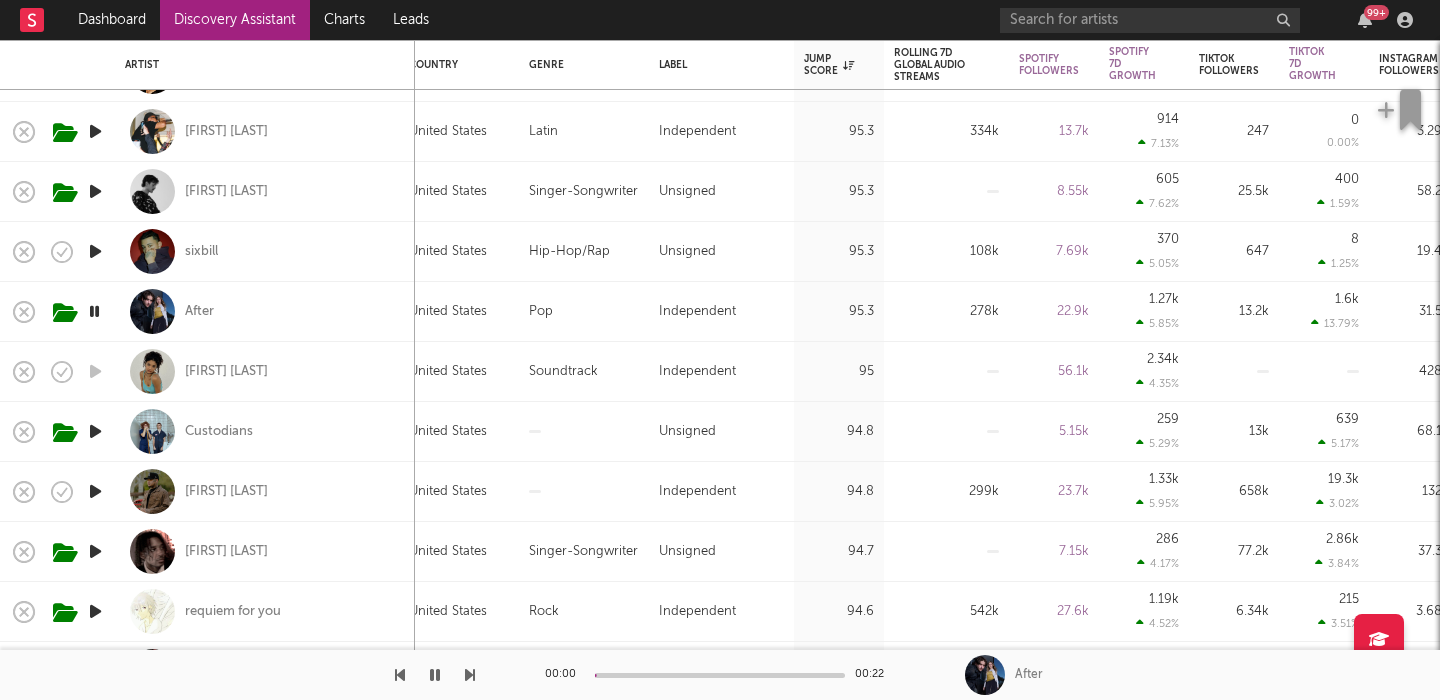 click on "After" at bounding box center [265, 311] 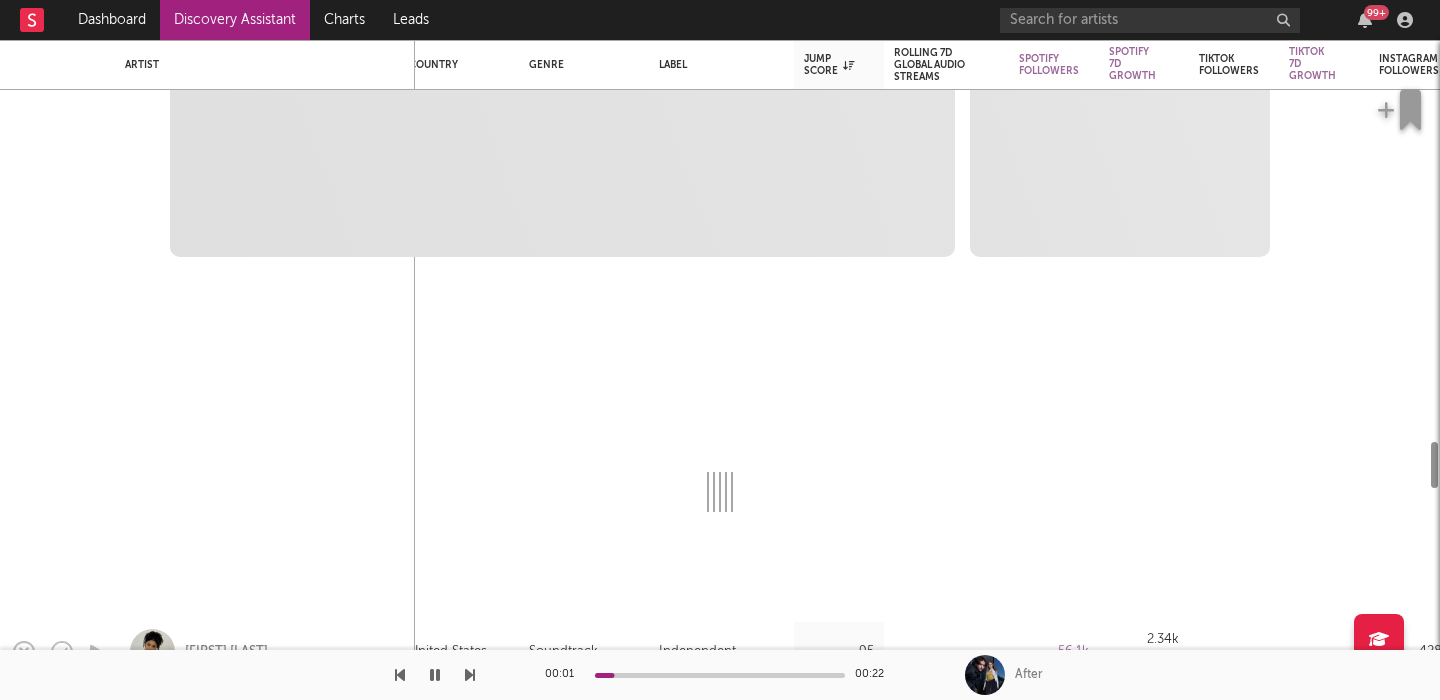 select on "6m" 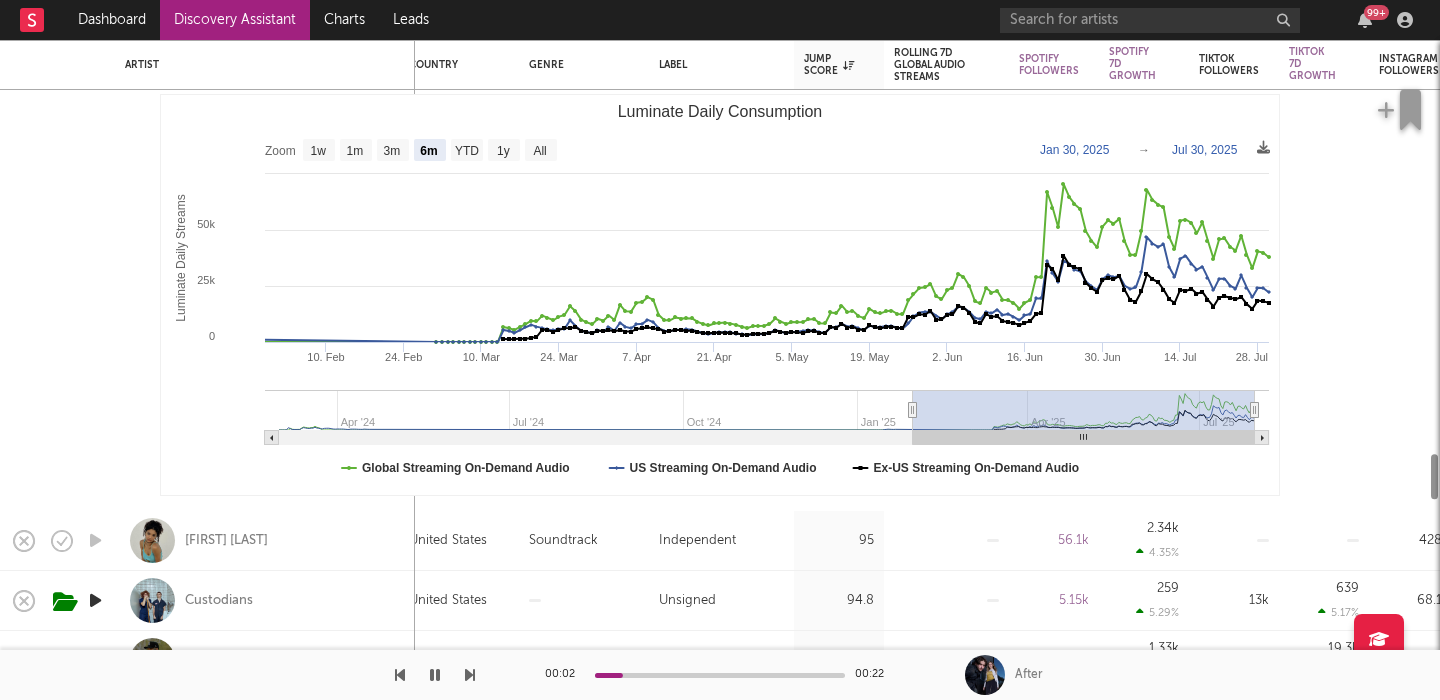 select on "1m" 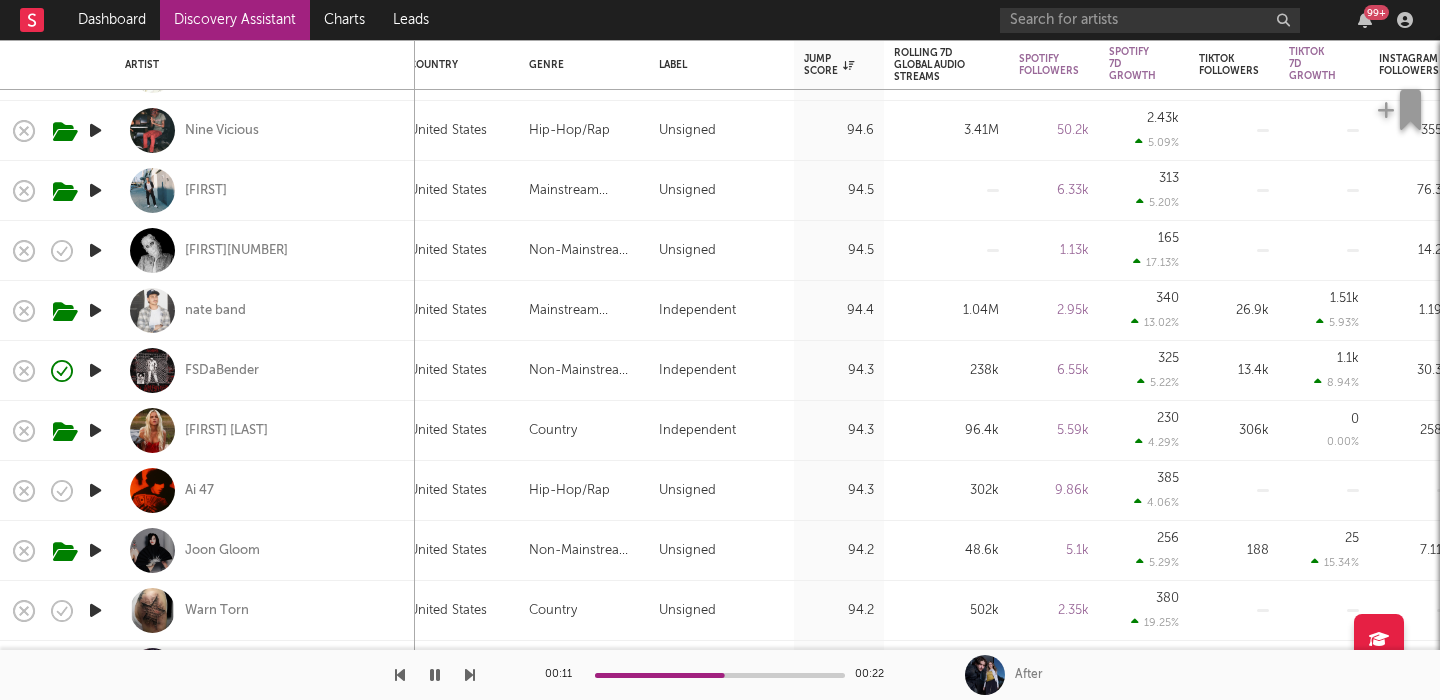 click at bounding box center [95, 430] 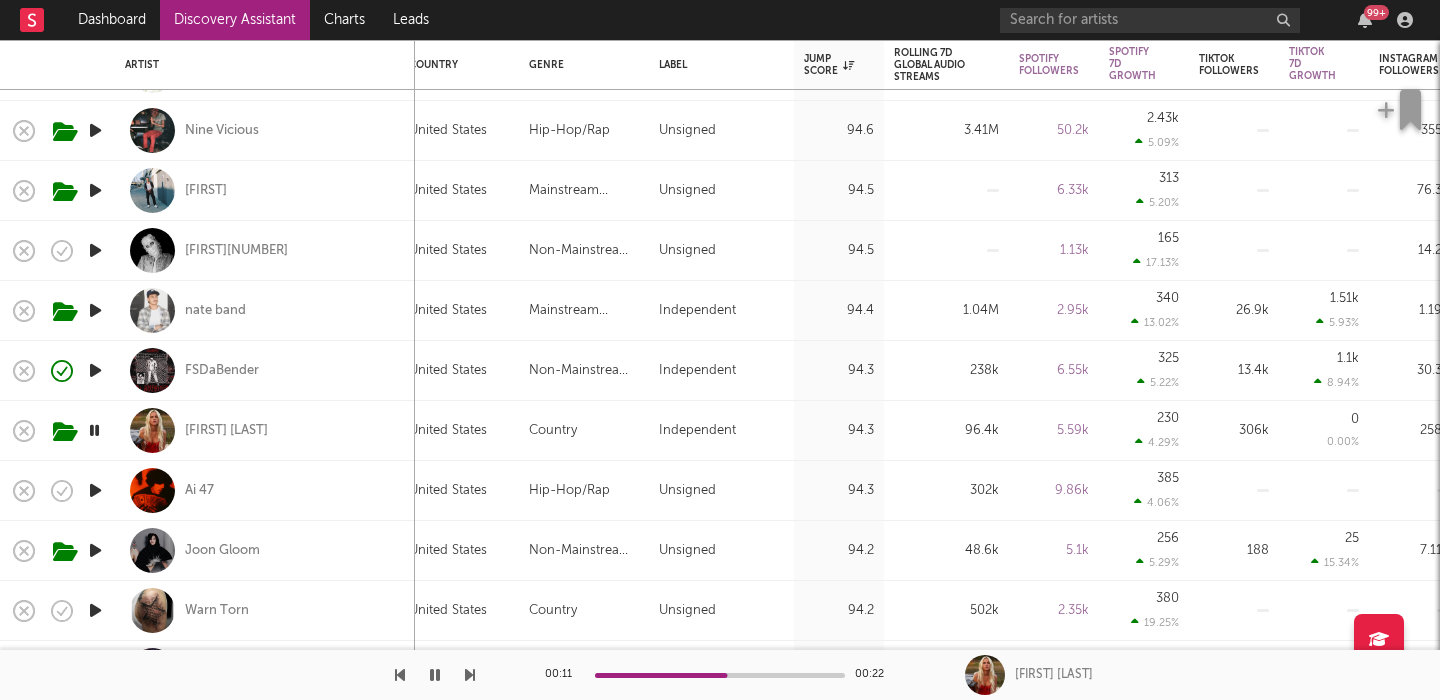 click on "Jas Von" at bounding box center (265, 430) 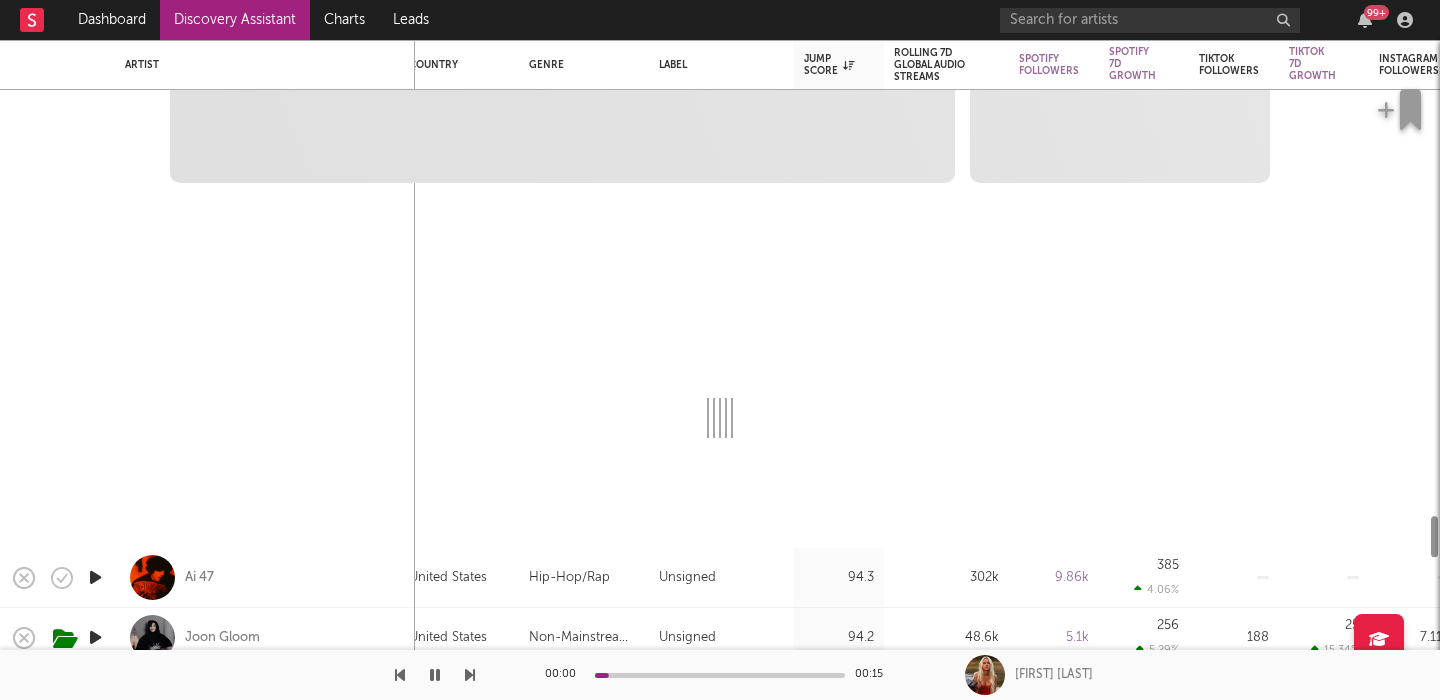 select on "6m" 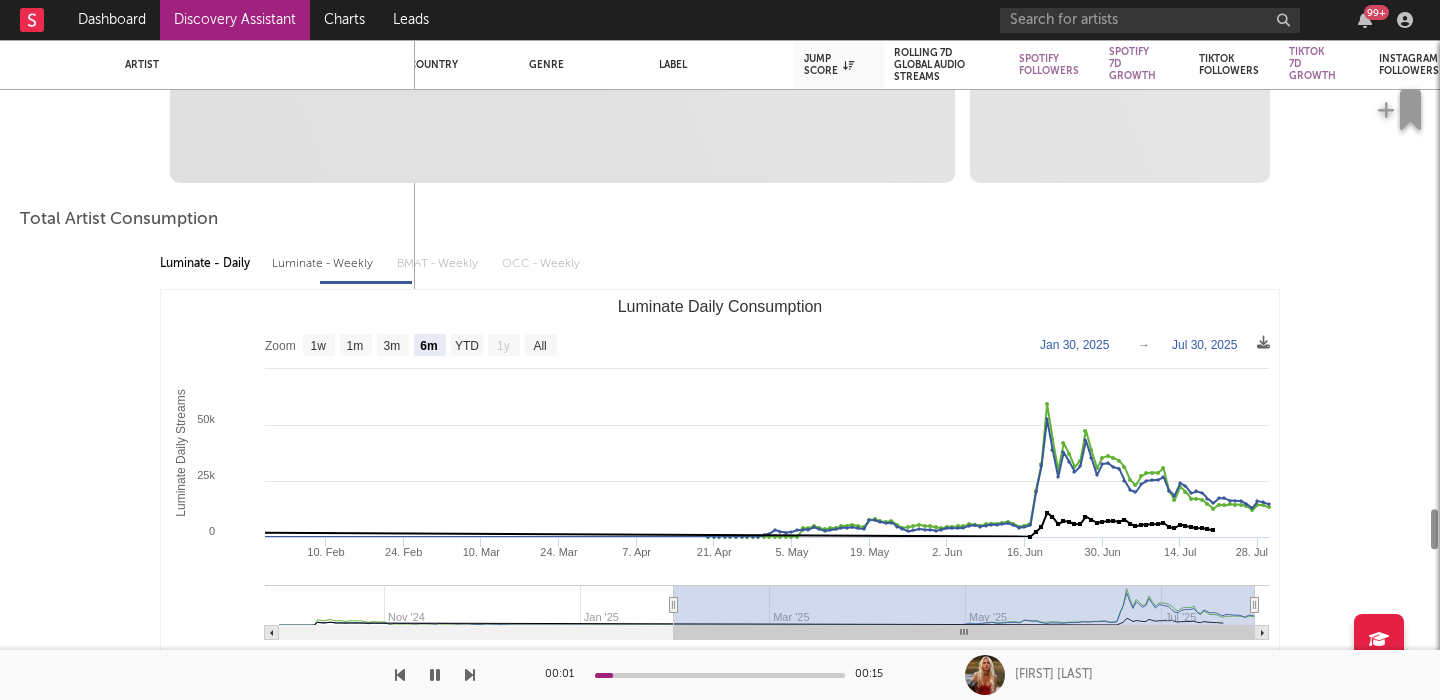 select on "1m" 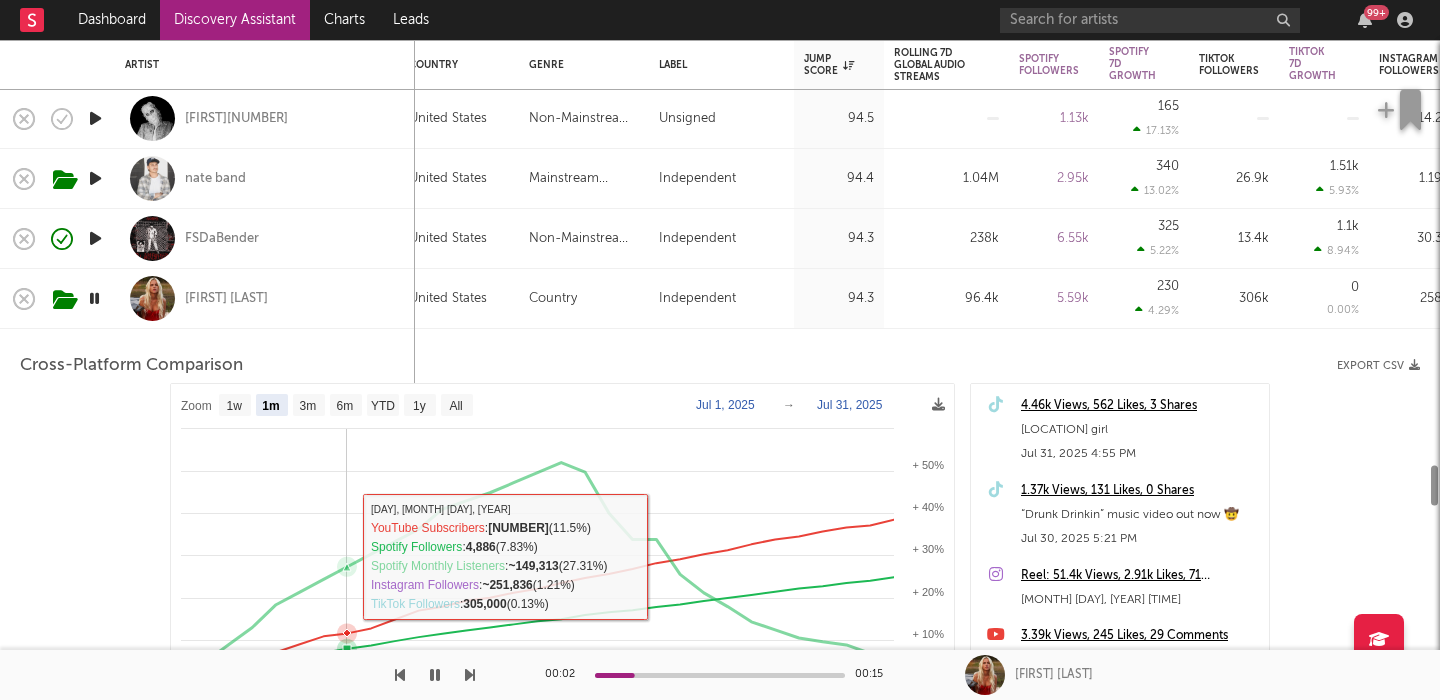 select on "1m" 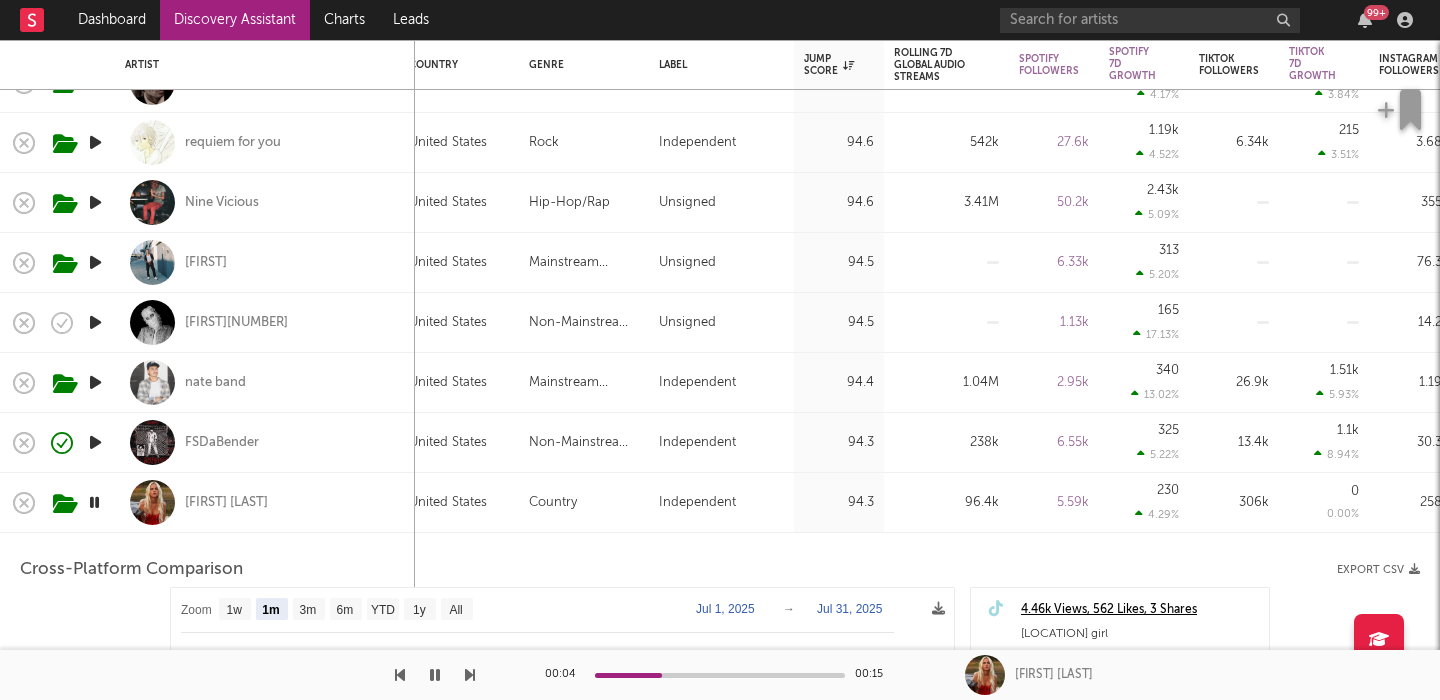 click on "Jas Von" at bounding box center [265, 502] 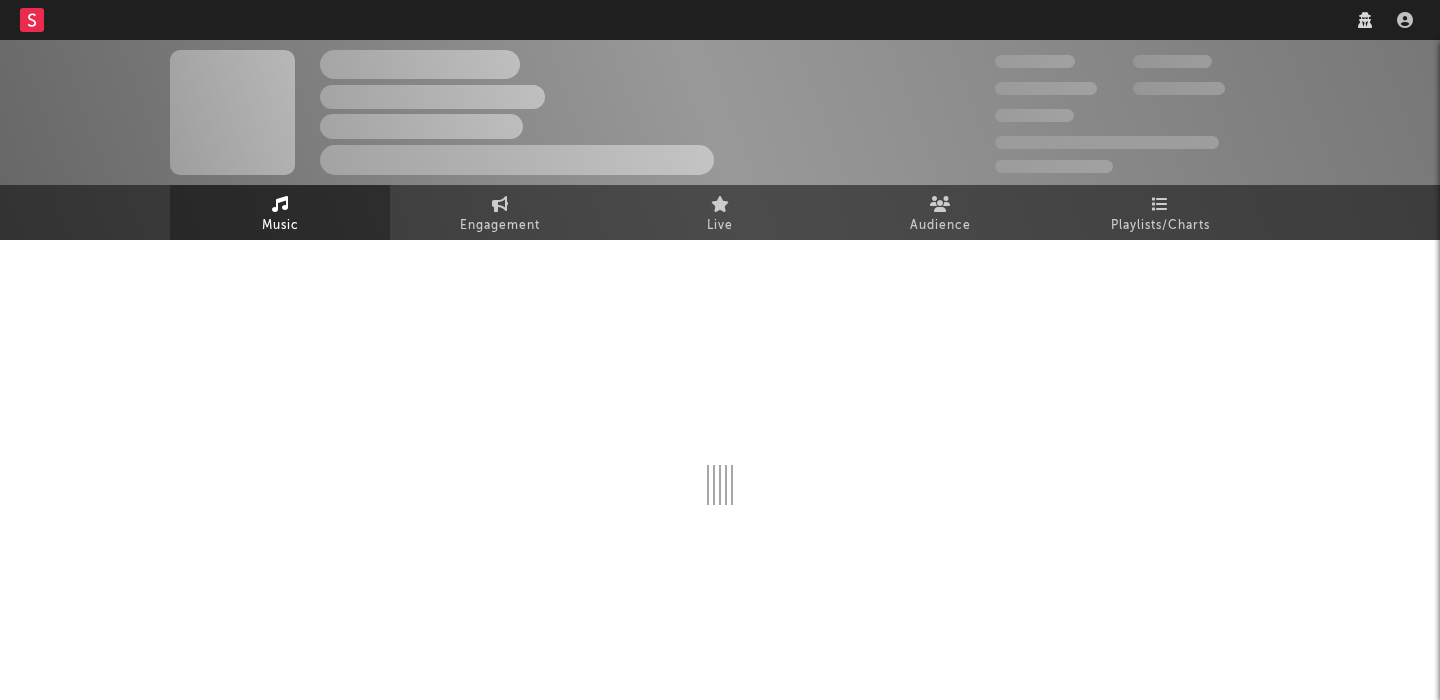 scroll, scrollTop: 0, scrollLeft: 0, axis: both 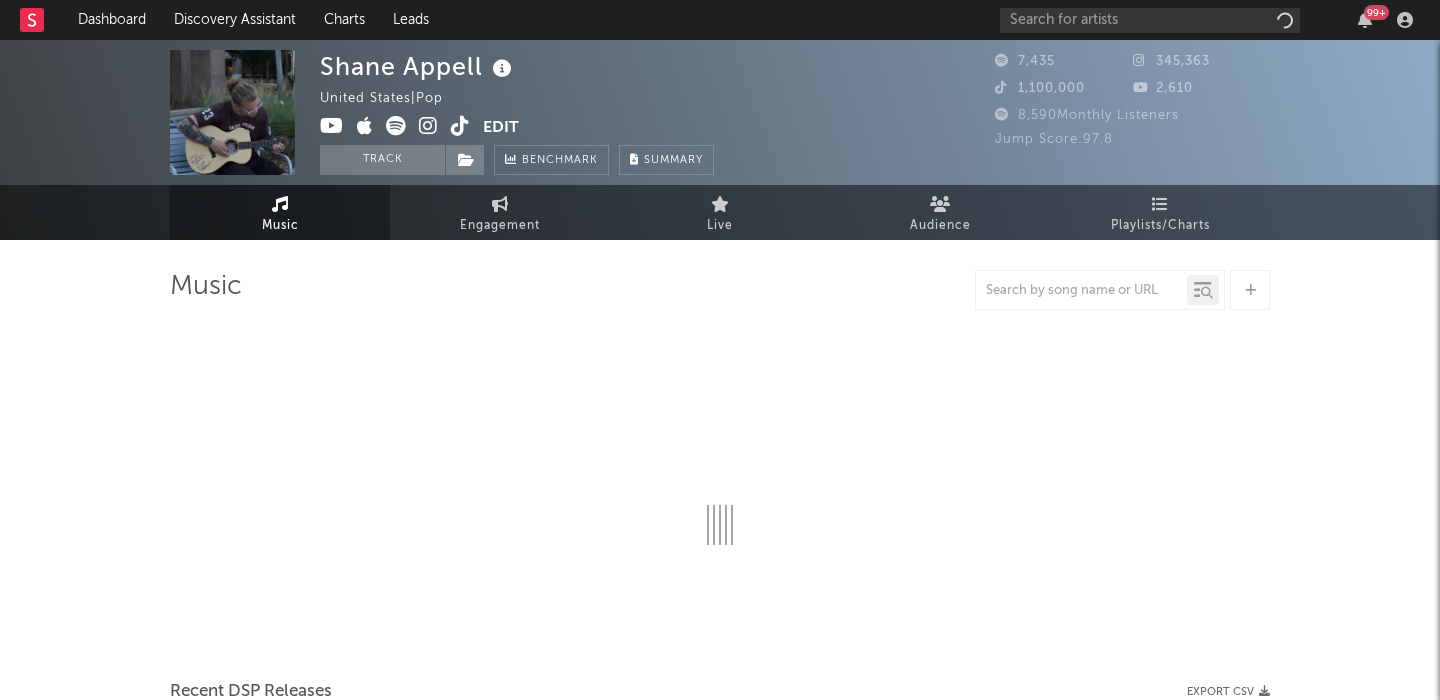 select on "1w" 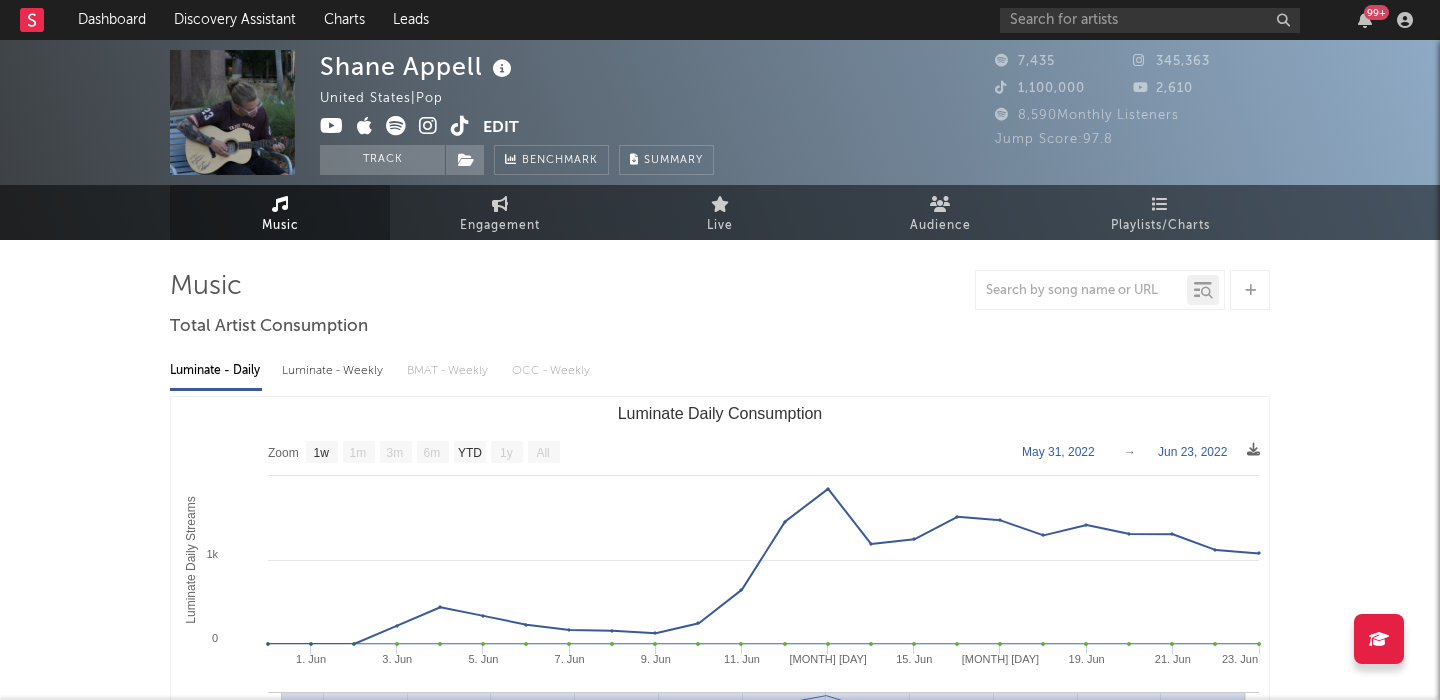 click on "Luminate - Weekly" at bounding box center [334, 371] 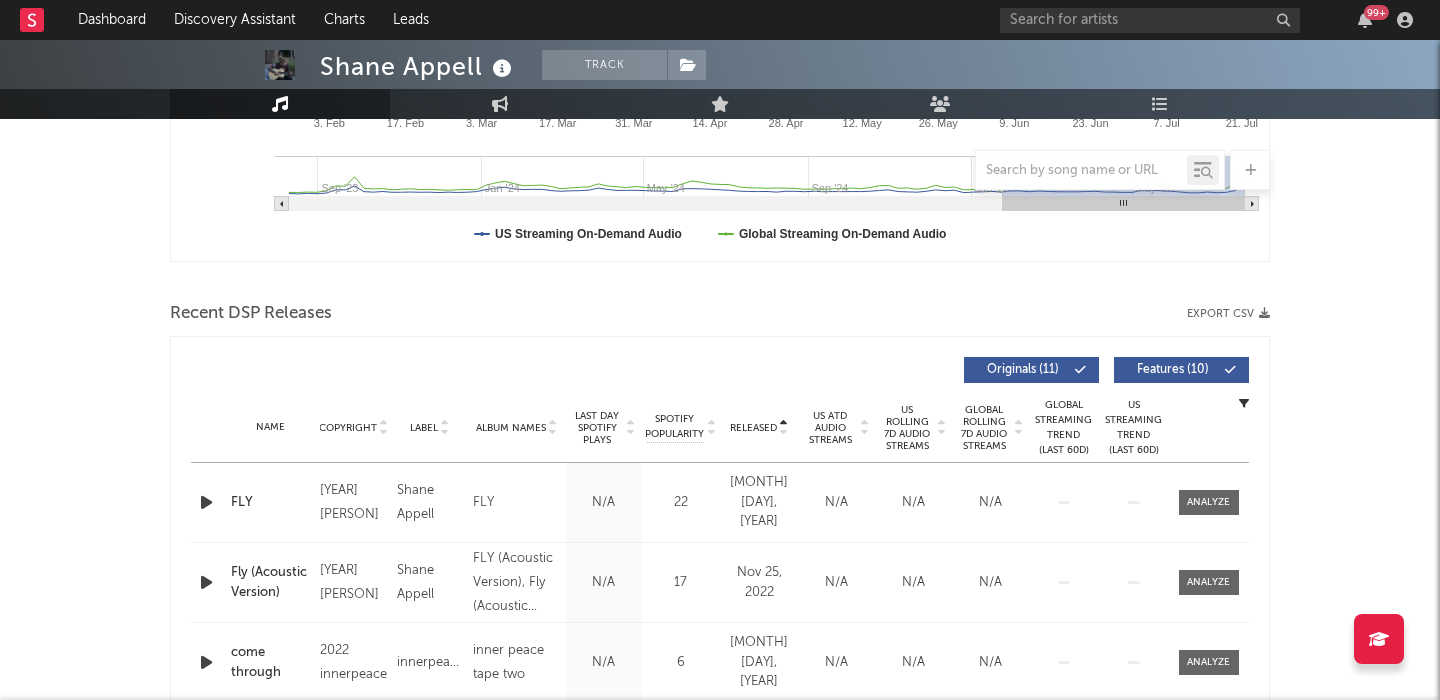 scroll, scrollTop: 655, scrollLeft: 0, axis: vertical 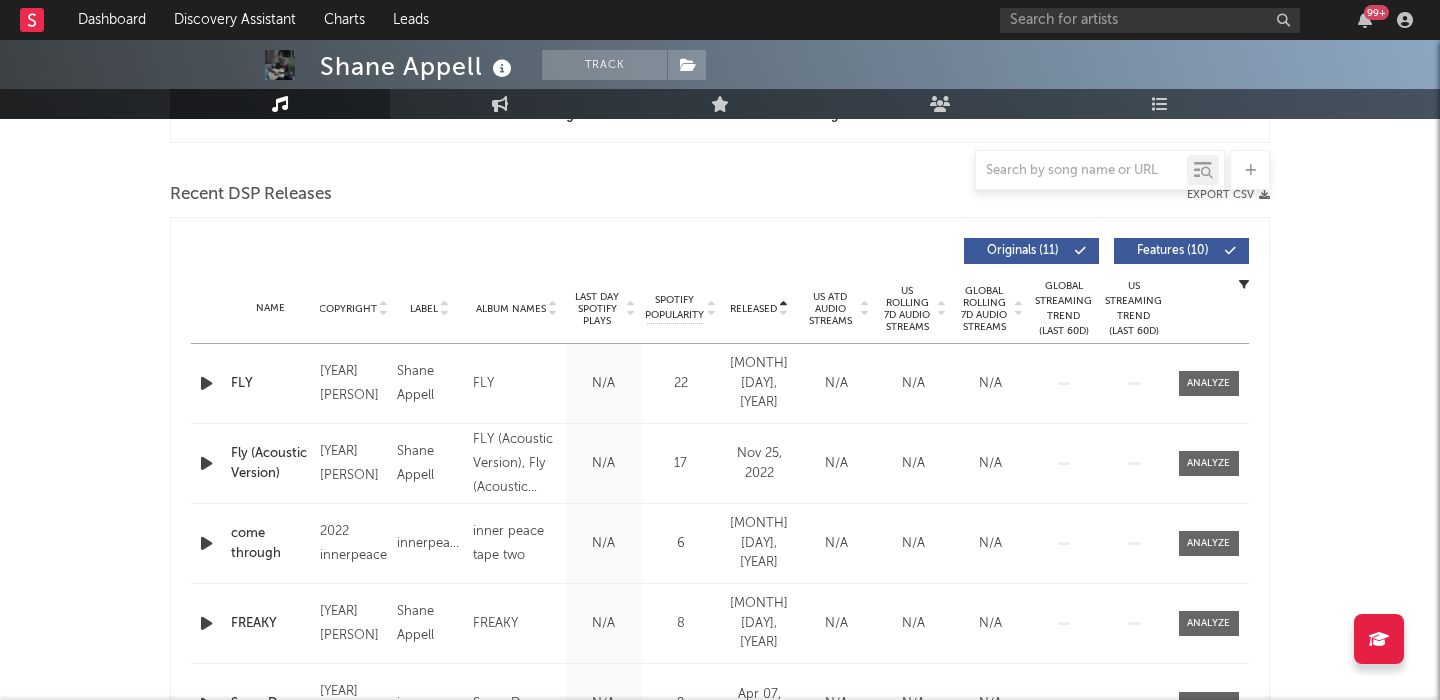 click on "US Rolling 7D Audio Streams" at bounding box center (907, 309) 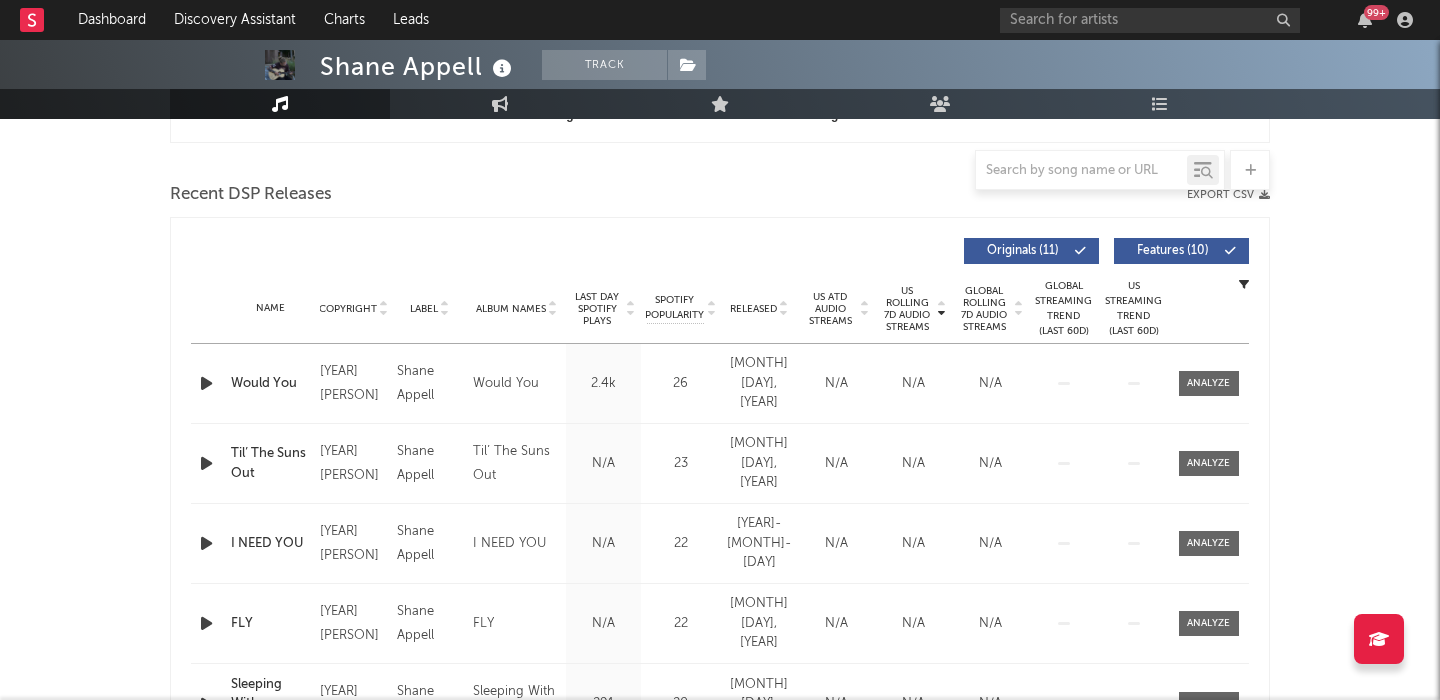click on "Features   ( 10 )" at bounding box center [1181, 251] 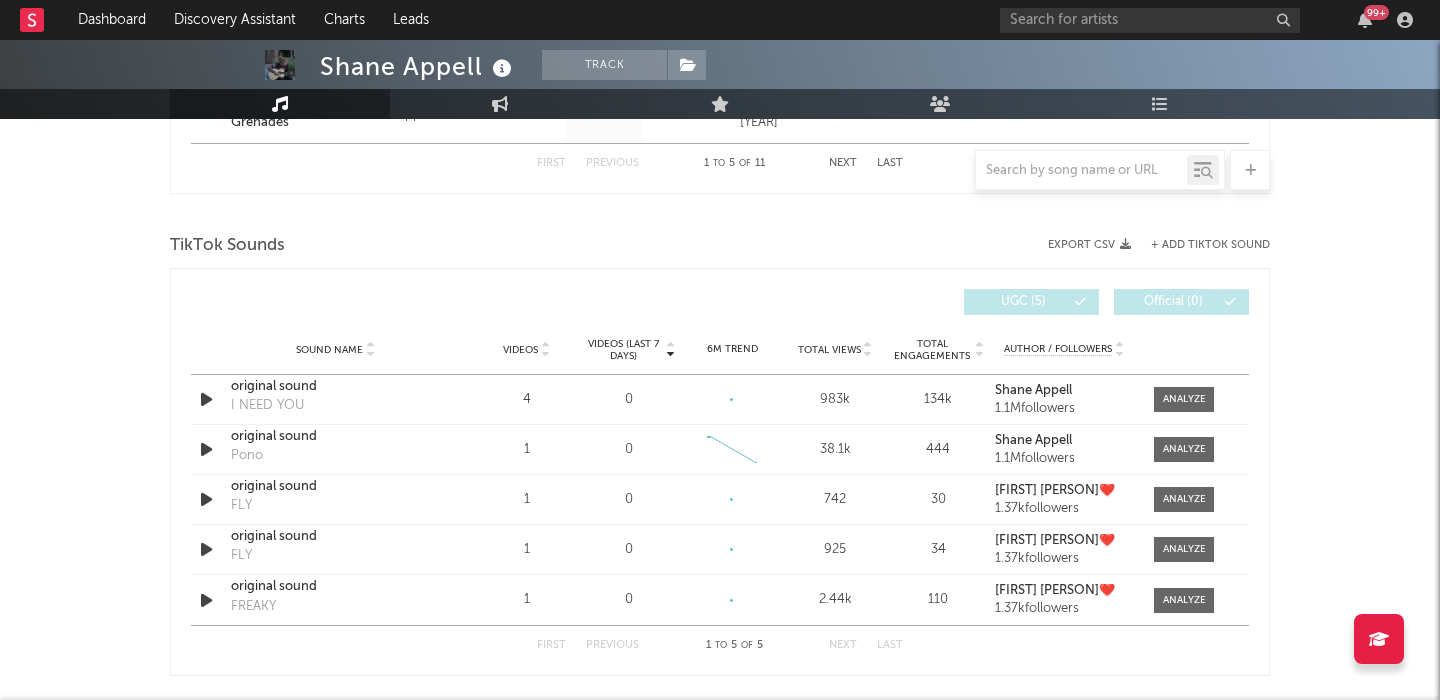 scroll, scrollTop: 0, scrollLeft: 0, axis: both 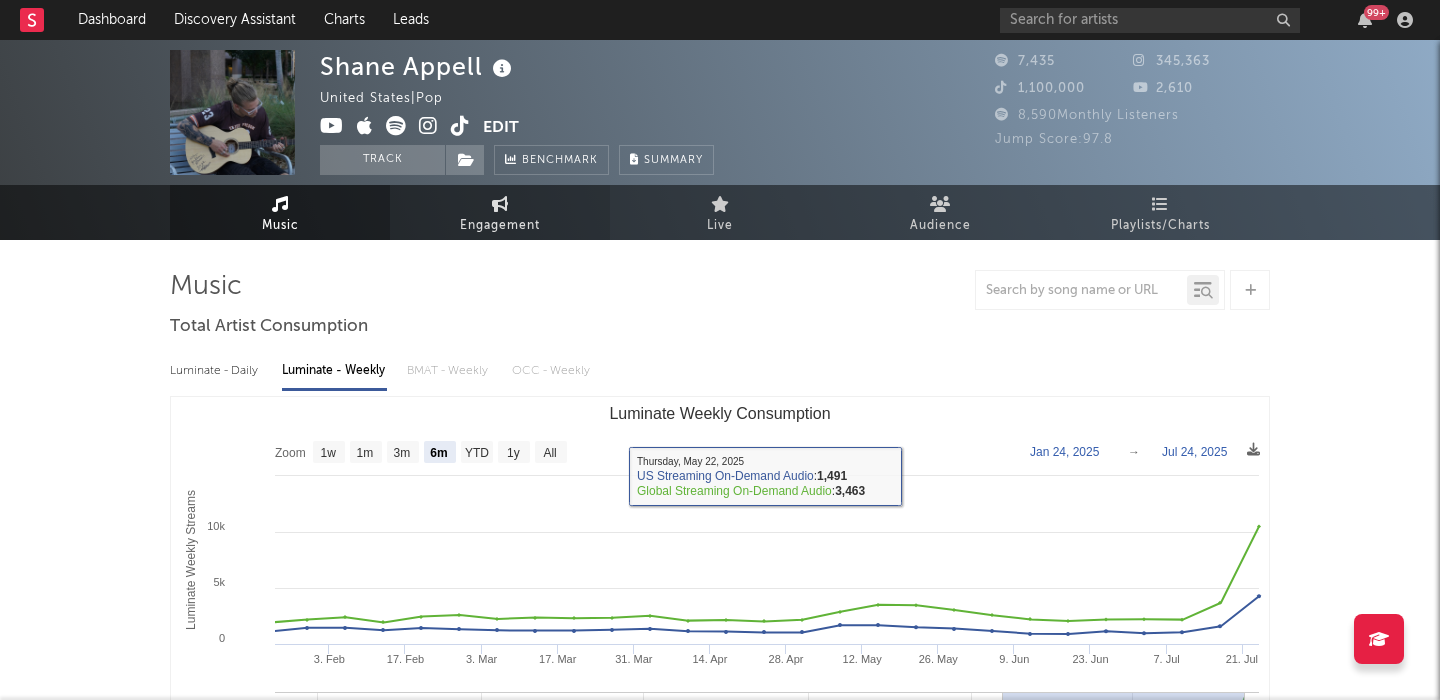 click at bounding box center [500, 204] 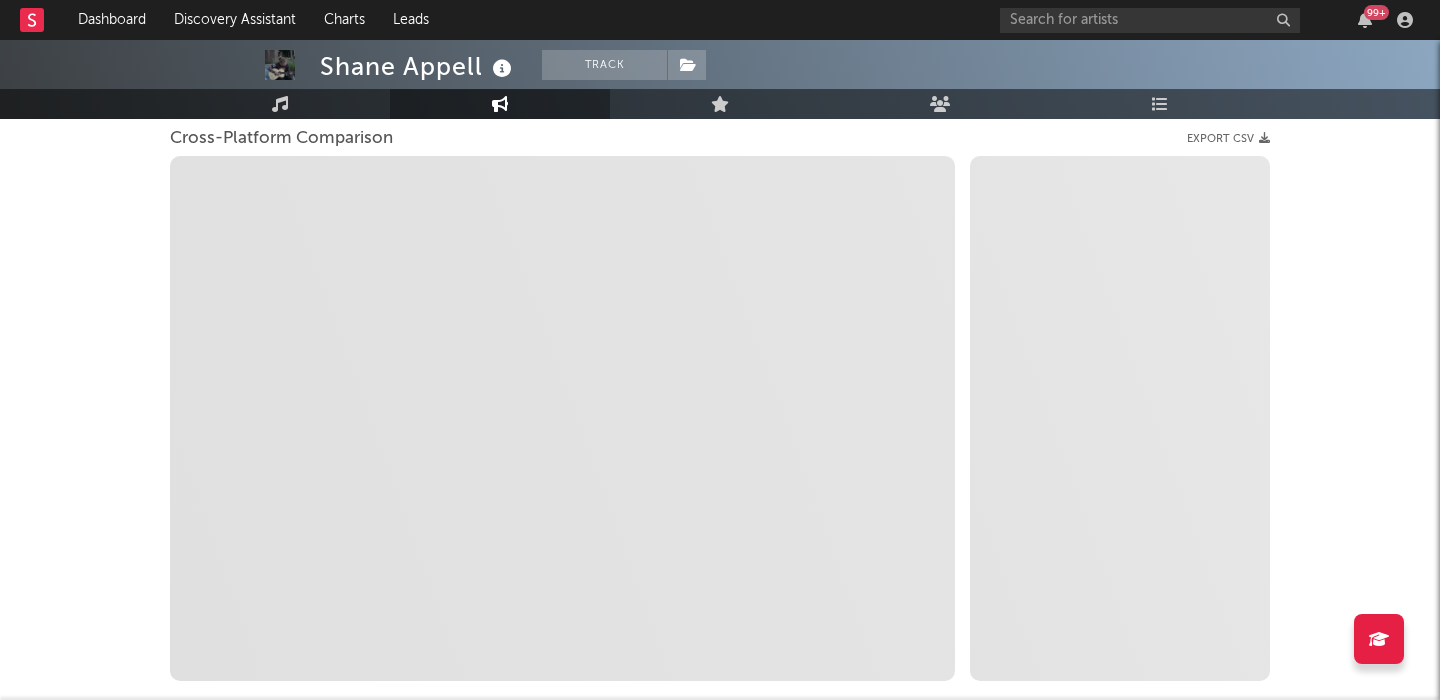 scroll, scrollTop: 268, scrollLeft: 0, axis: vertical 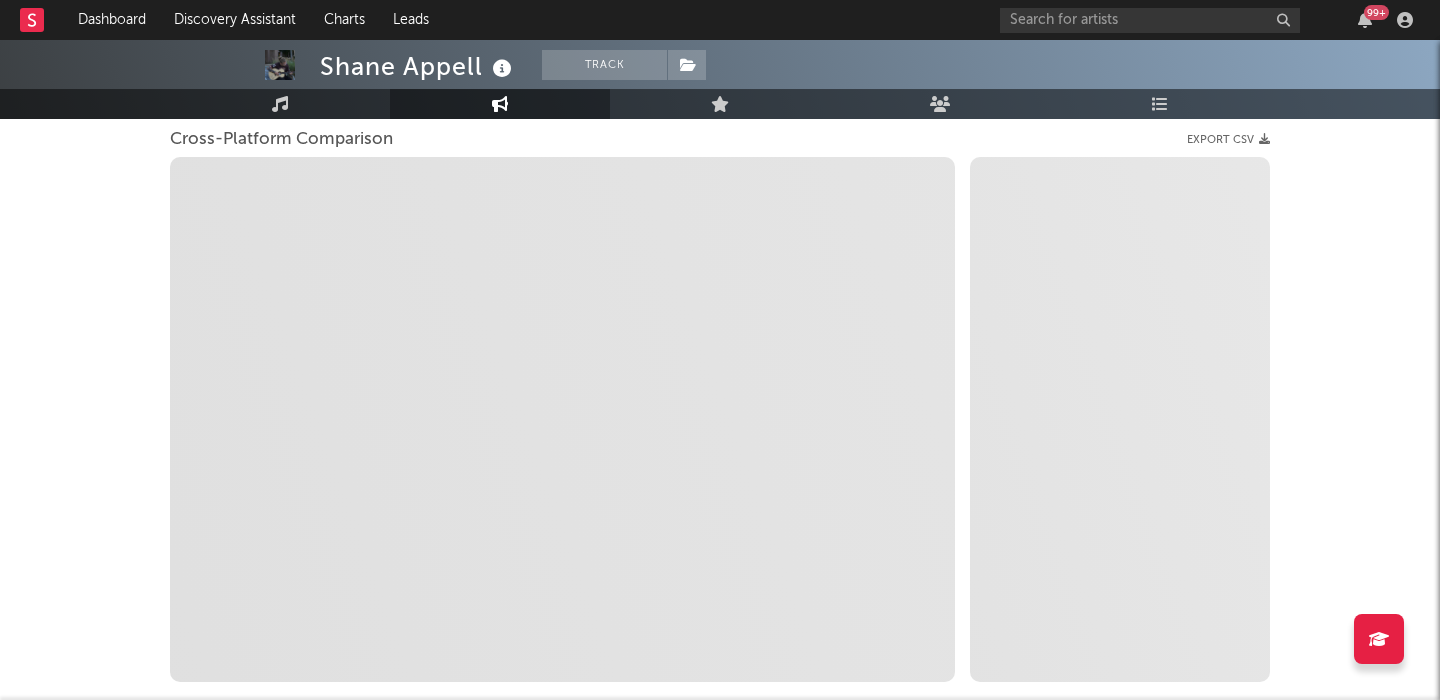 select on "1m" 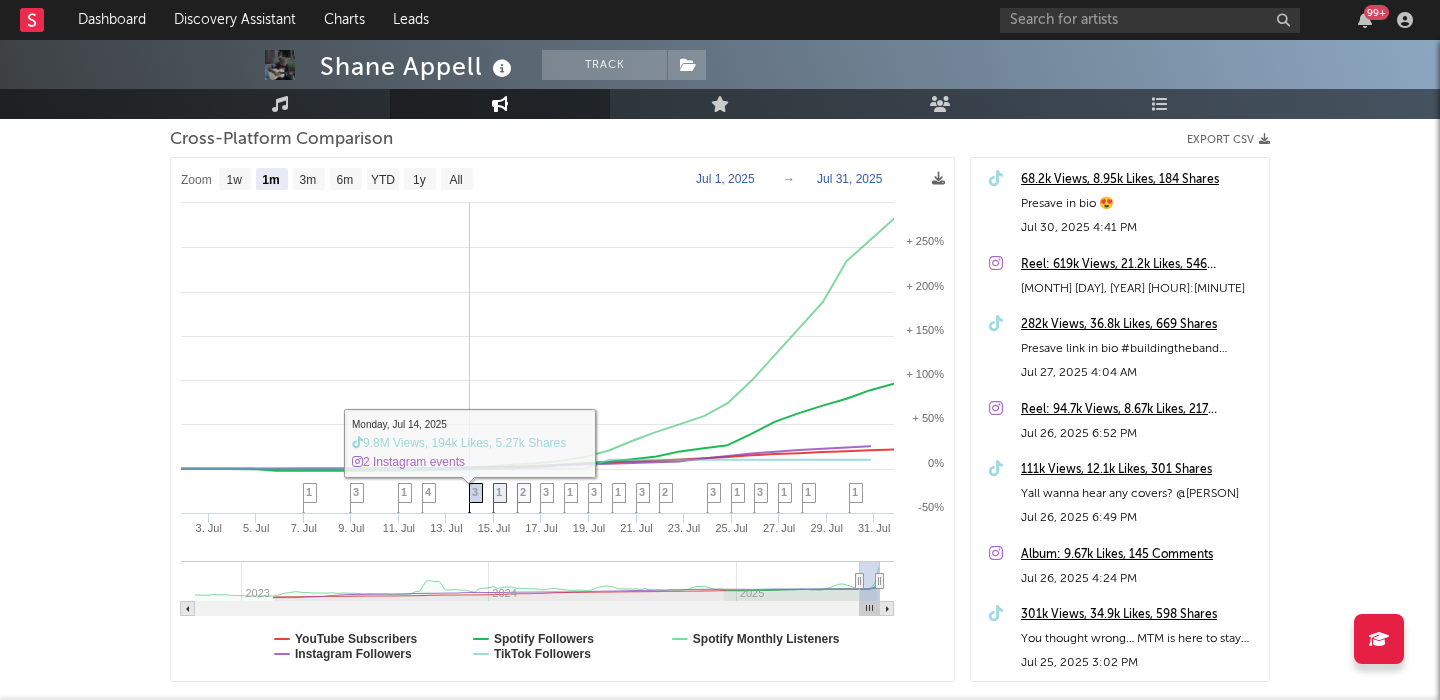 click 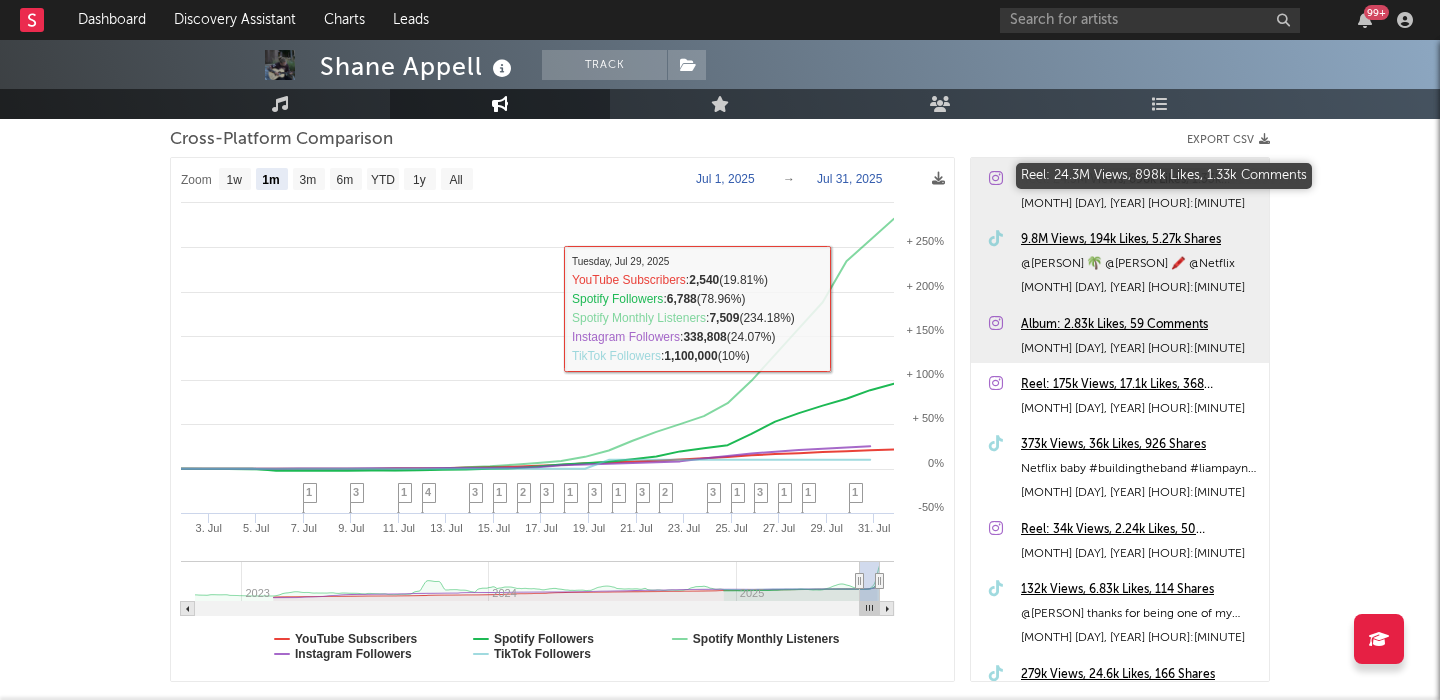 click on "Reel: 24.3M Views, 898k Likes, 1.33k Comments" at bounding box center [1140, 180] 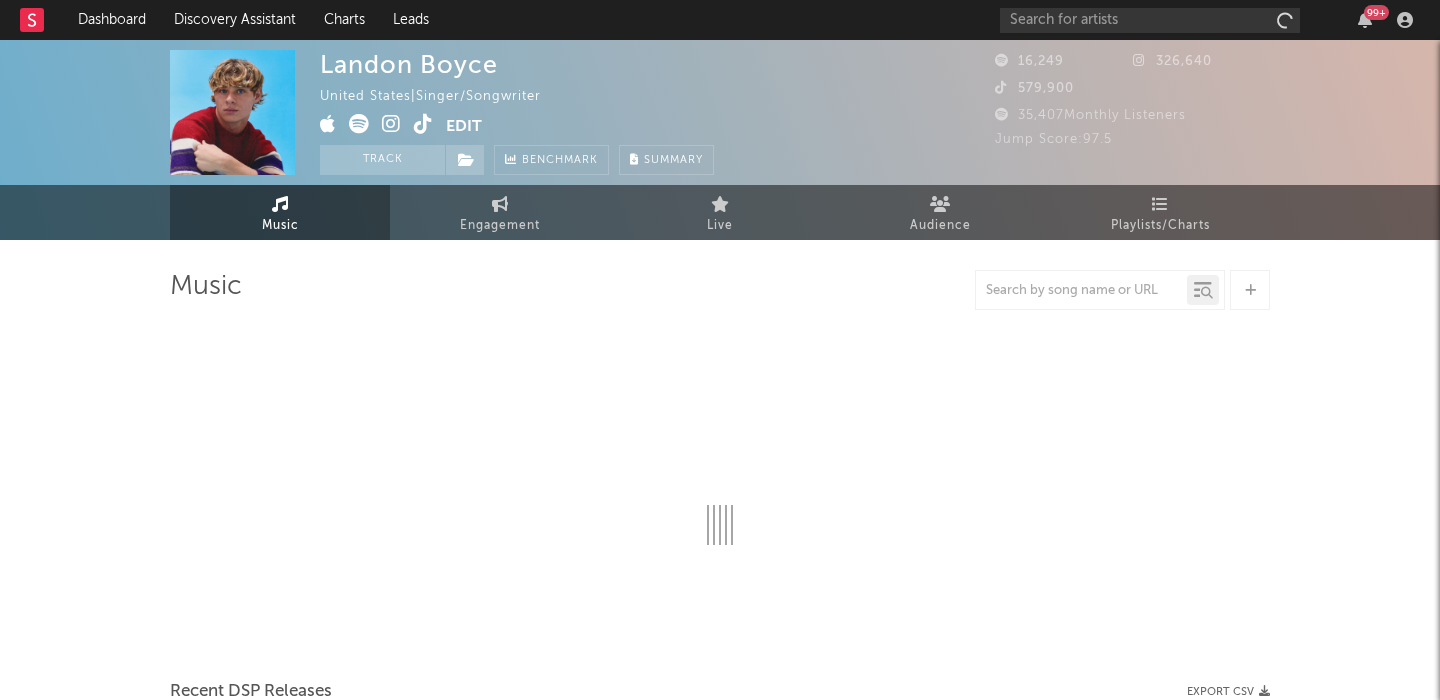 select on "6m" 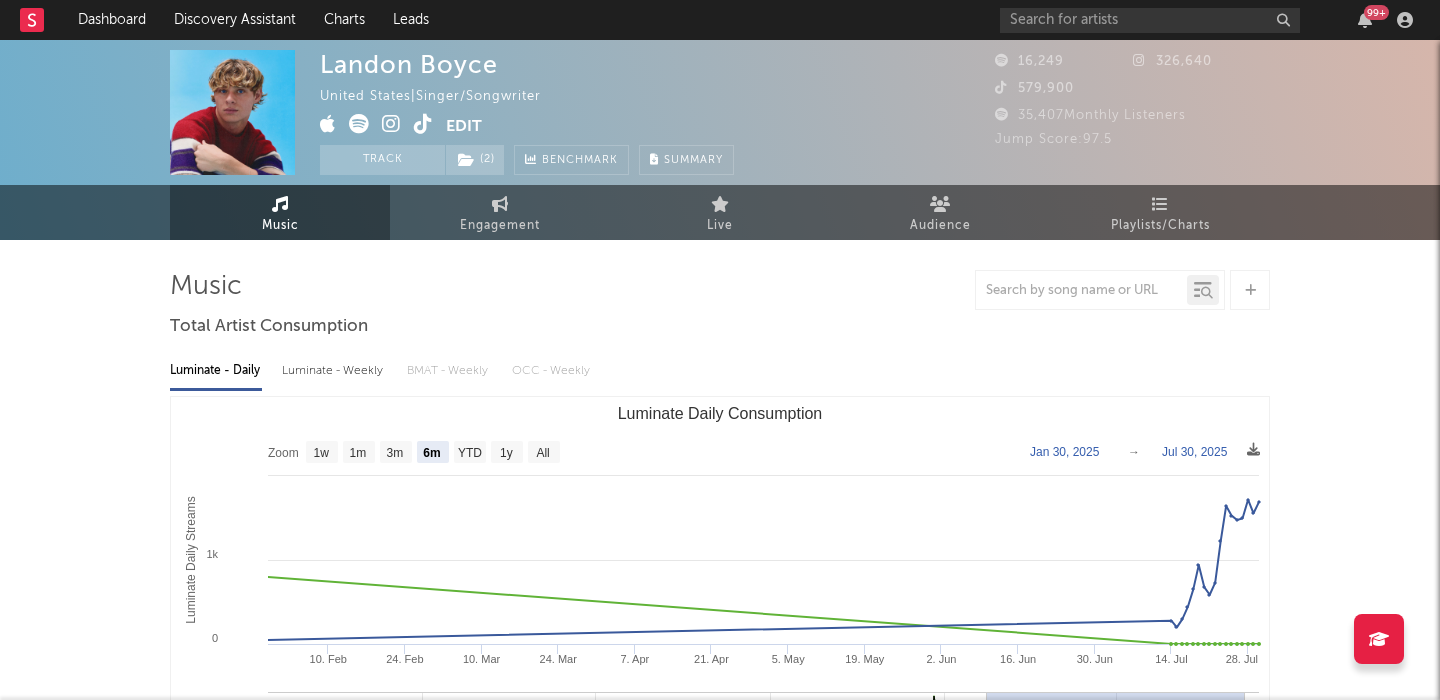 scroll, scrollTop: 0, scrollLeft: 0, axis: both 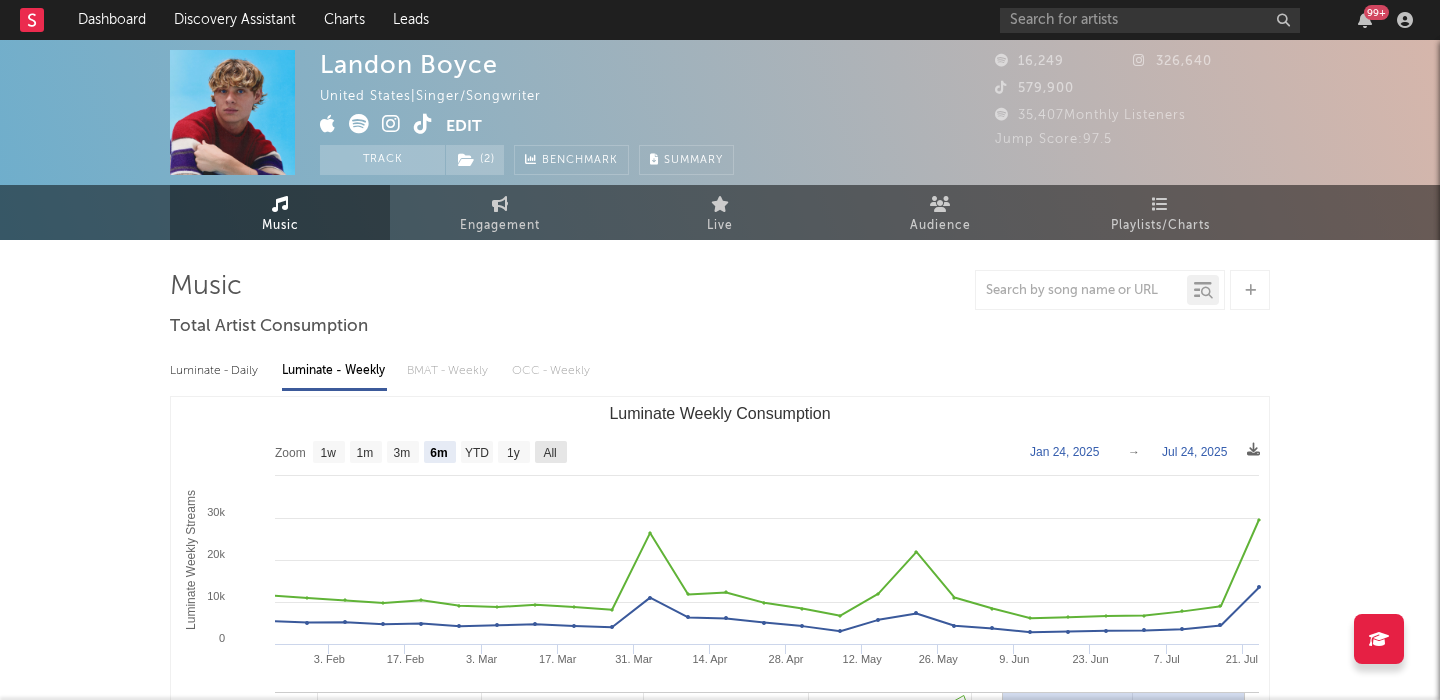 click on "All" 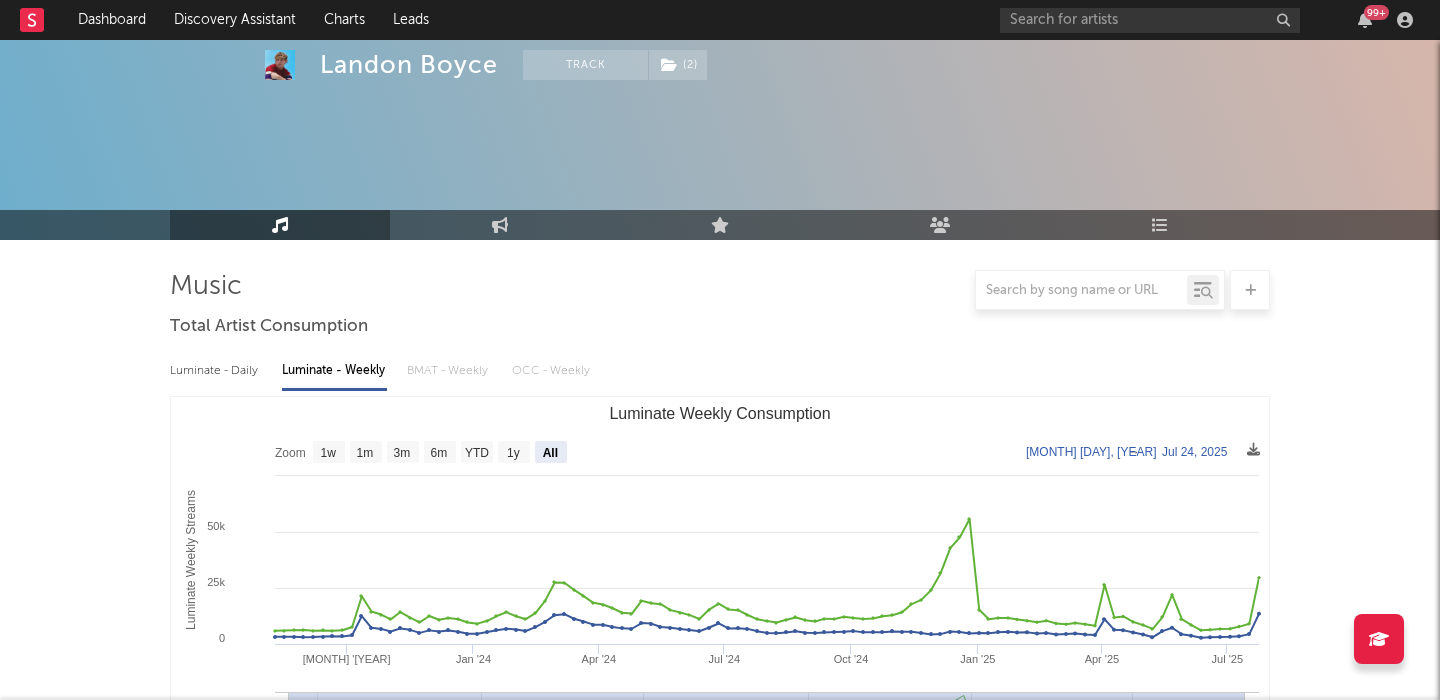 scroll, scrollTop: 526, scrollLeft: 0, axis: vertical 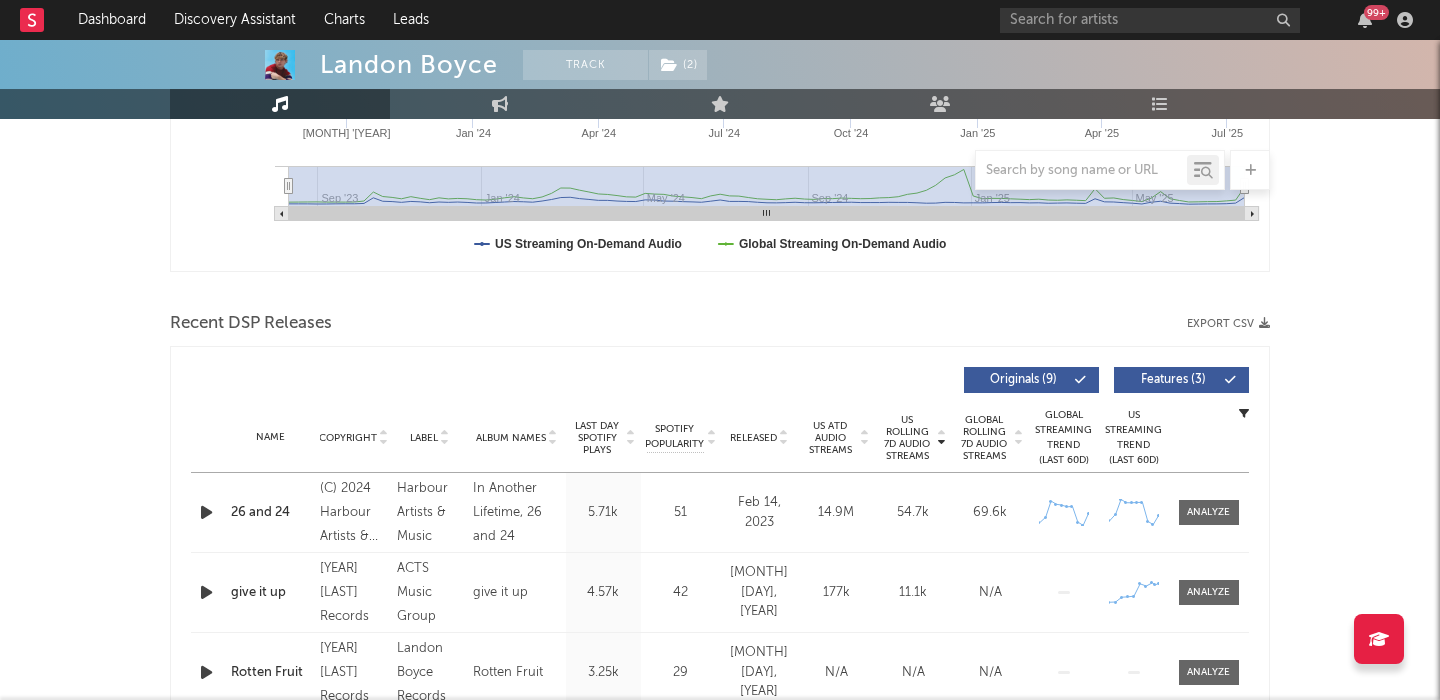 click at bounding box center [206, 512] 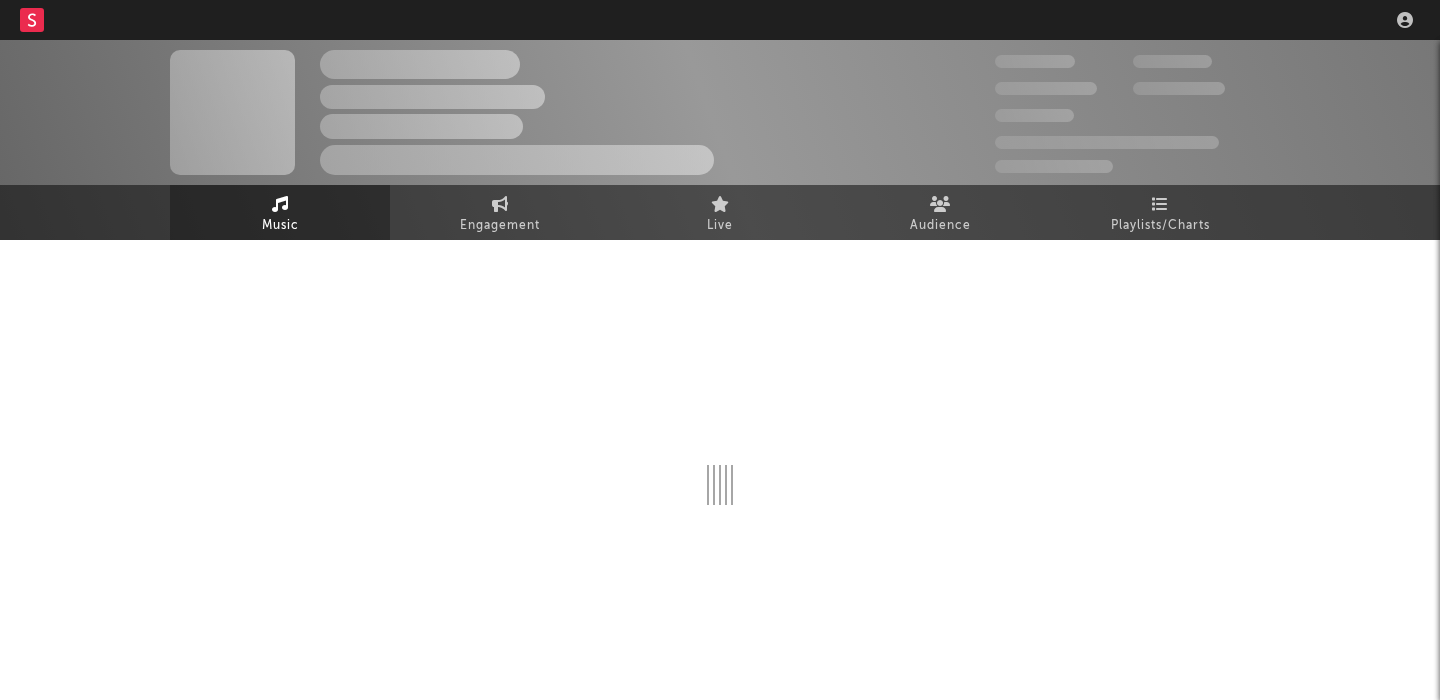 scroll, scrollTop: 0, scrollLeft: 0, axis: both 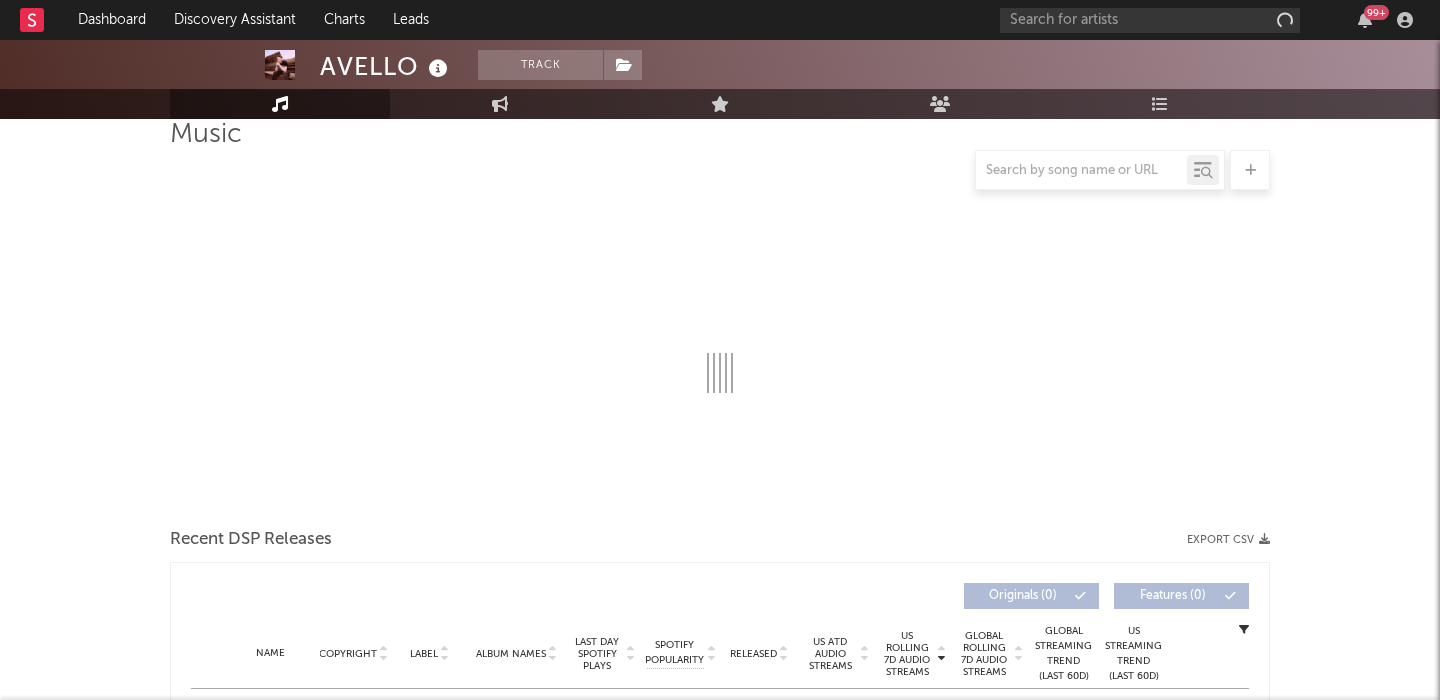 select on "6m" 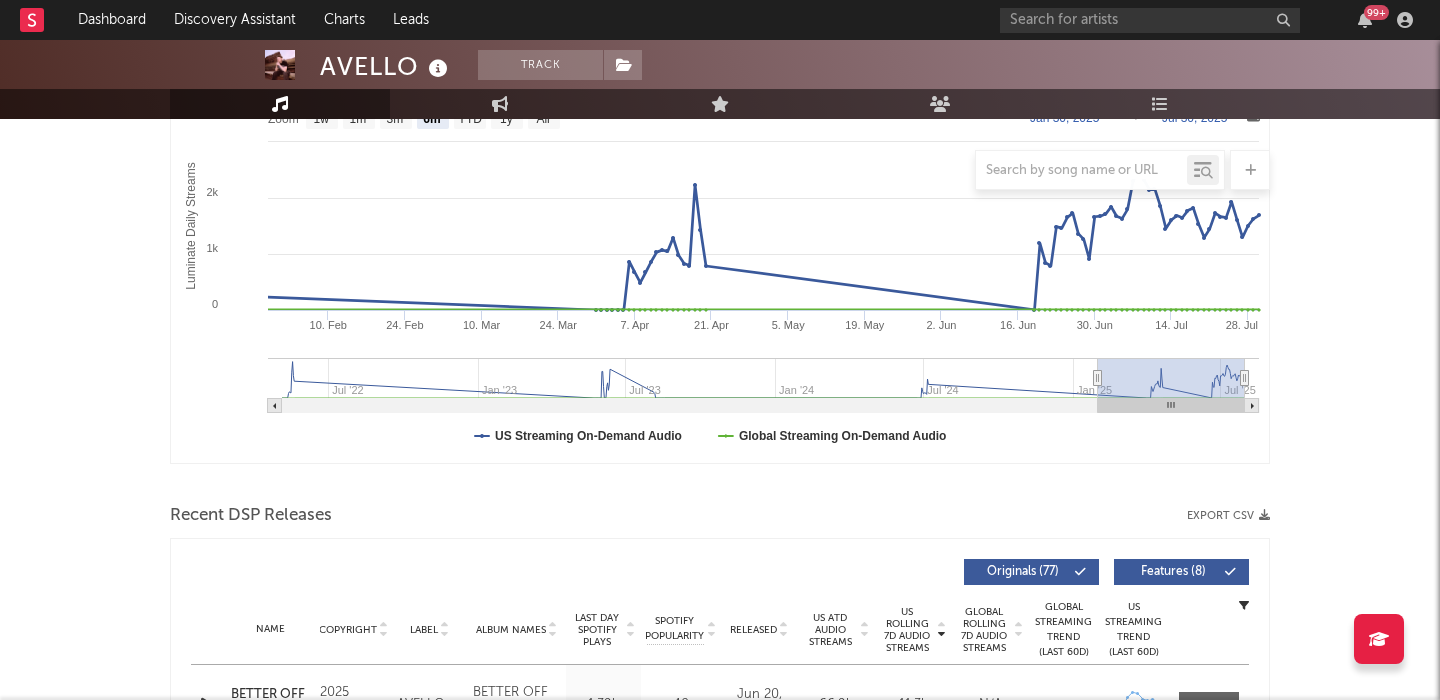 scroll, scrollTop: 617, scrollLeft: 0, axis: vertical 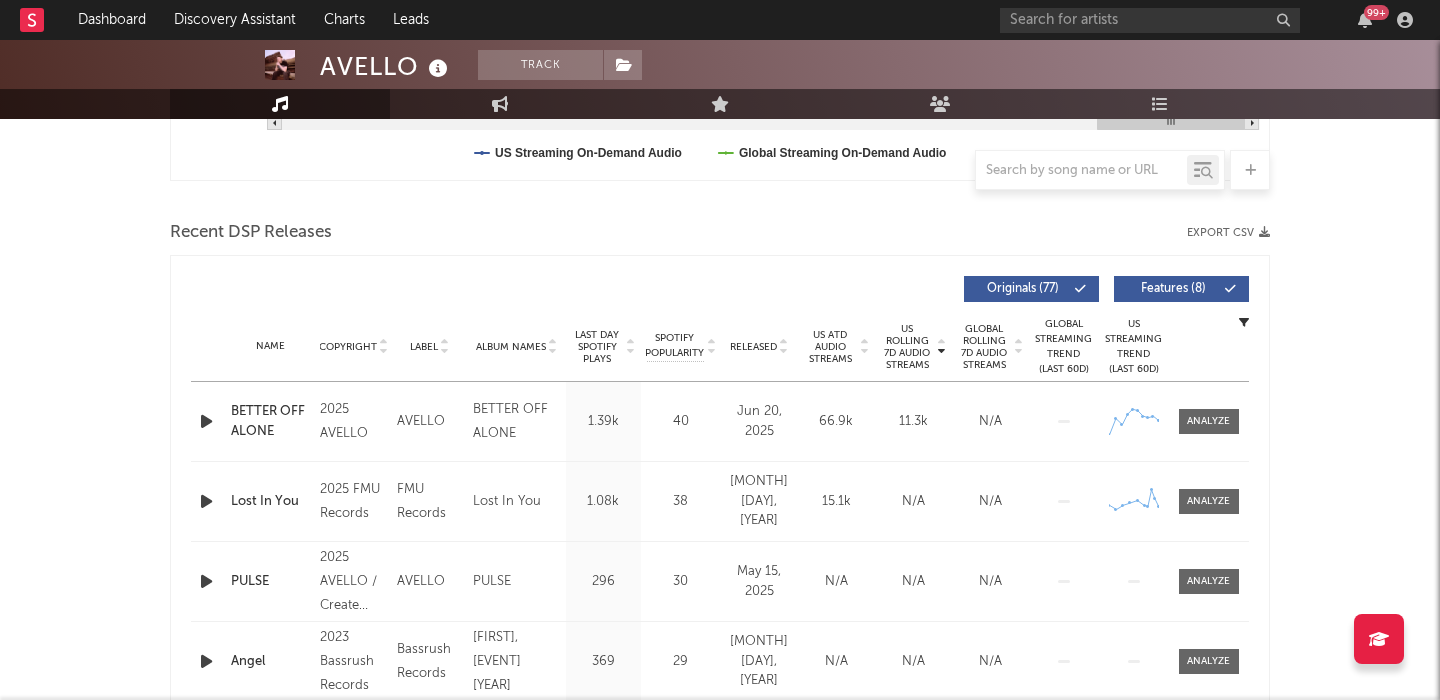 click on "Released" at bounding box center (753, 347) 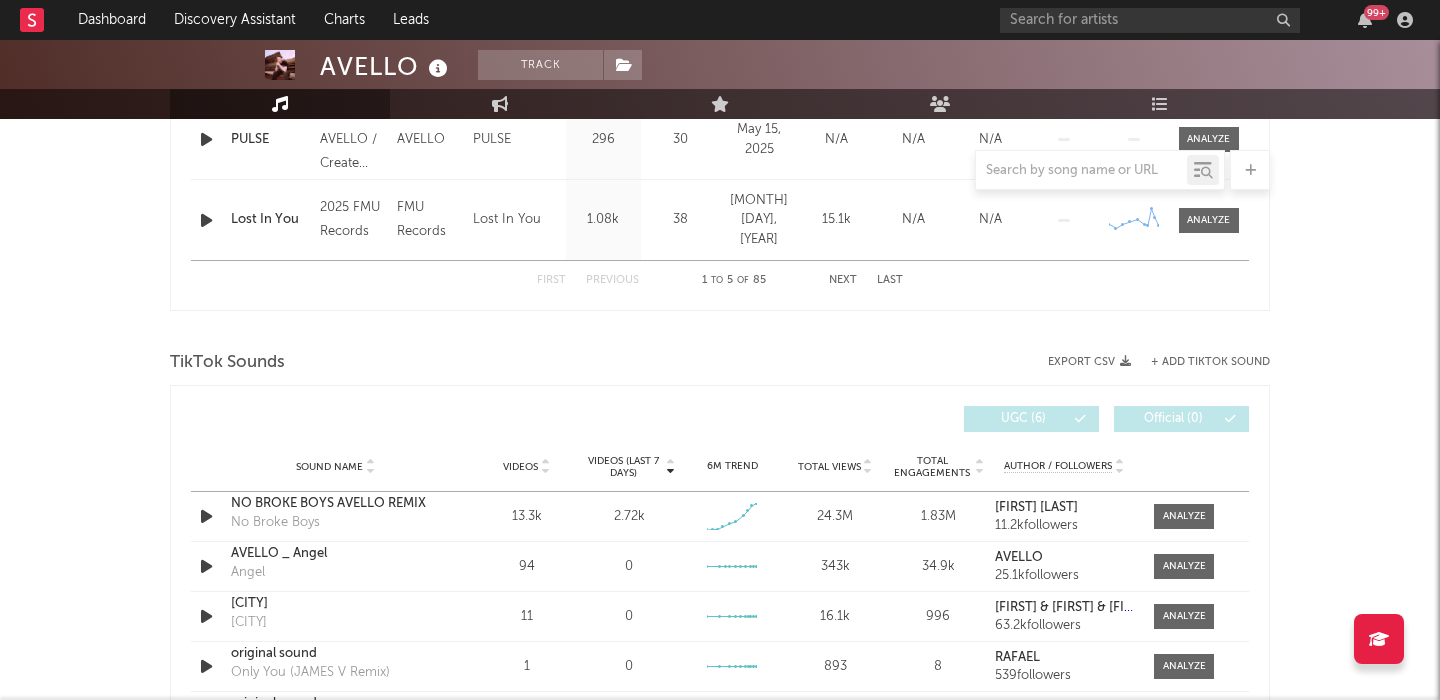 scroll, scrollTop: 1140, scrollLeft: 0, axis: vertical 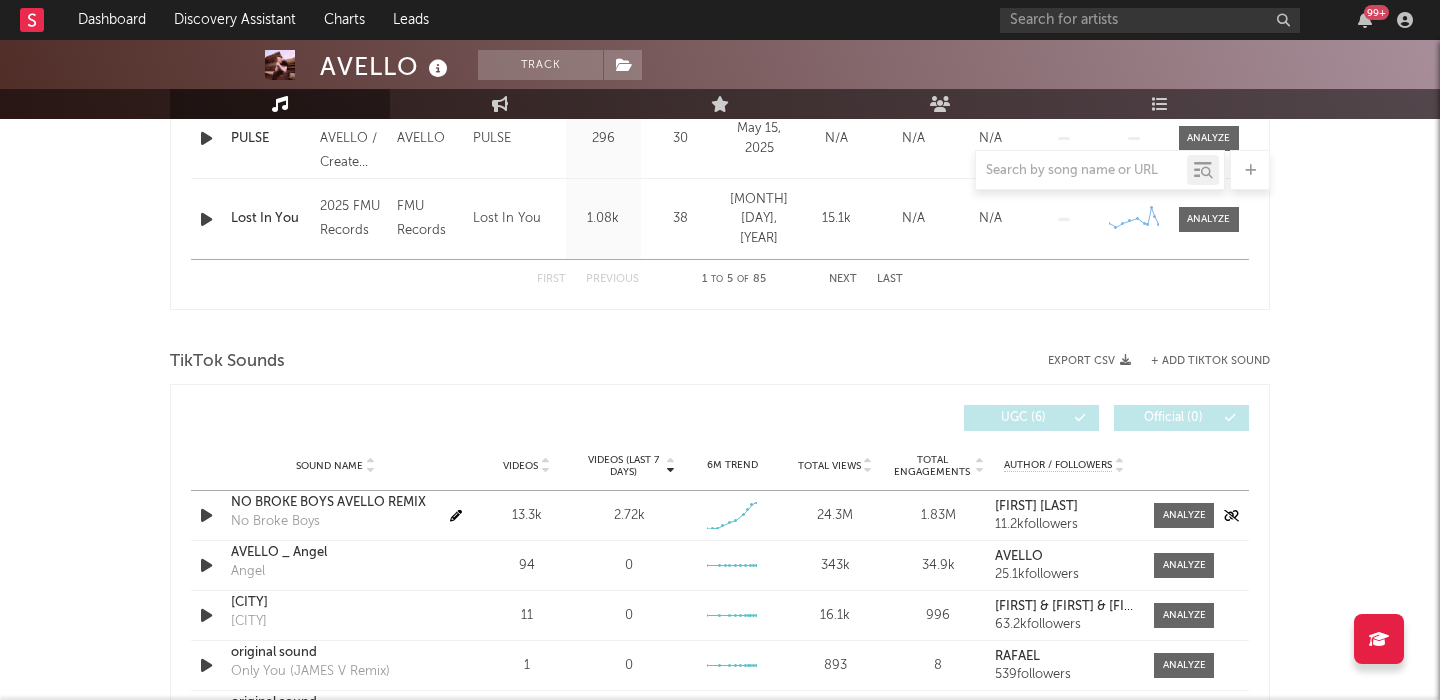 click at bounding box center [206, 515] 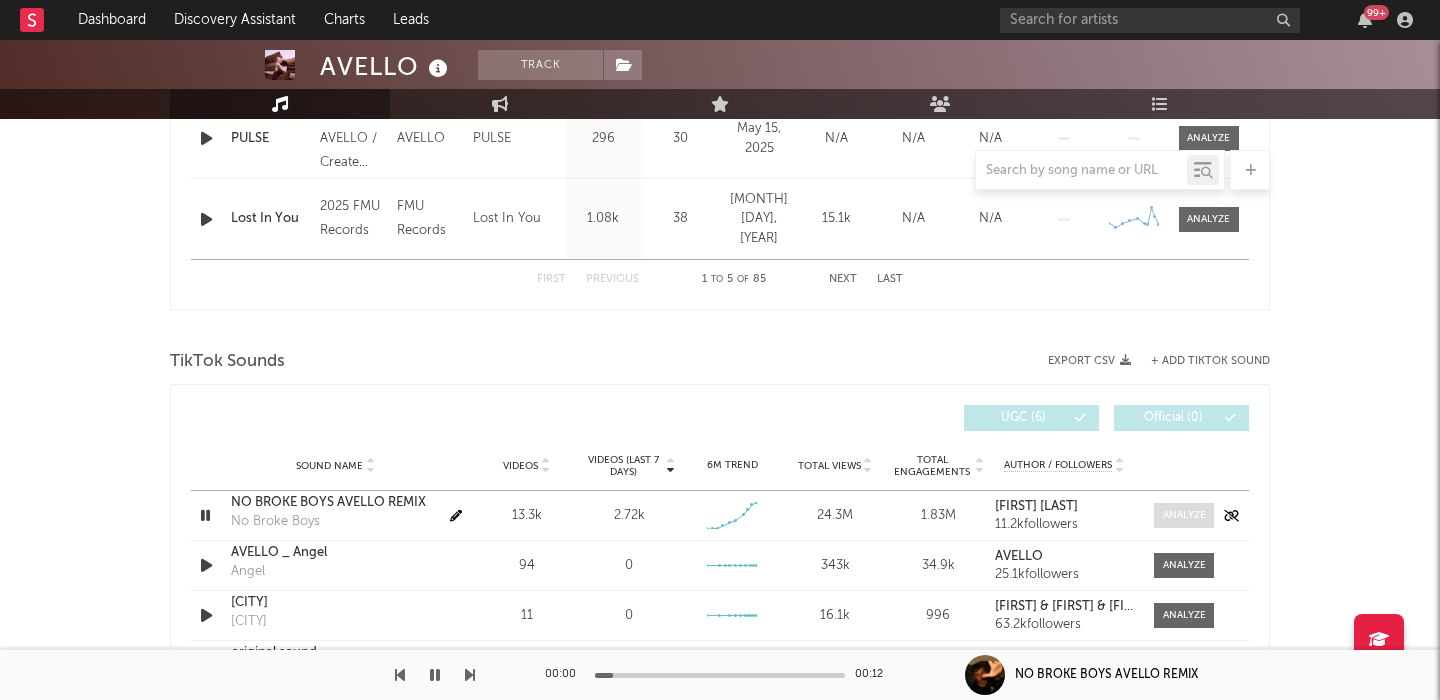 click at bounding box center (1184, 515) 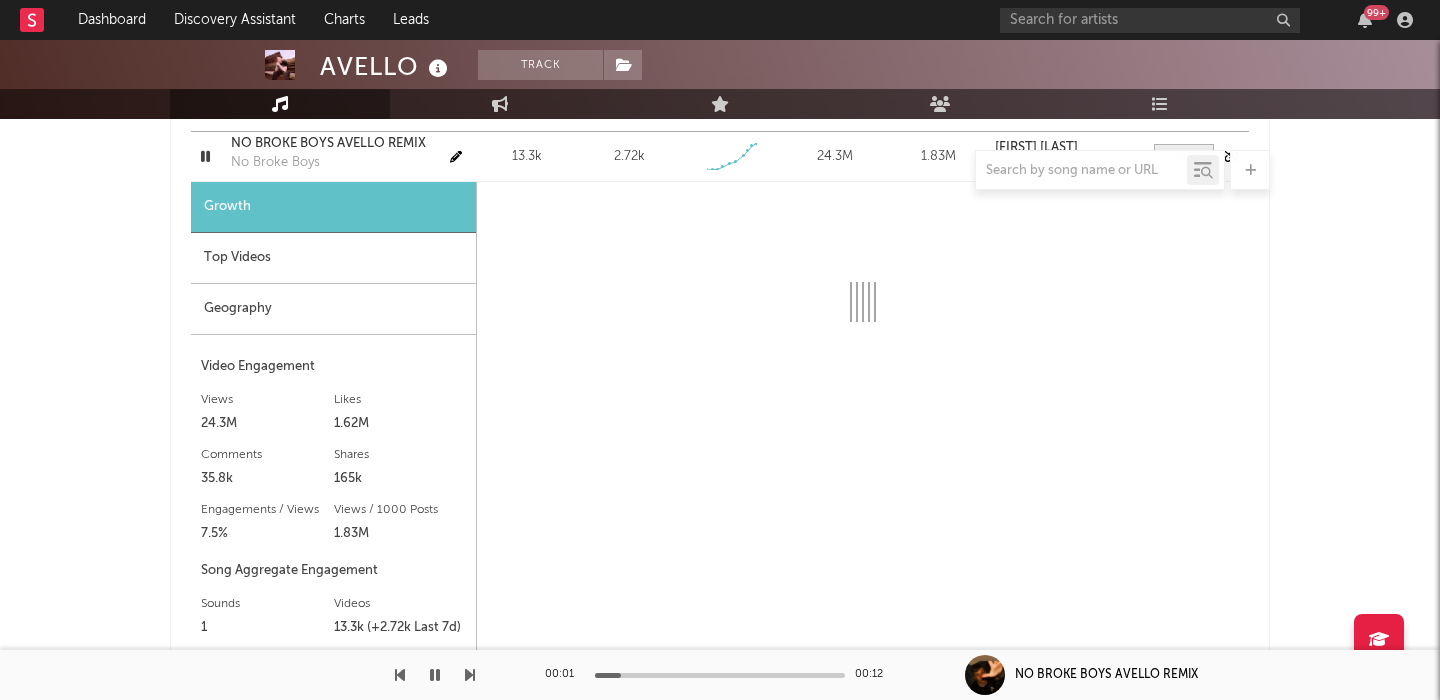 scroll, scrollTop: 1502, scrollLeft: 0, axis: vertical 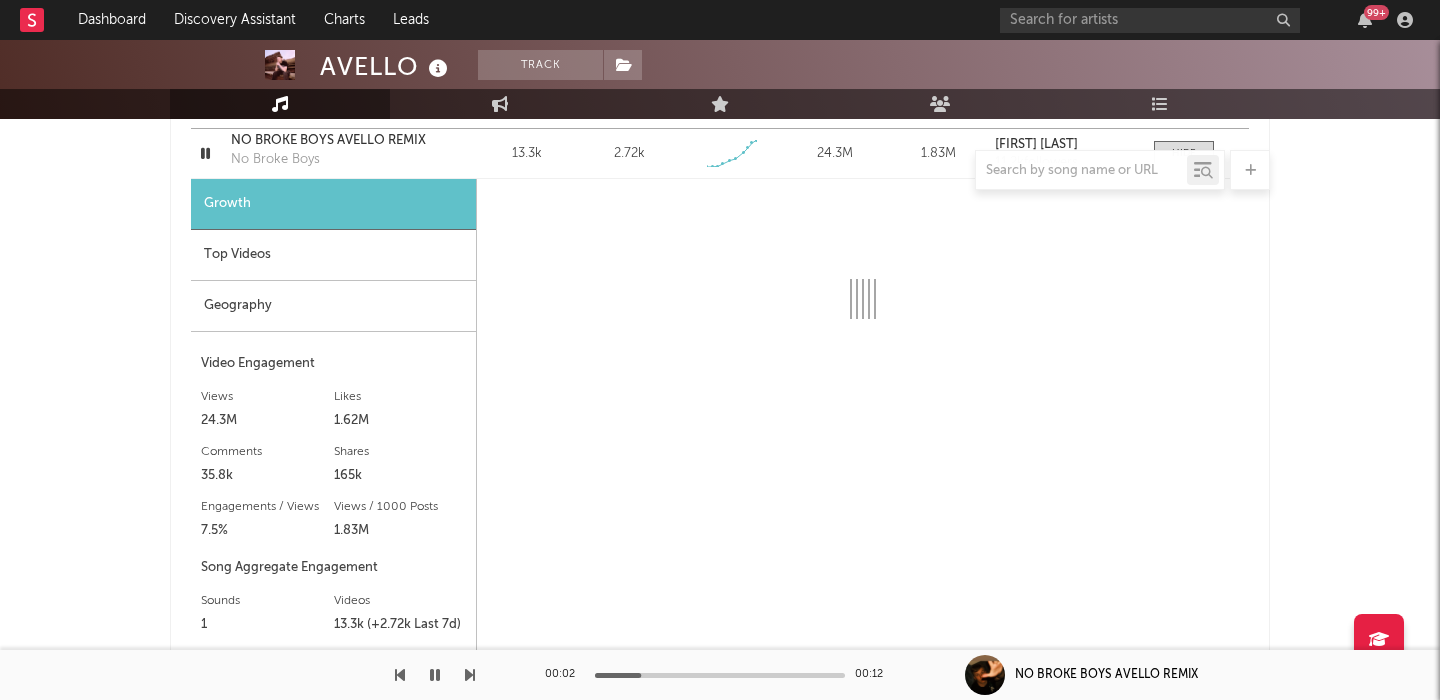select on "1w" 